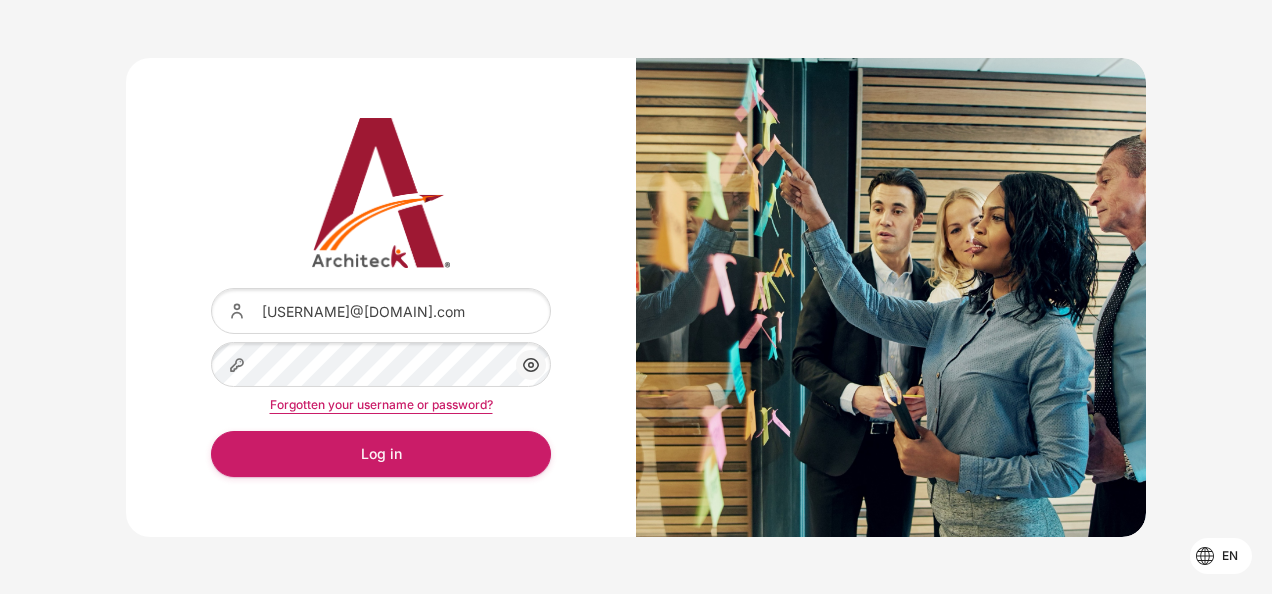 scroll, scrollTop: 0, scrollLeft: 0, axis: both 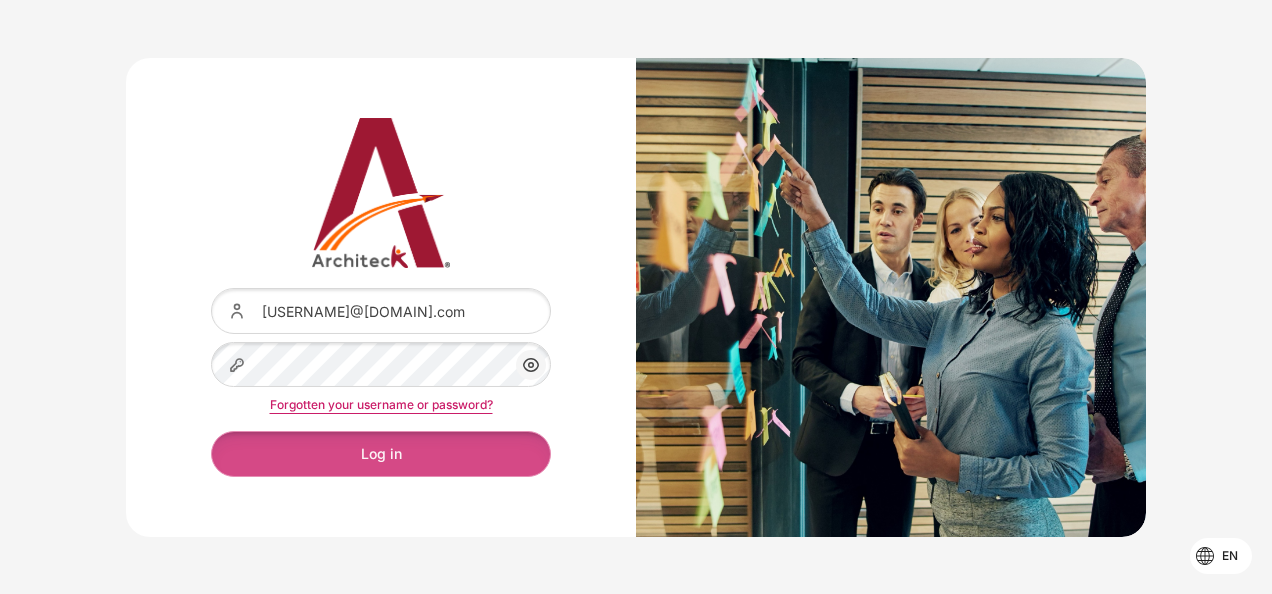 click on "Log in" at bounding box center [381, 453] 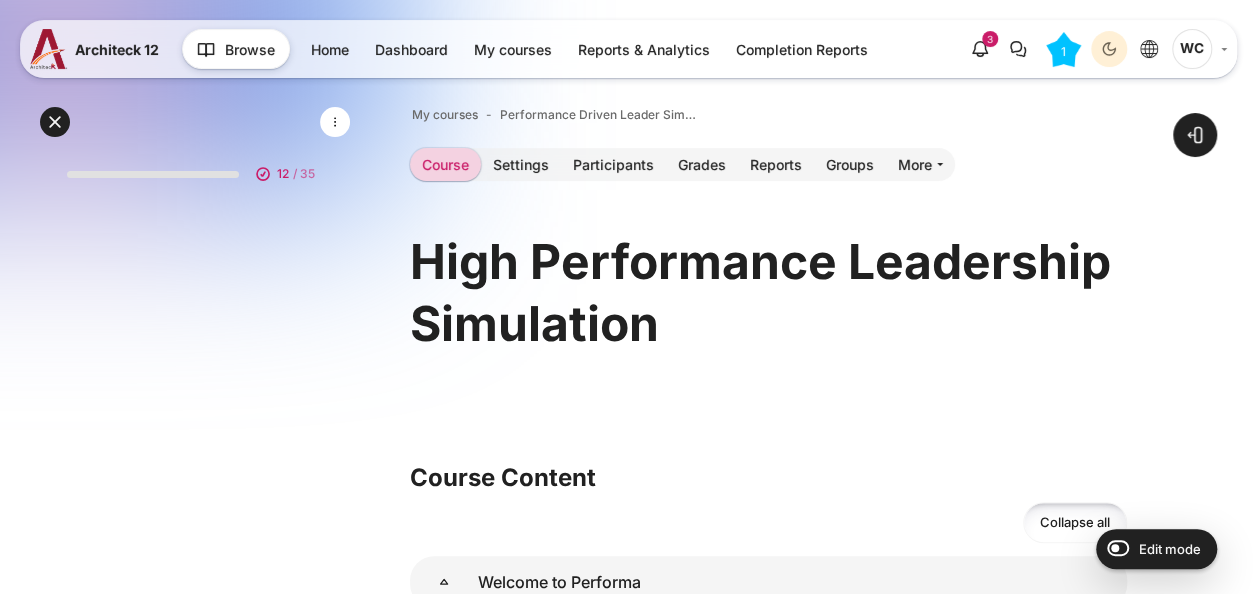 scroll, scrollTop: 400, scrollLeft: 0, axis: vertical 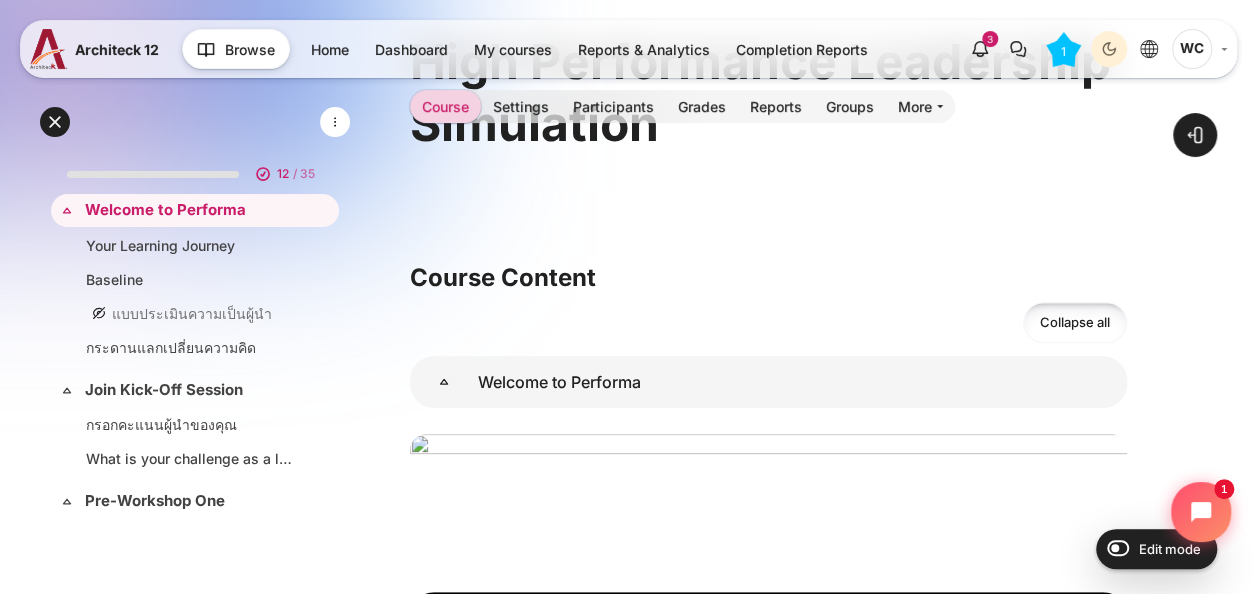 click on "WC" at bounding box center (1199, 49) 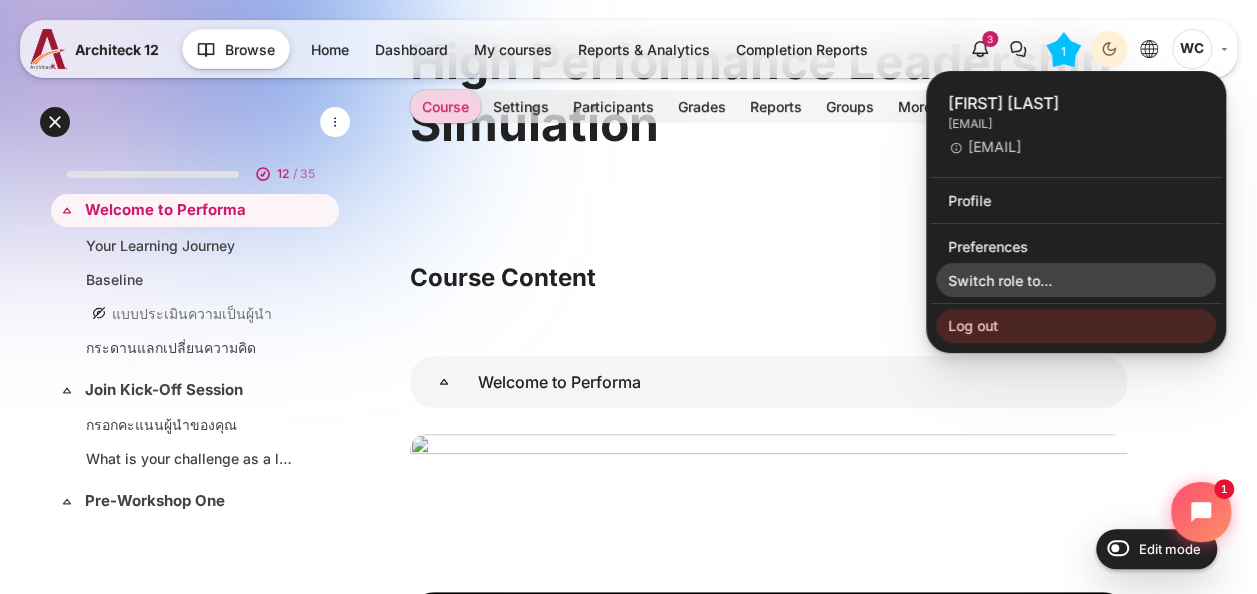 click on "Switch role to..." at bounding box center (1076, 280) 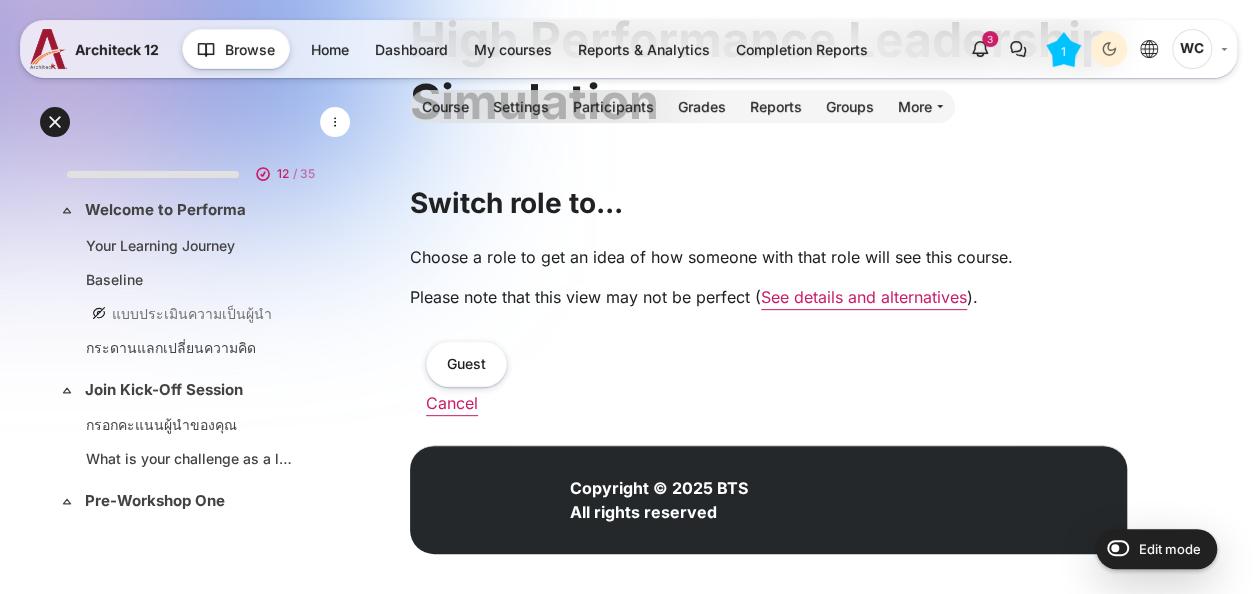 scroll, scrollTop: 200, scrollLeft: 0, axis: vertical 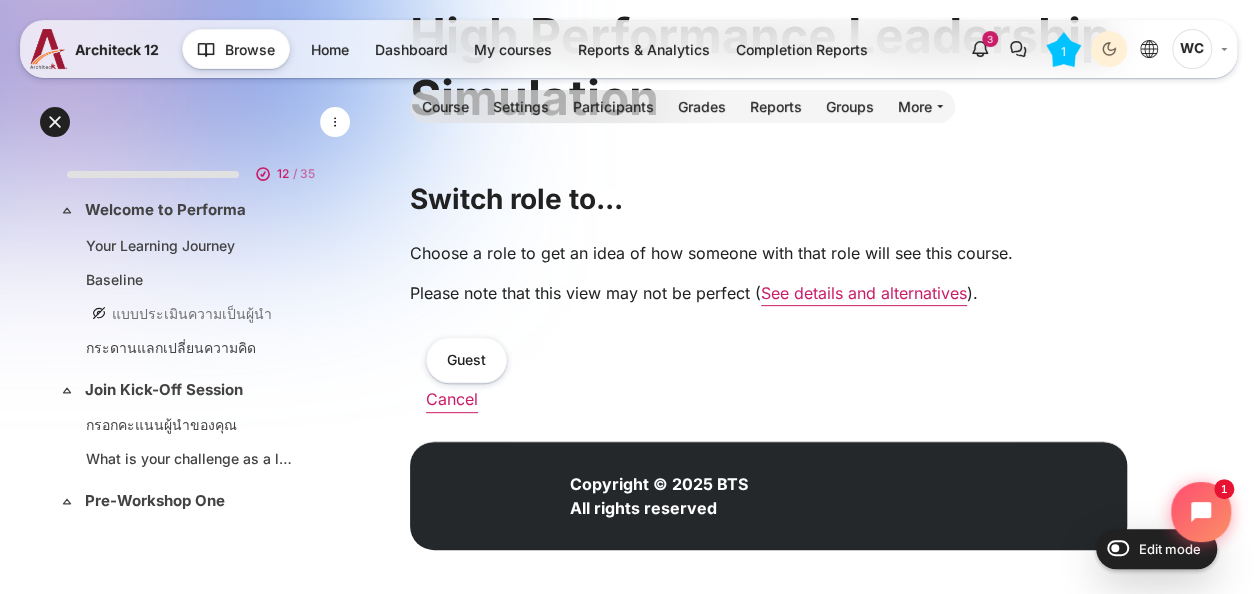 click on "Cancel" at bounding box center (452, 399) 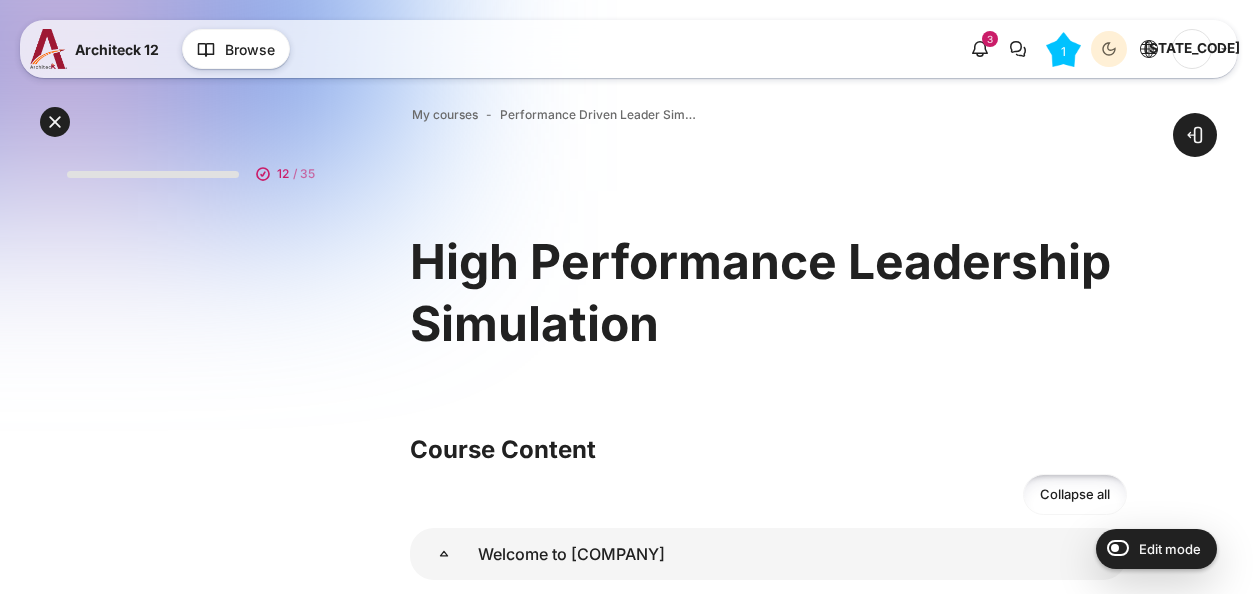 scroll, scrollTop: 0, scrollLeft: 0, axis: both 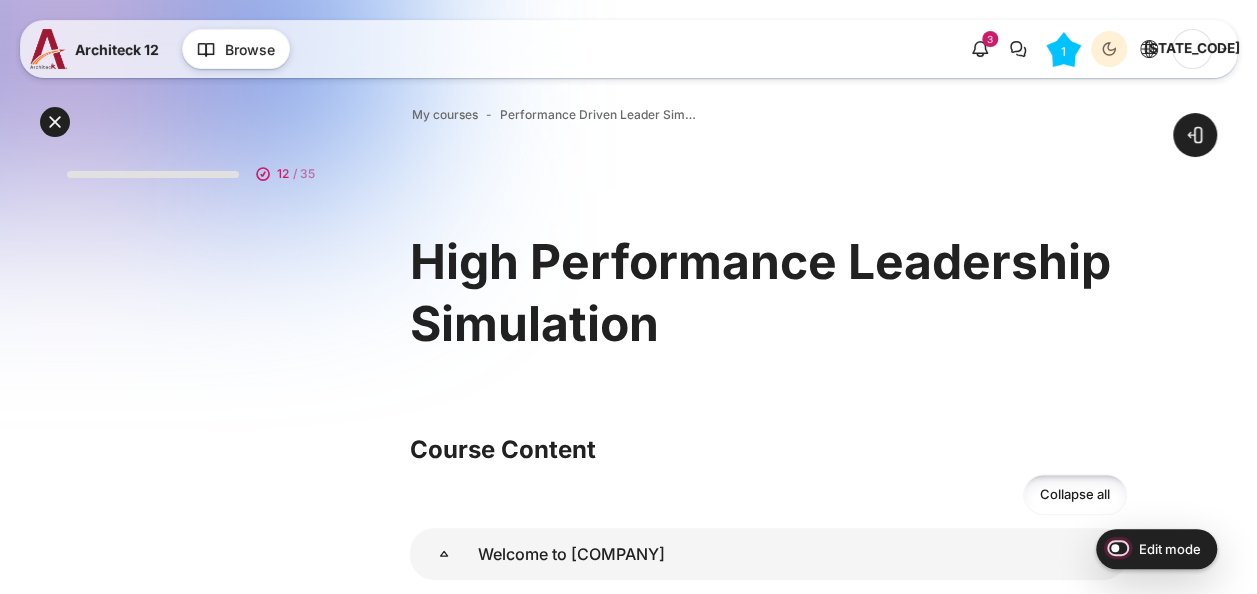 click on "Edit mode" at bounding box center (1113, 547) 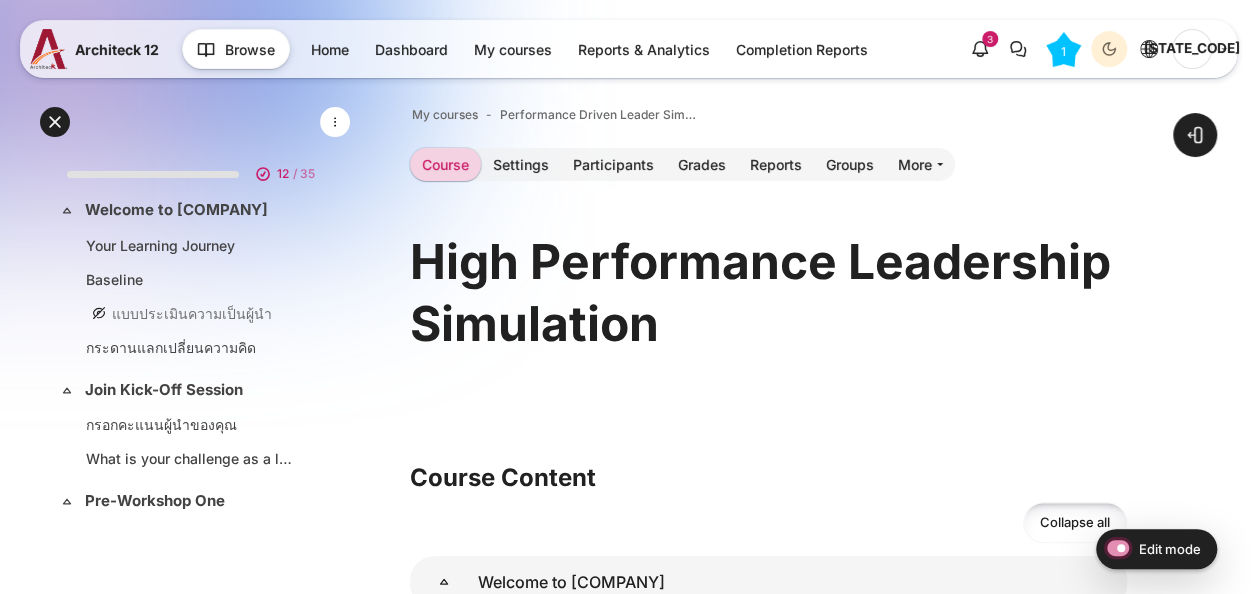 scroll, scrollTop: 0, scrollLeft: 0, axis: both 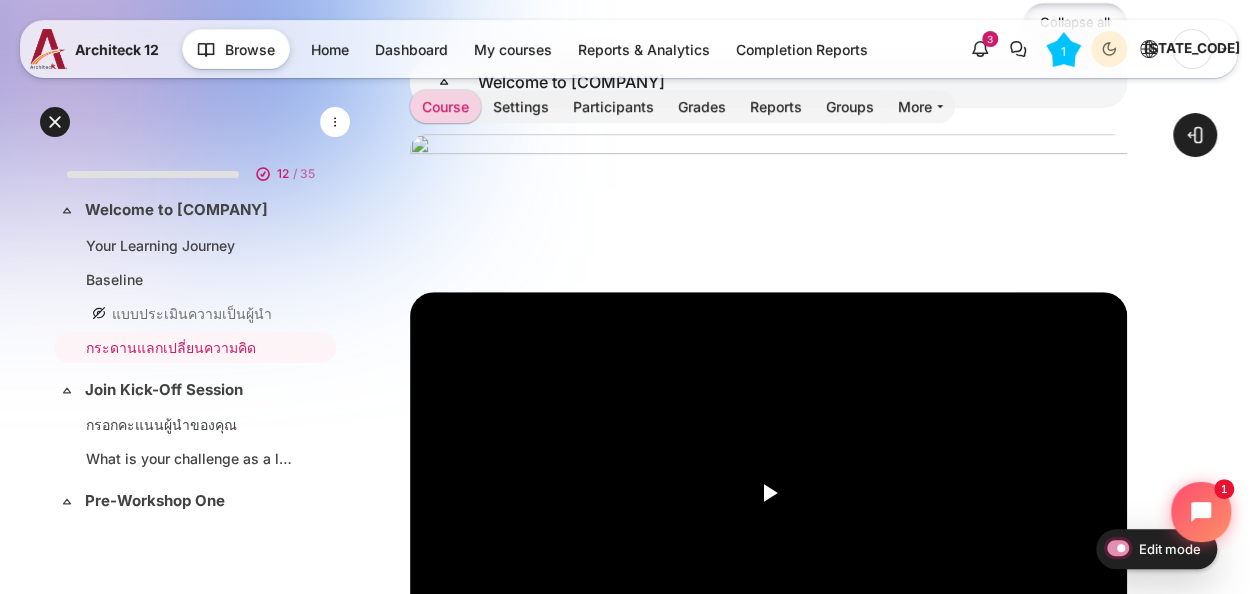click on "Edit mode" at bounding box center (1113, 547) 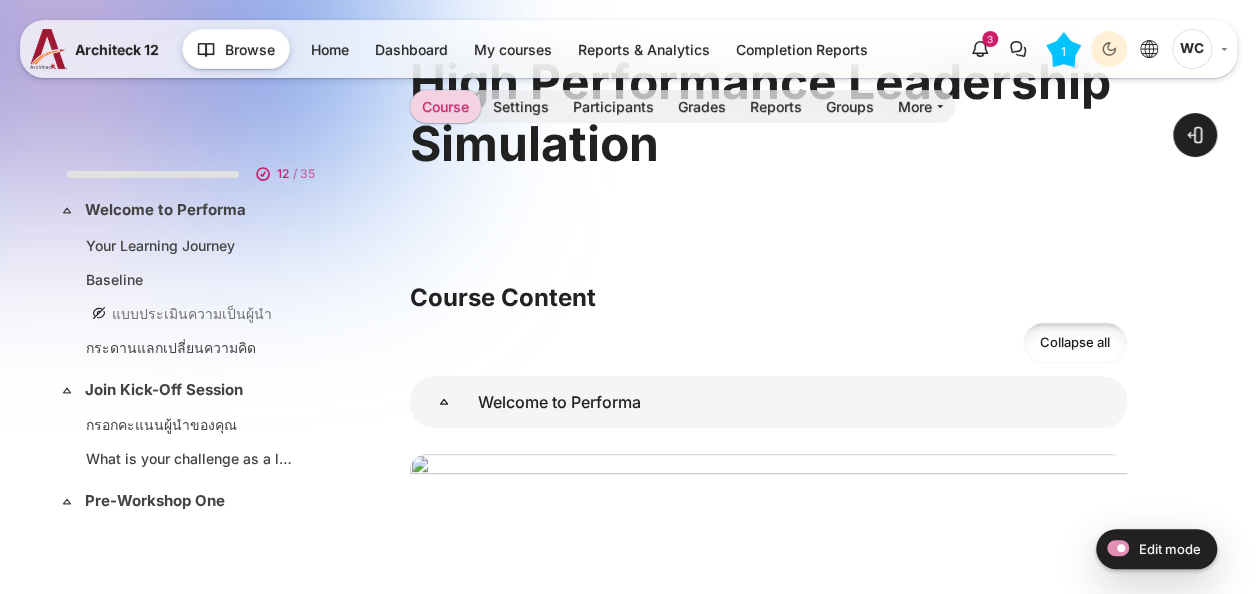 scroll, scrollTop: 200, scrollLeft: 0, axis: vertical 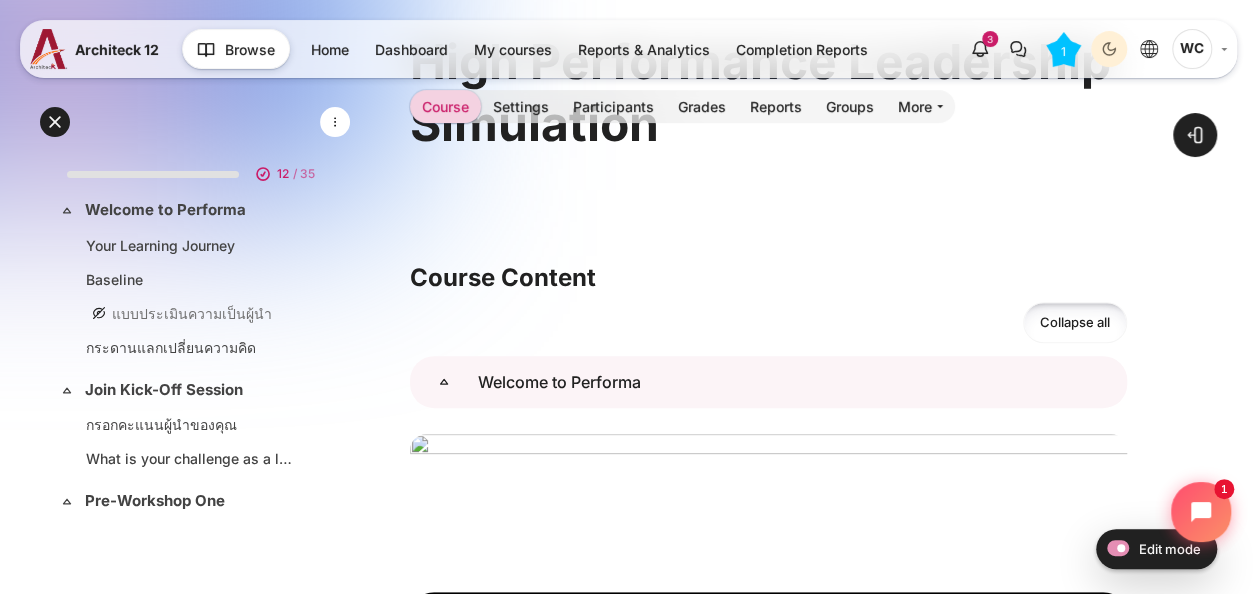 click at bounding box center (444, 382) 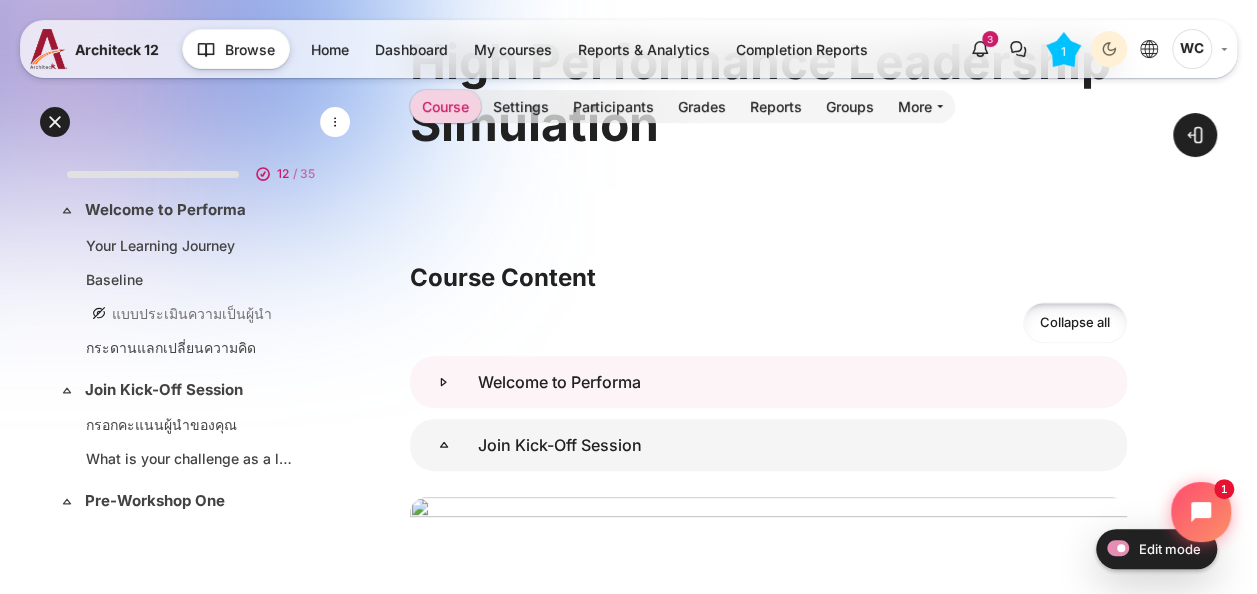 click at bounding box center [444, 382] 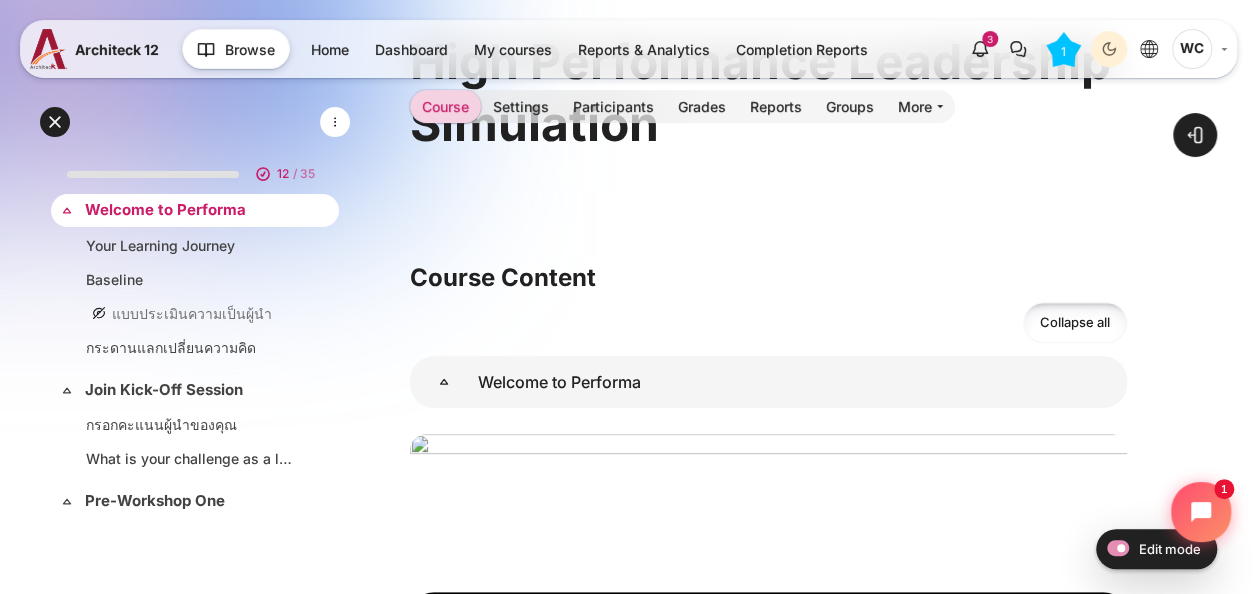 click on "Welcome to Performa" at bounding box center (193, 210) 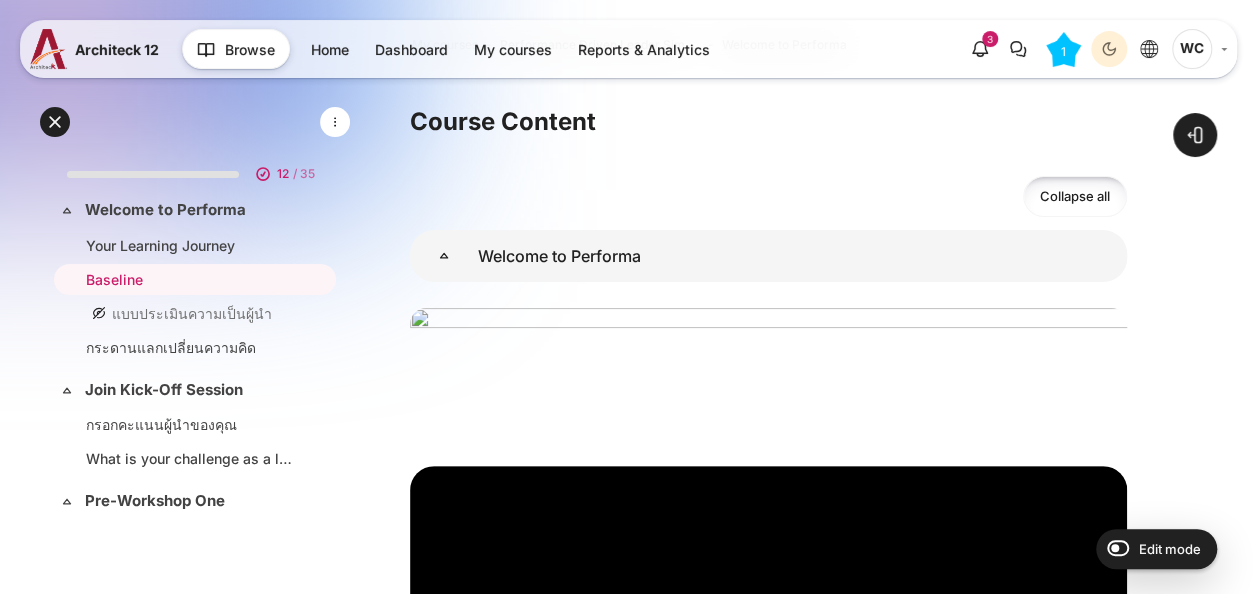 scroll, scrollTop: 0, scrollLeft: 0, axis: both 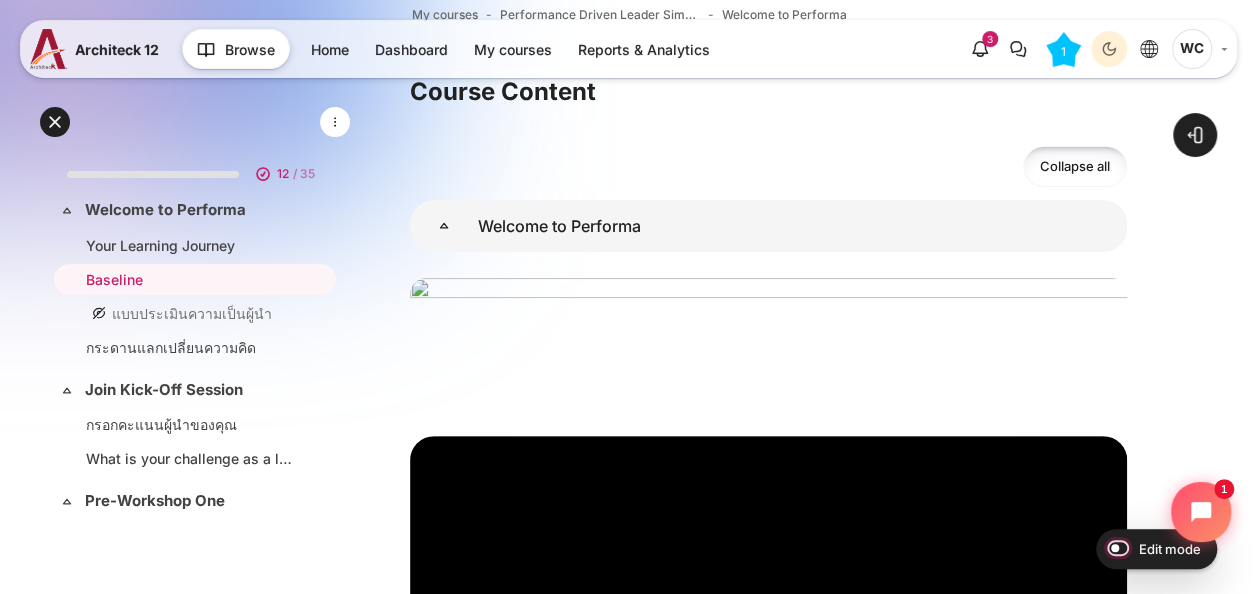 click on "Edit mode" at bounding box center (1113, 547) 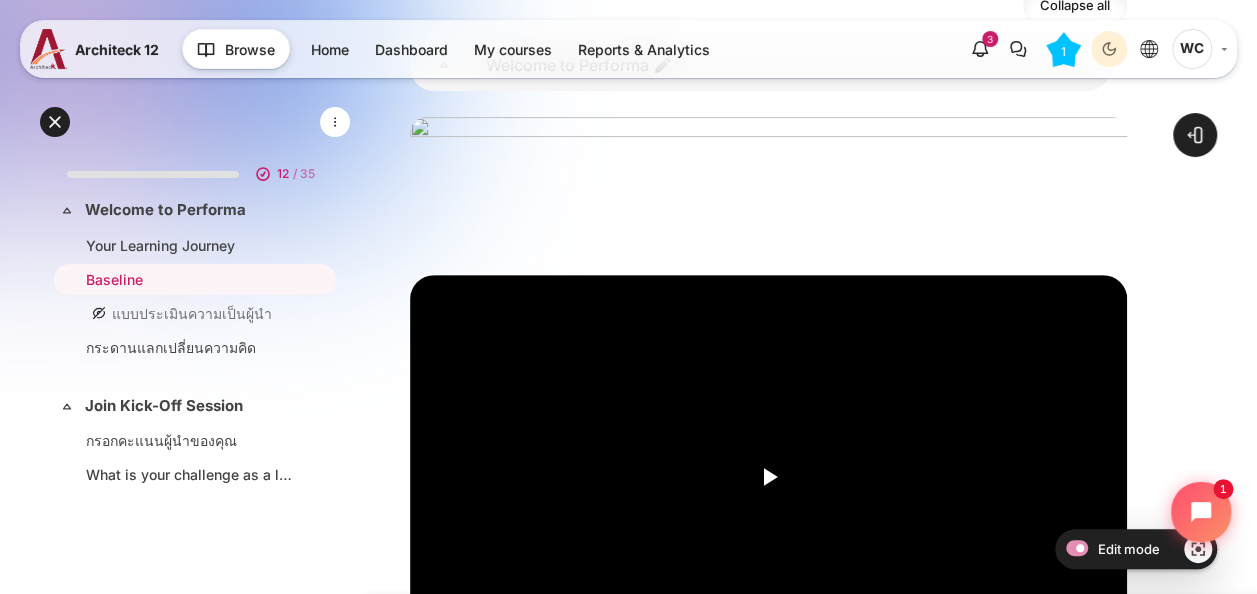 scroll, scrollTop: 300, scrollLeft: 0, axis: vertical 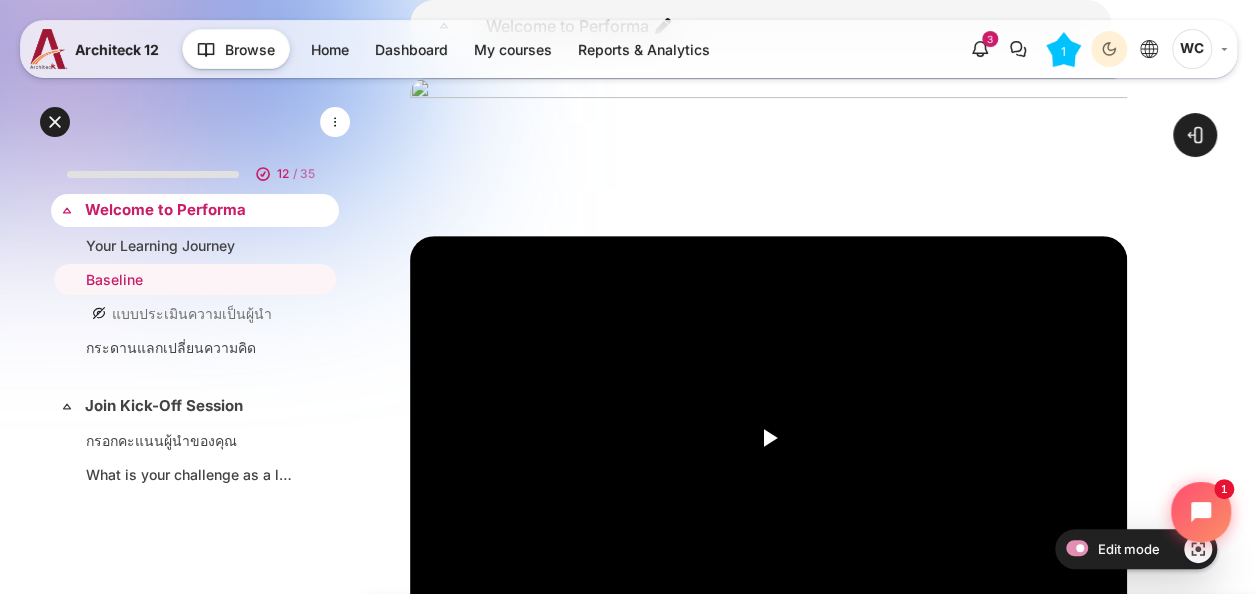 click on "Welcome to Performa" at bounding box center [193, 210] 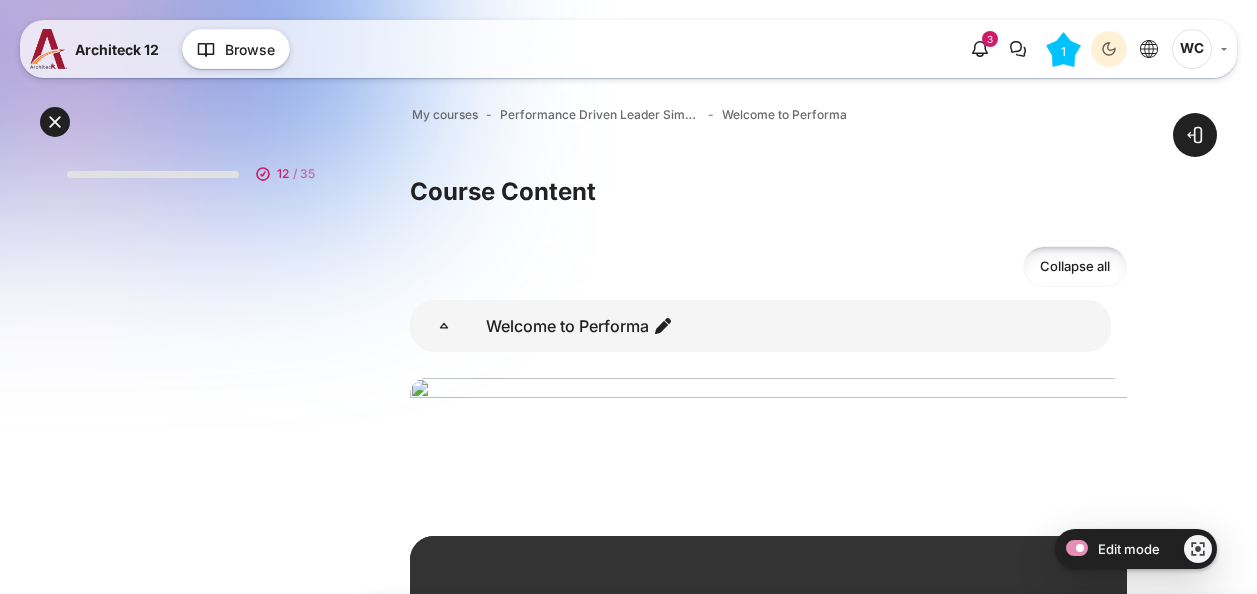 scroll, scrollTop: 0, scrollLeft: 0, axis: both 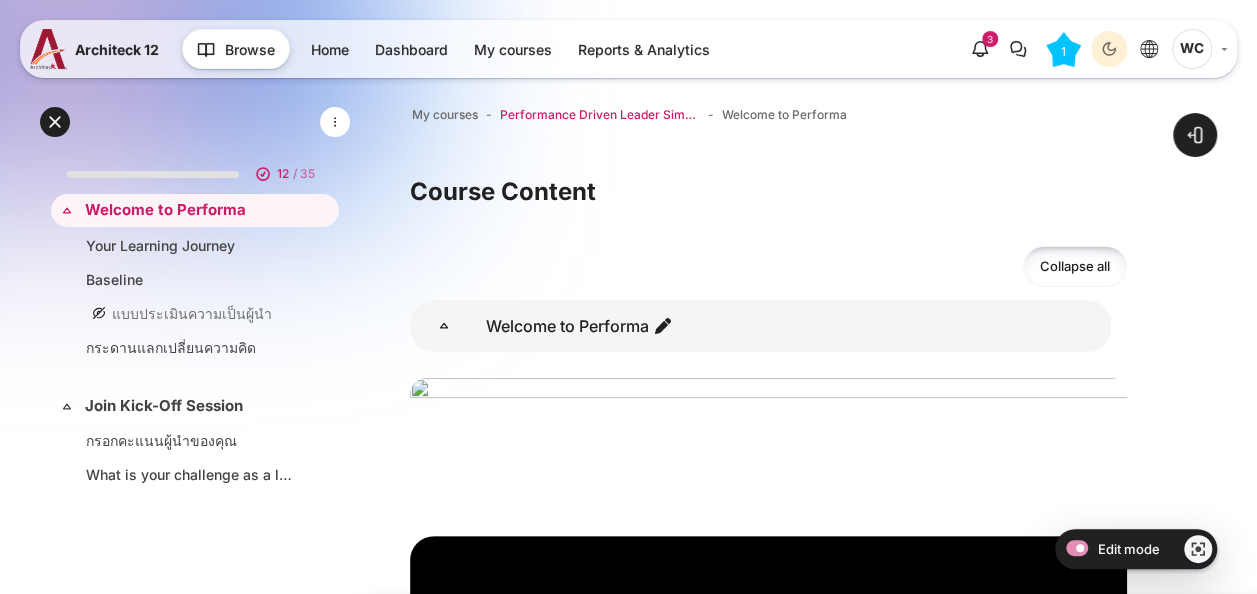 click on "Performance Driven Leader Simulation_1" at bounding box center (600, 115) 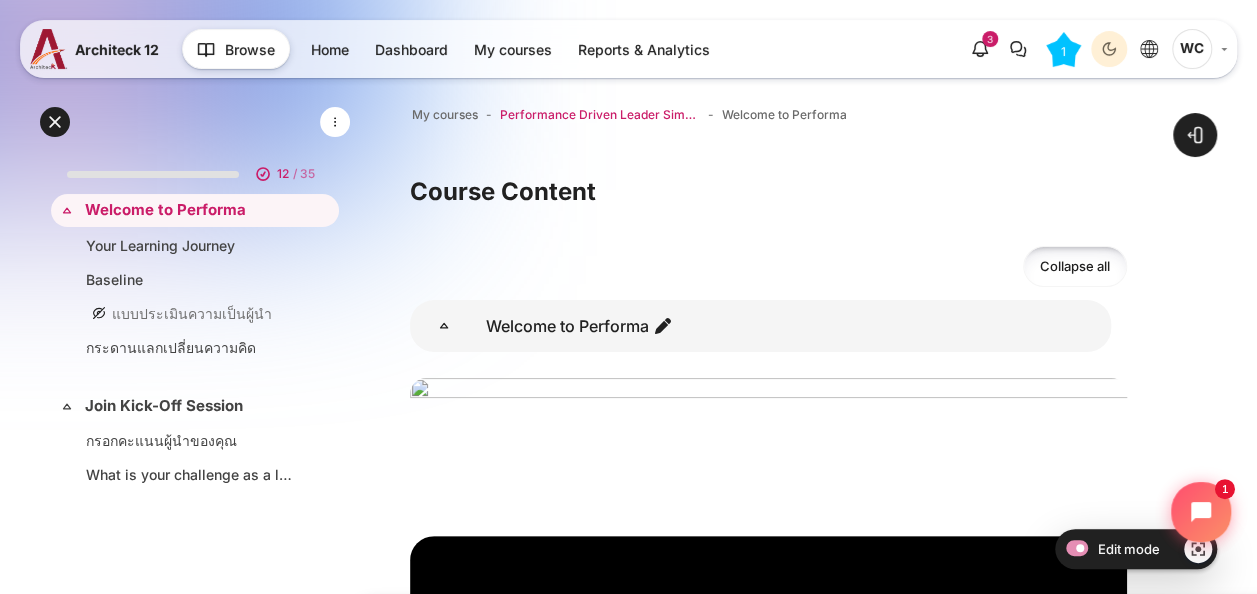scroll, scrollTop: 0, scrollLeft: 0, axis: both 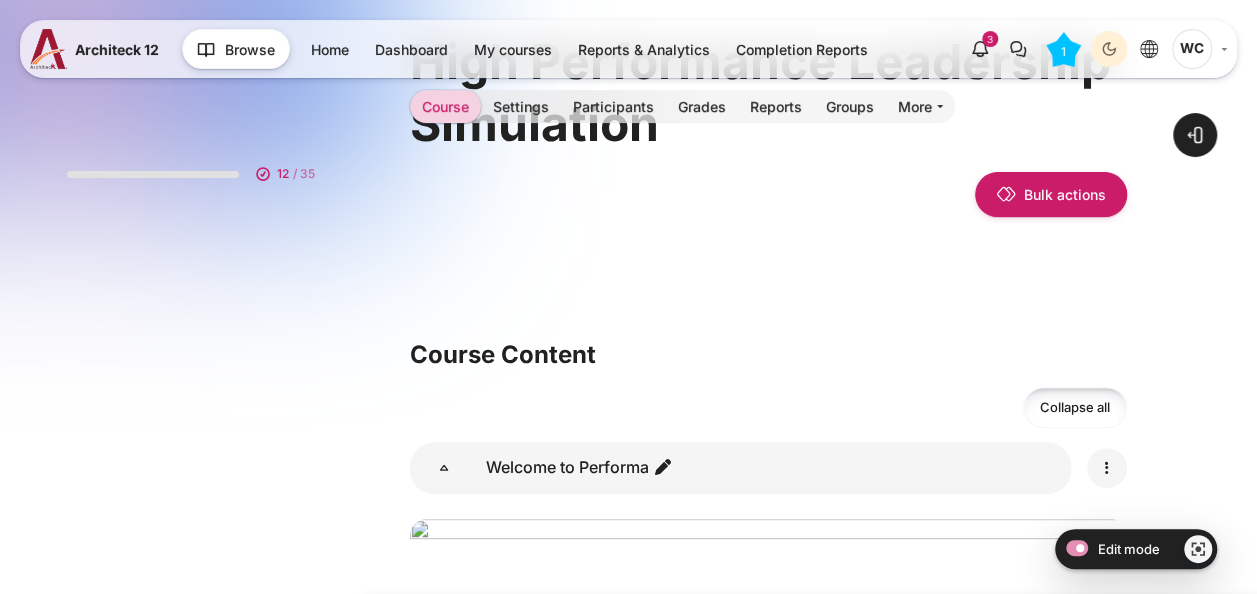 click at bounding box center (1107, 468) 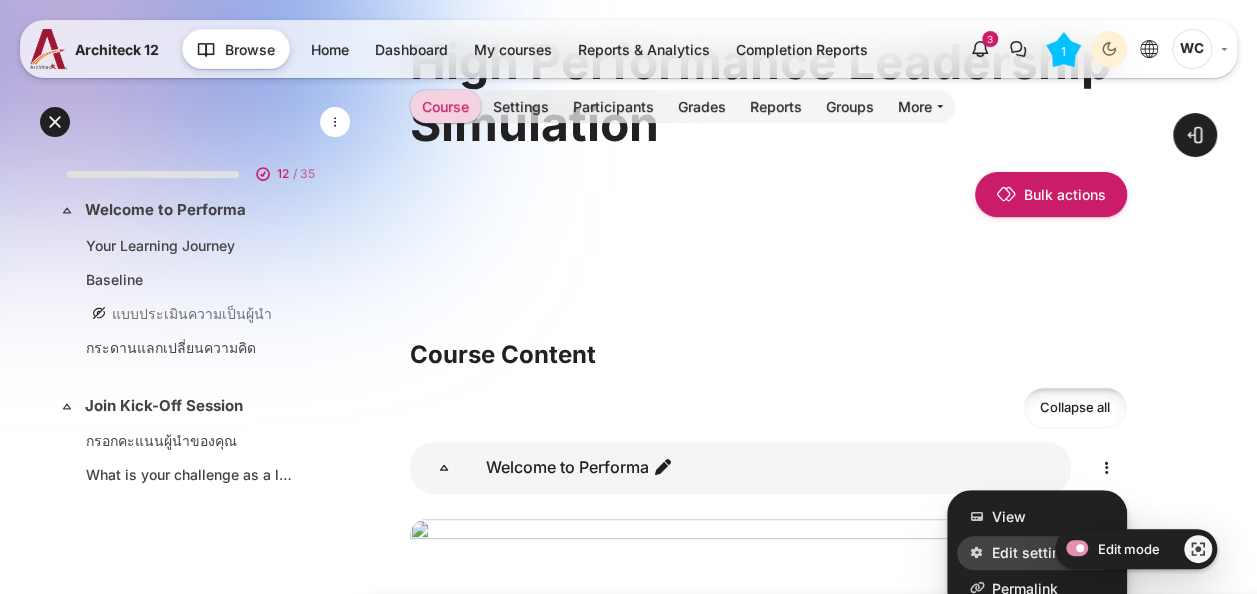 scroll, scrollTop: 300, scrollLeft: 0, axis: vertical 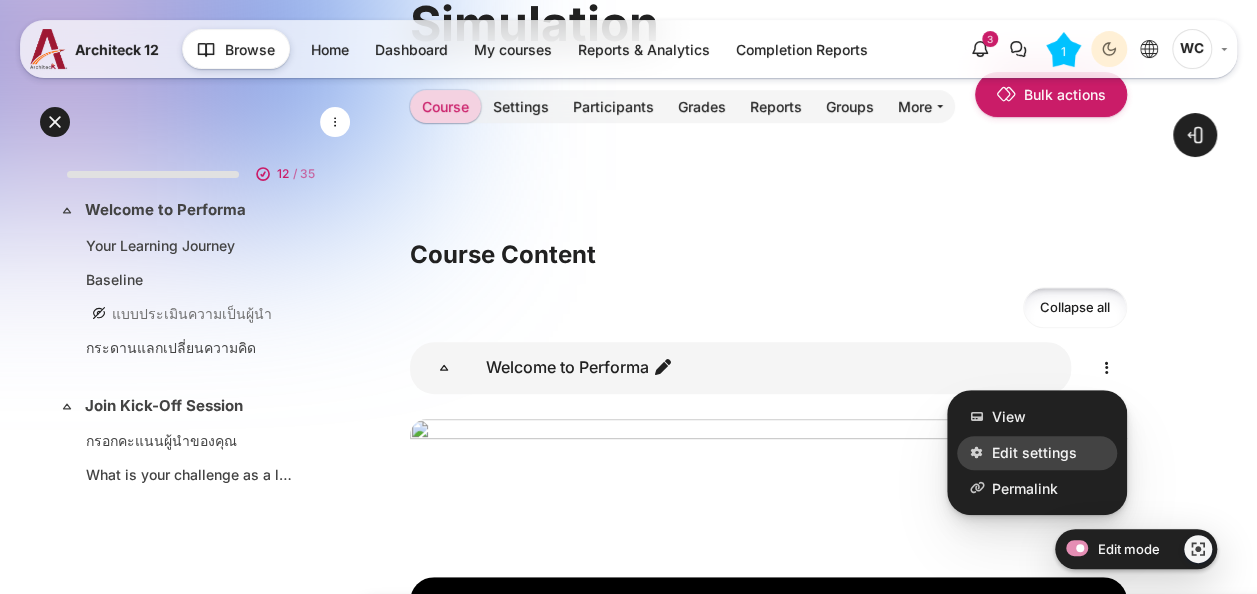 click on "Edit settings" at bounding box center [1034, 452] 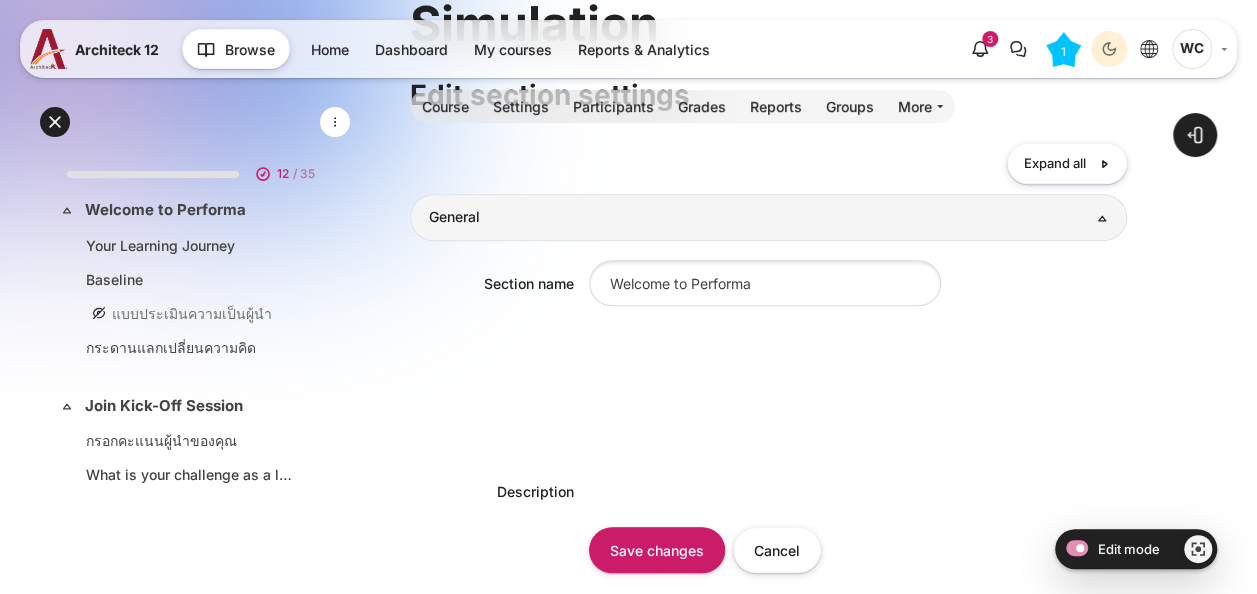 scroll, scrollTop: 314, scrollLeft: 0, axis: vertical 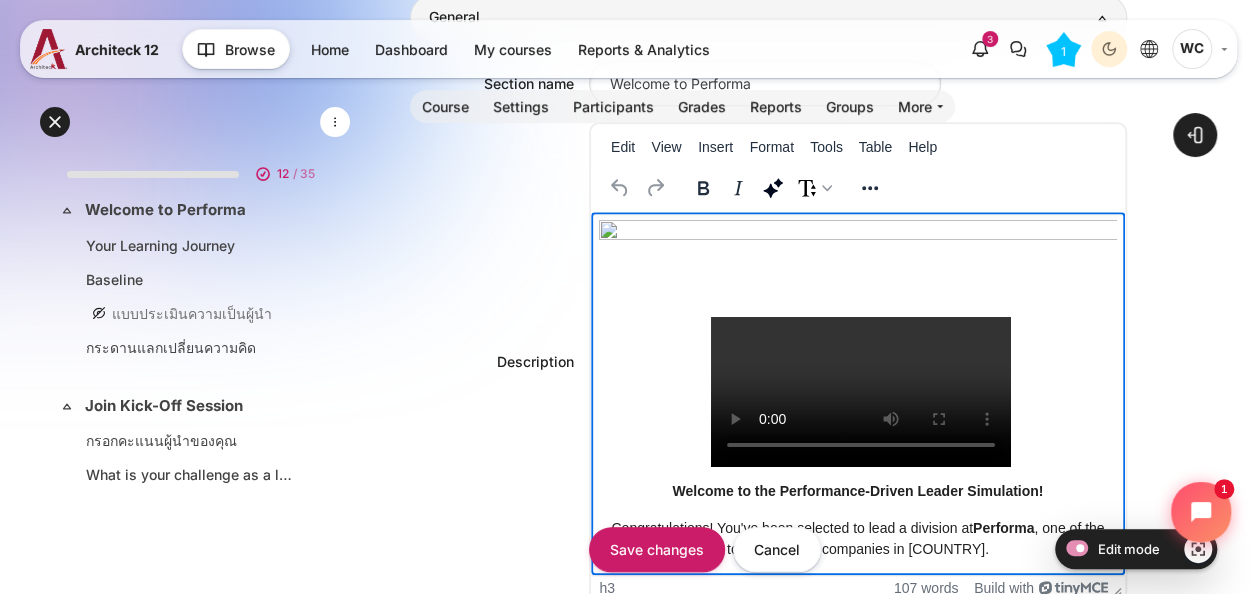 click at bounding box center (858, 267) 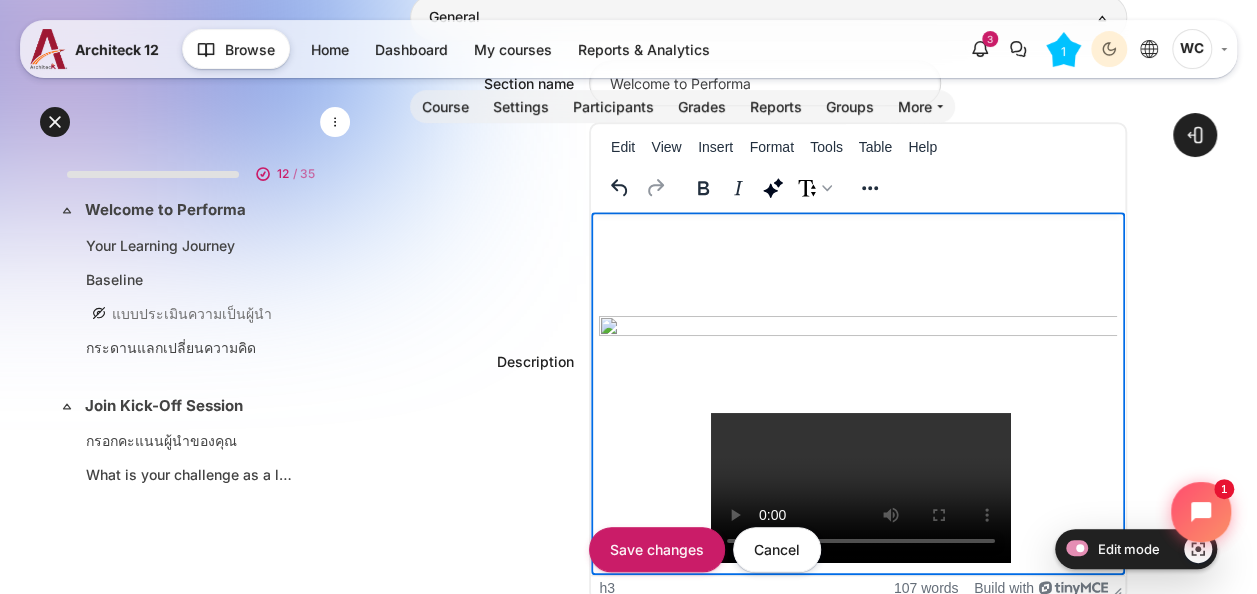 click at bounding box center (858, 231) 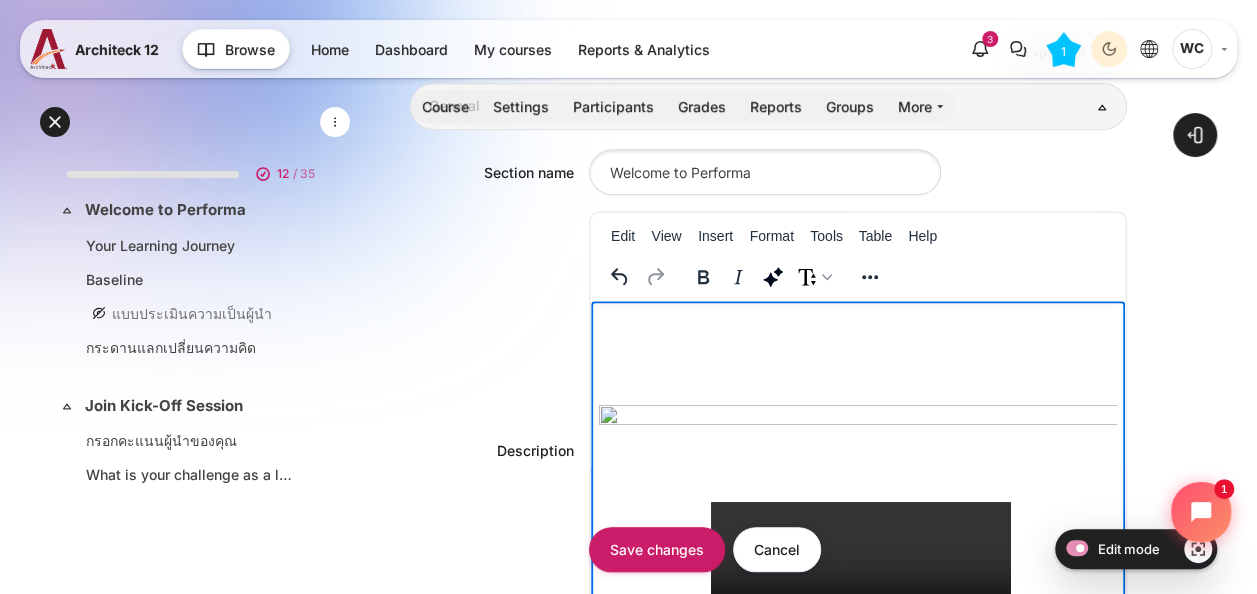 scroll, scrollTop: 300, scrollLeft: 0, axis: vertical 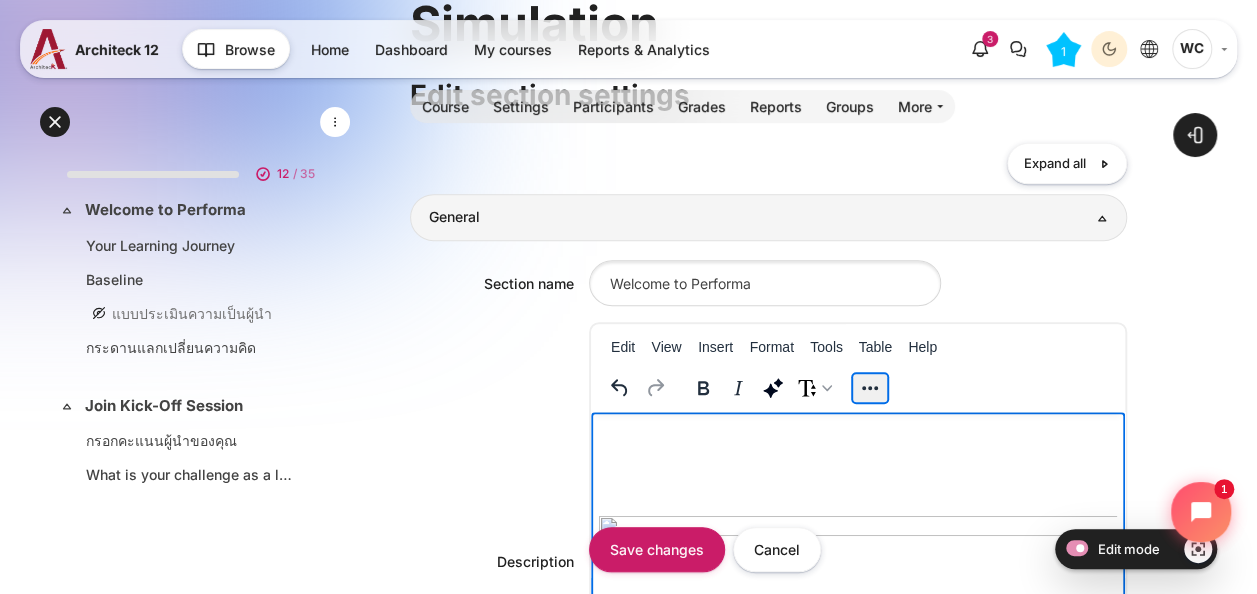 click at bounding box center [870, 388] 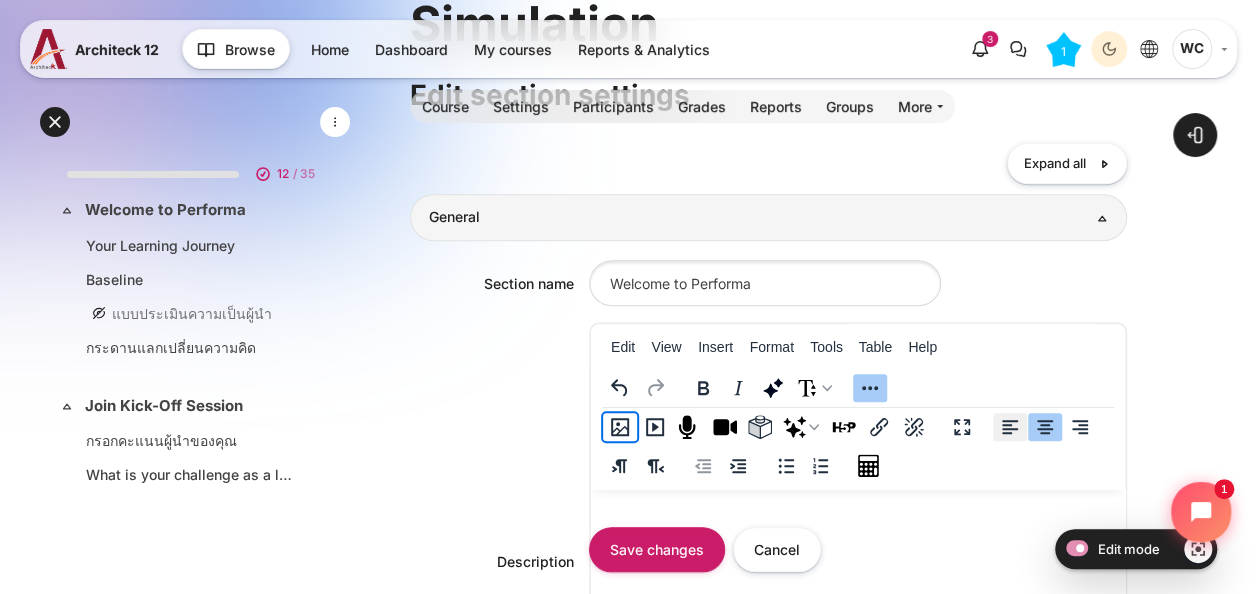 click 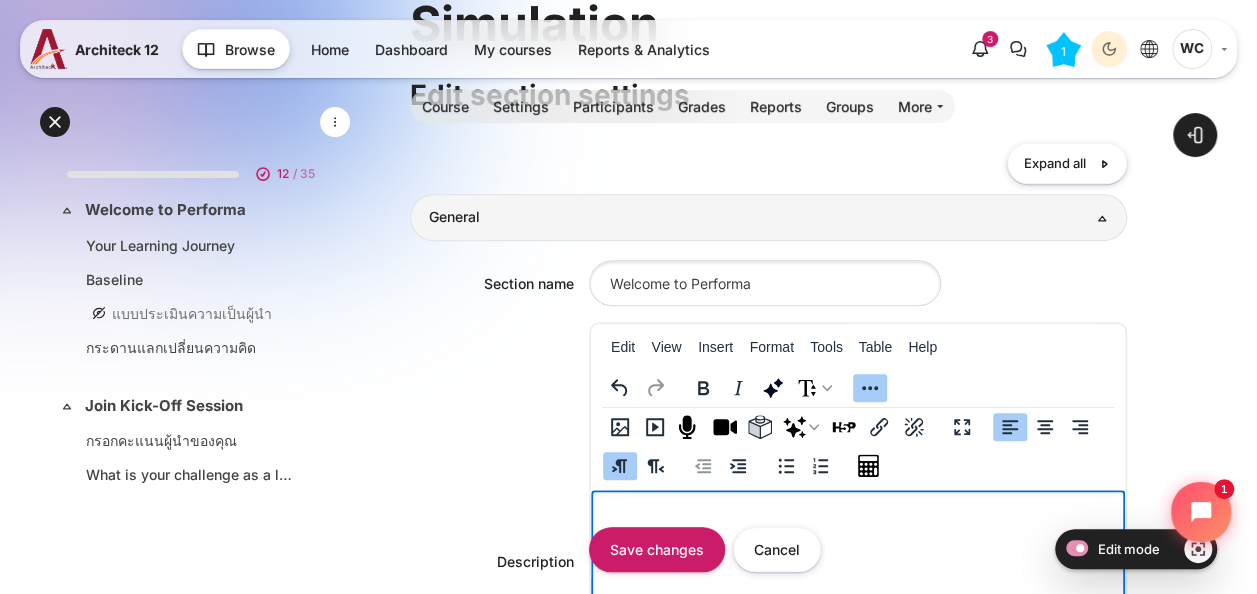 click on "Open course index
Open block drawer" at bounding box center (768, 444) 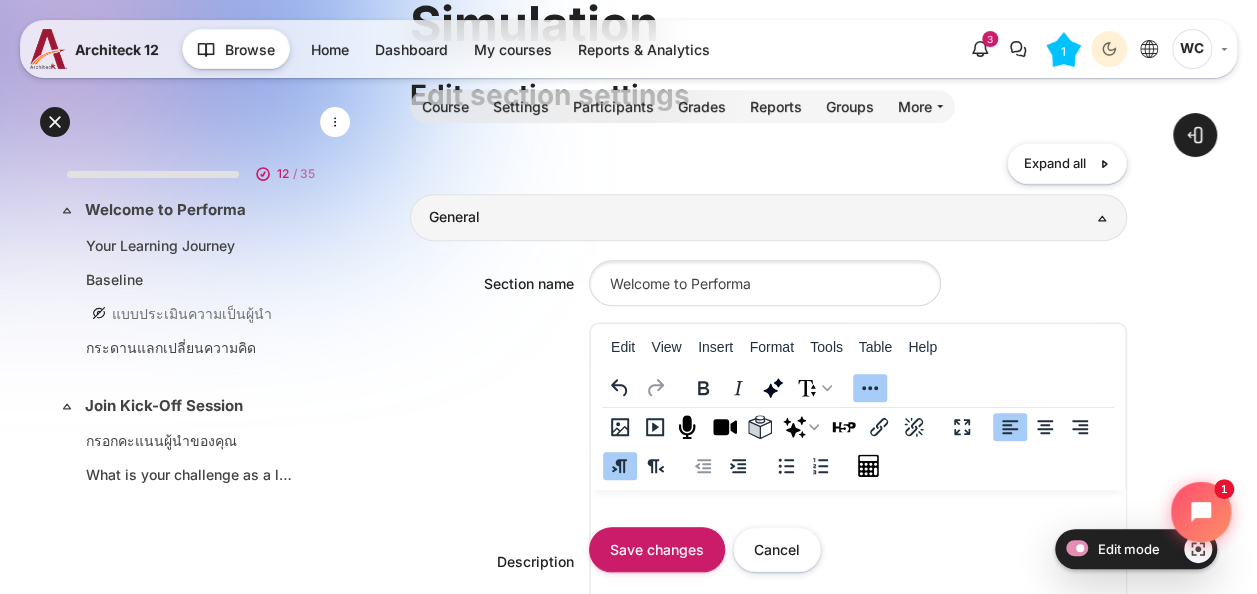 scroll, scrollTop: 500, scrollLeft: 0, axis: vertical 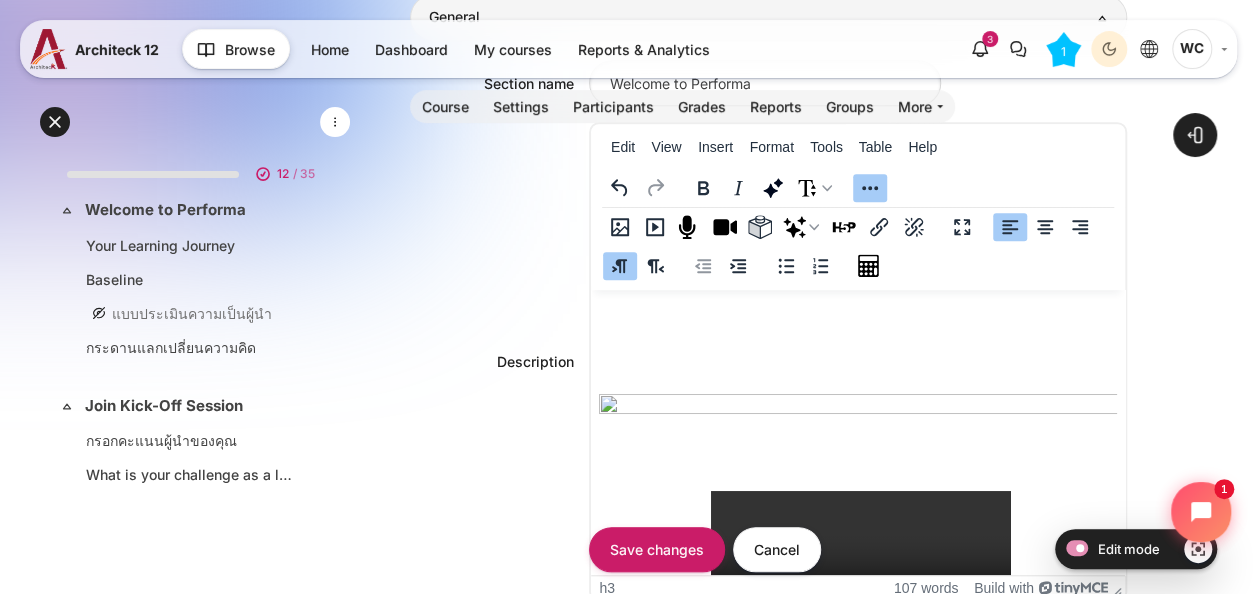 click on "https://a12s.seasiacenter.com/draftfile.php/2180/user/draft/549345439/High%20Performance%20Leadership%20Hook%20Video.mp4?time=1751445375755
Welcome to the Performance-Driven Leader Simulation! Congratulations! You've been selected to lead a division at  Performa , one of the top-performing companies in Thailand. As a leader, your mission is to help  Performa  achieve sustainable success in today’s fast-changing business world. You’ll need to align, inspire, and guide your team toward a shared vision to deliver better outcomes. You already know this role requires both the science and the art of leadership—balancing three critical performance indicators that define a  Performance-Driven Leader  at Performa: Performance  – Achieving key organizational goals Capability  – Developing the skills and potential of your people Employee Well-Being  – Ensuring your team stays motivated and energized" at bounding box center (858, 708) 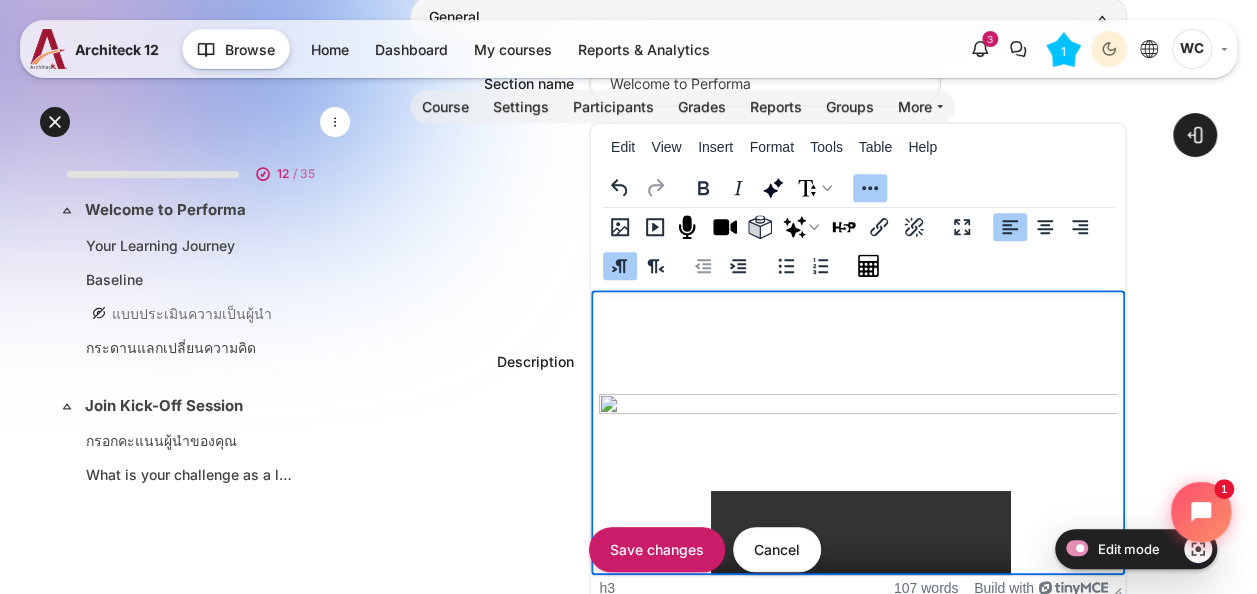 click at bounding box center (858, 309) 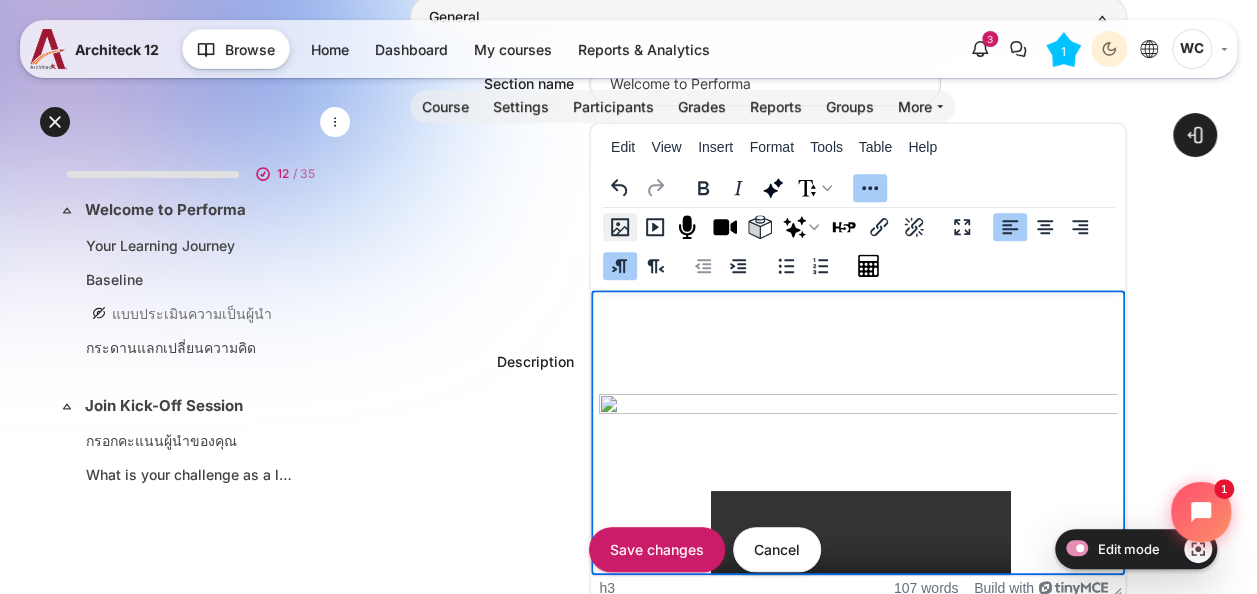 click 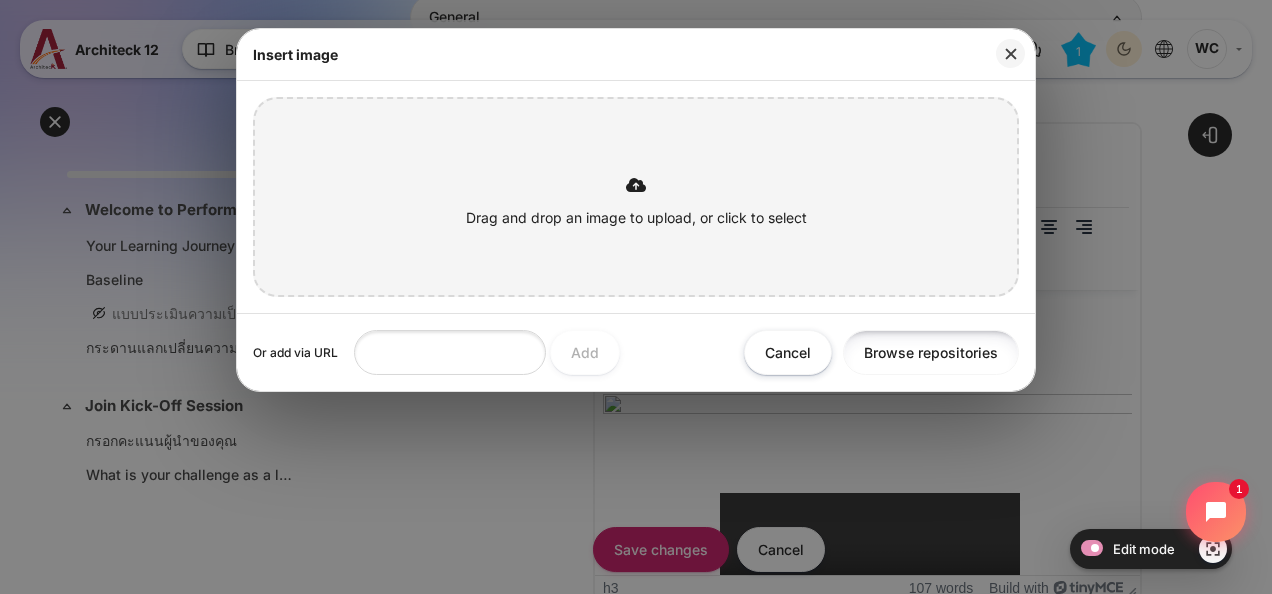 click on "Browse repositories" at bounding box center (931, 352) 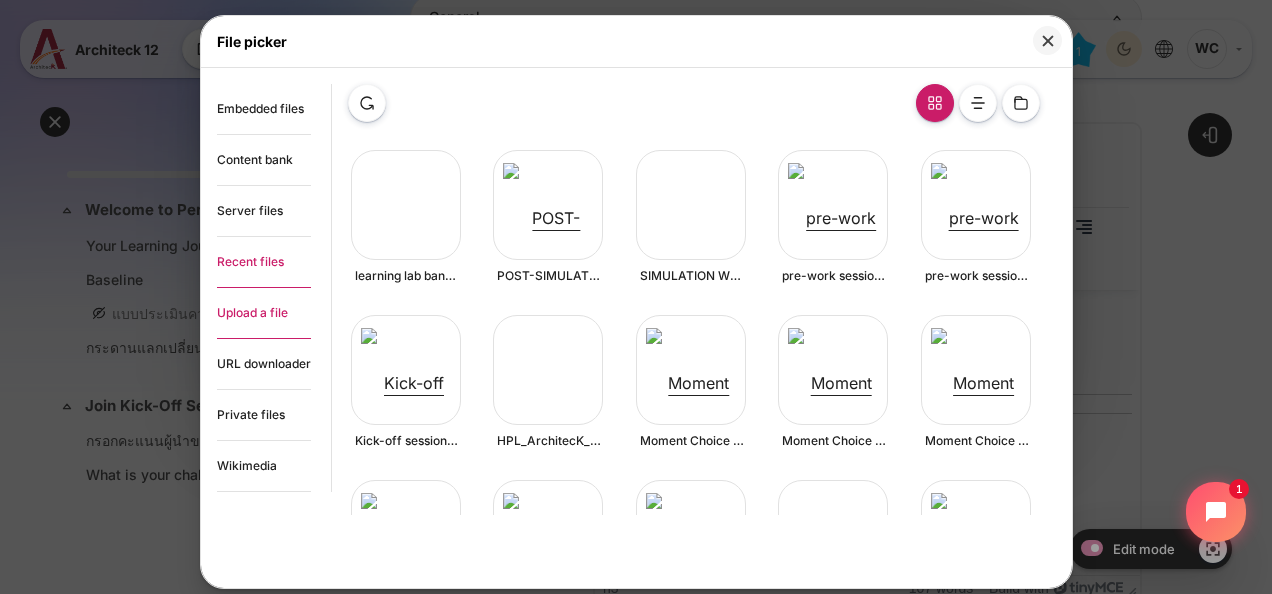click on "Upload a file" at bounding box center (264, 313) 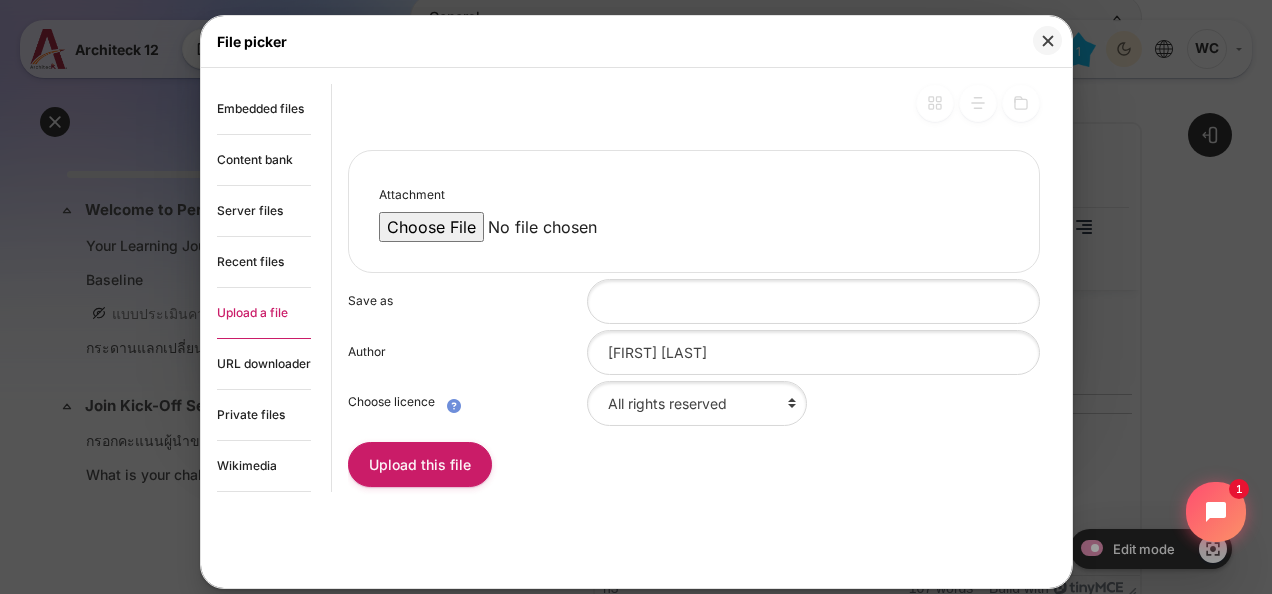 click on "Attachment" at bounding box center [549, 227] 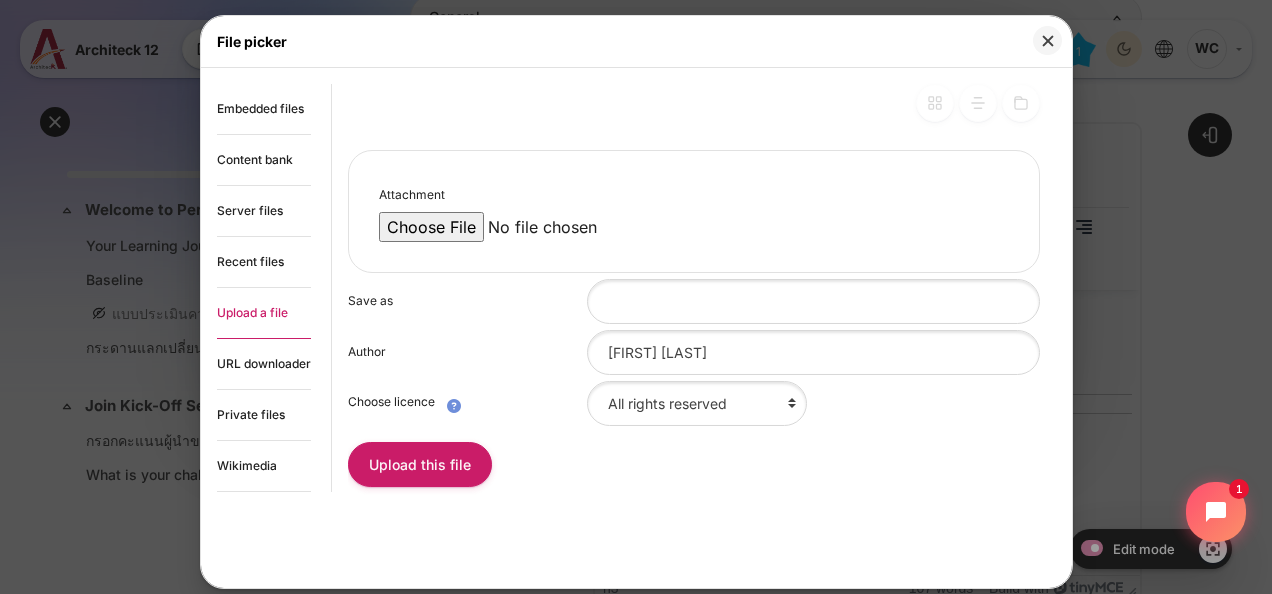 type on "C:\fakepath\shutterstock_2107399232.jpg" 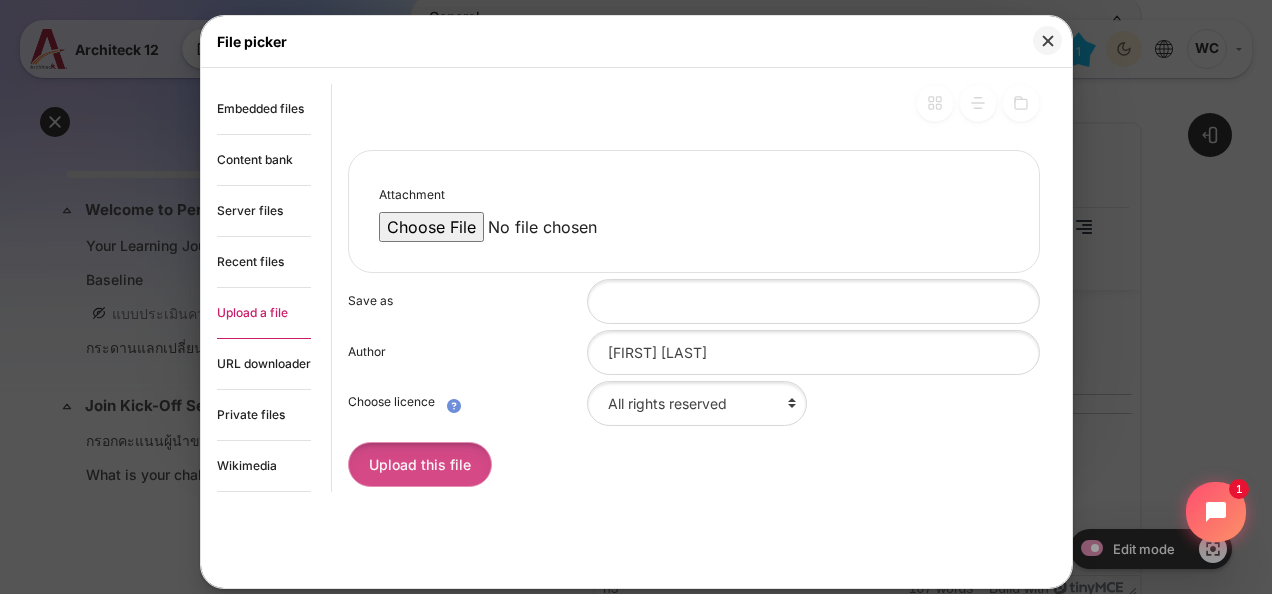 click on "Upload this file" at bounding box center (420, 464) 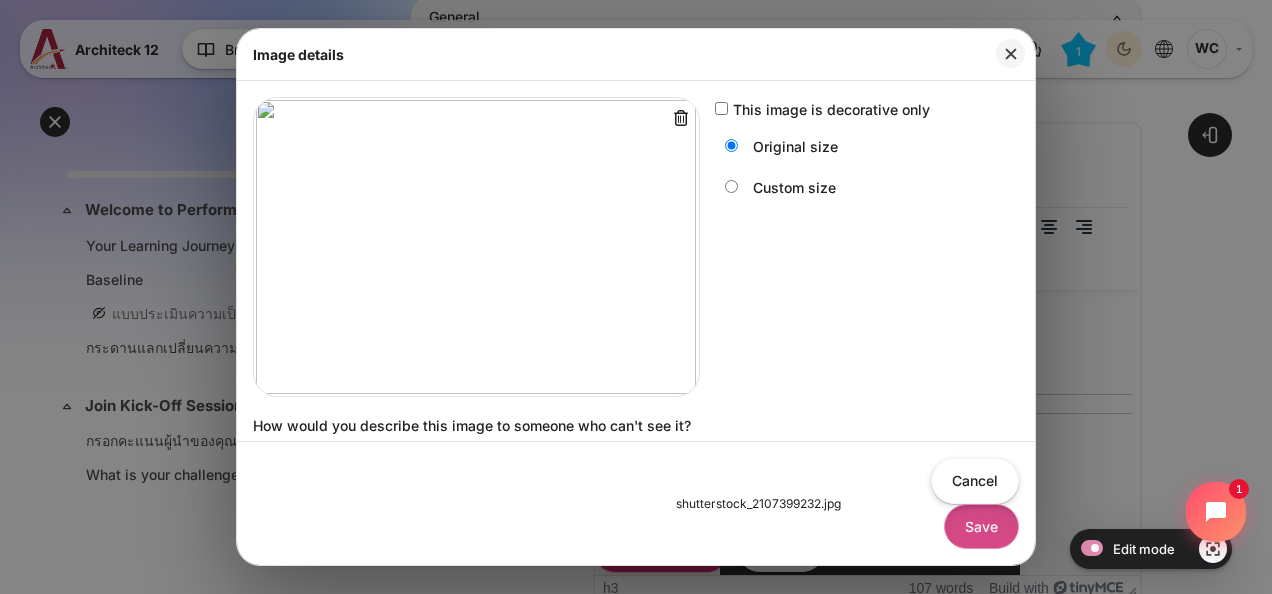 click on "Save" at bounding box center (981, 526) 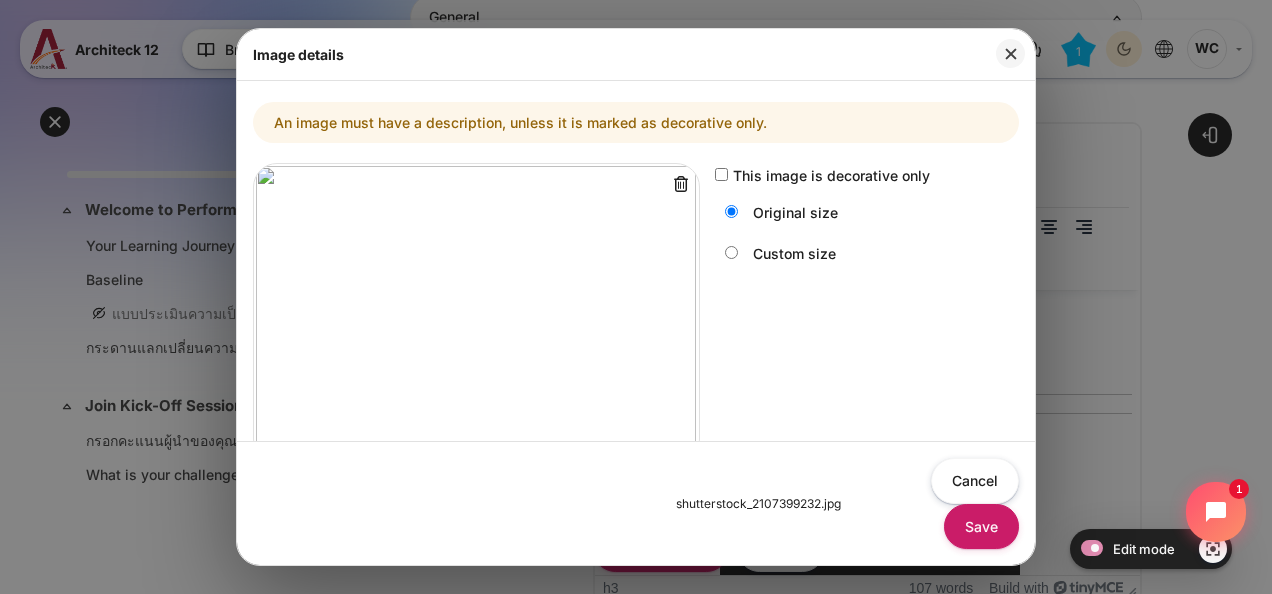 click on "This image is decorative only" at bounding box center (831, 175) 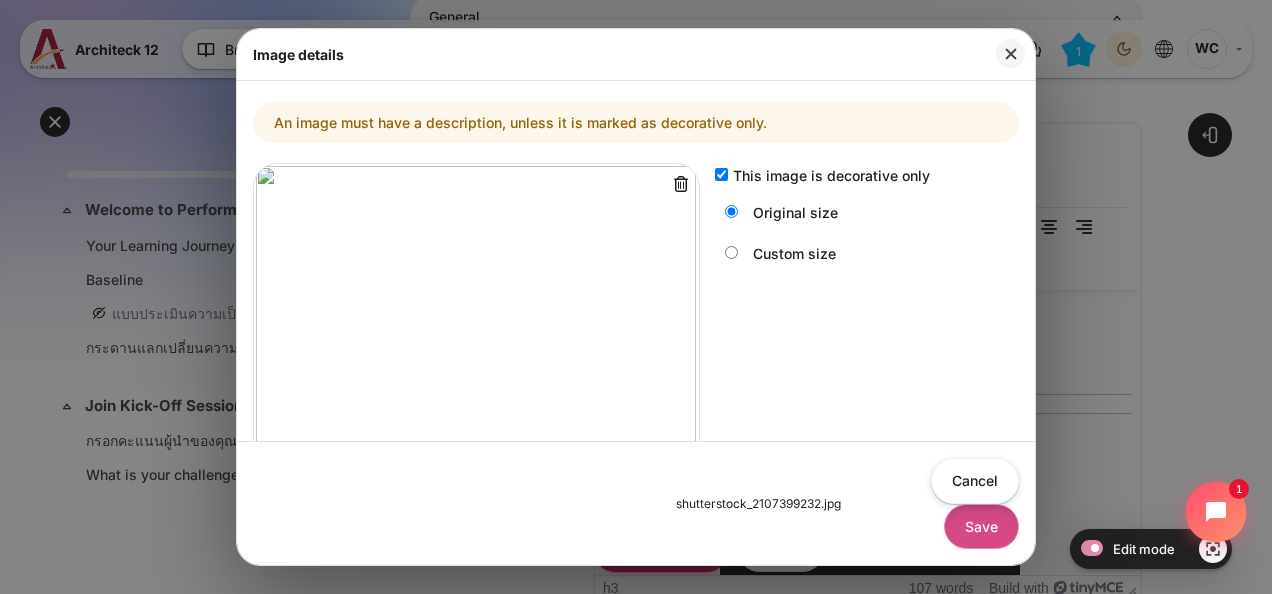 click on "Save" at bounding box center [981, 526] 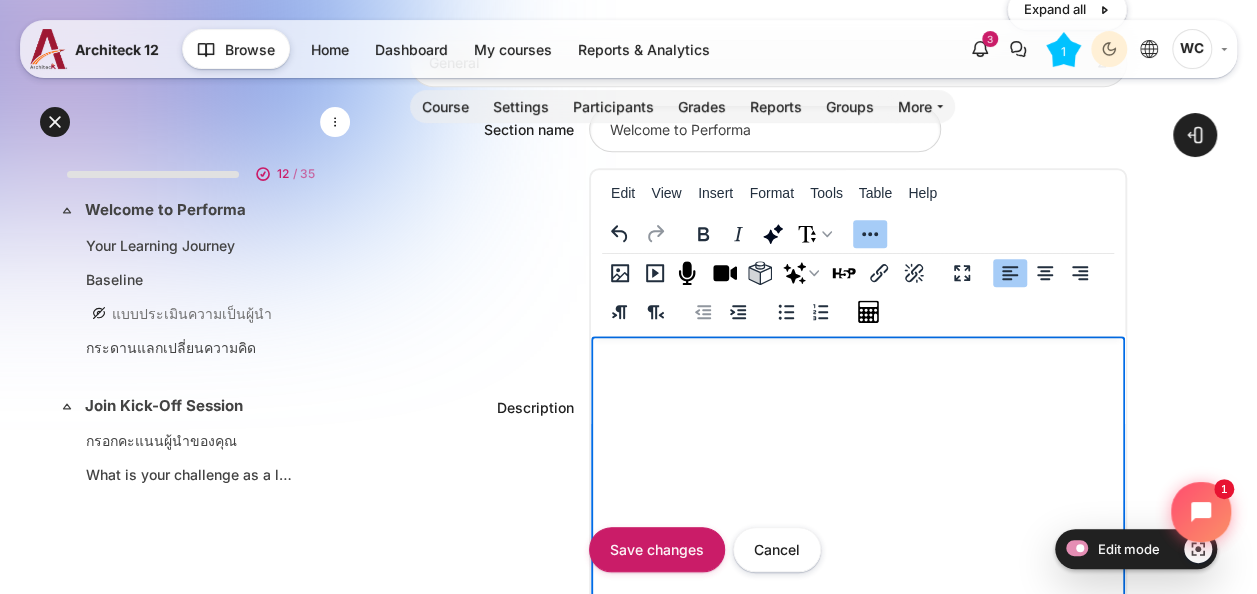 scroll, scrollTop: 453, scrollLeft: 0, axis: vertical 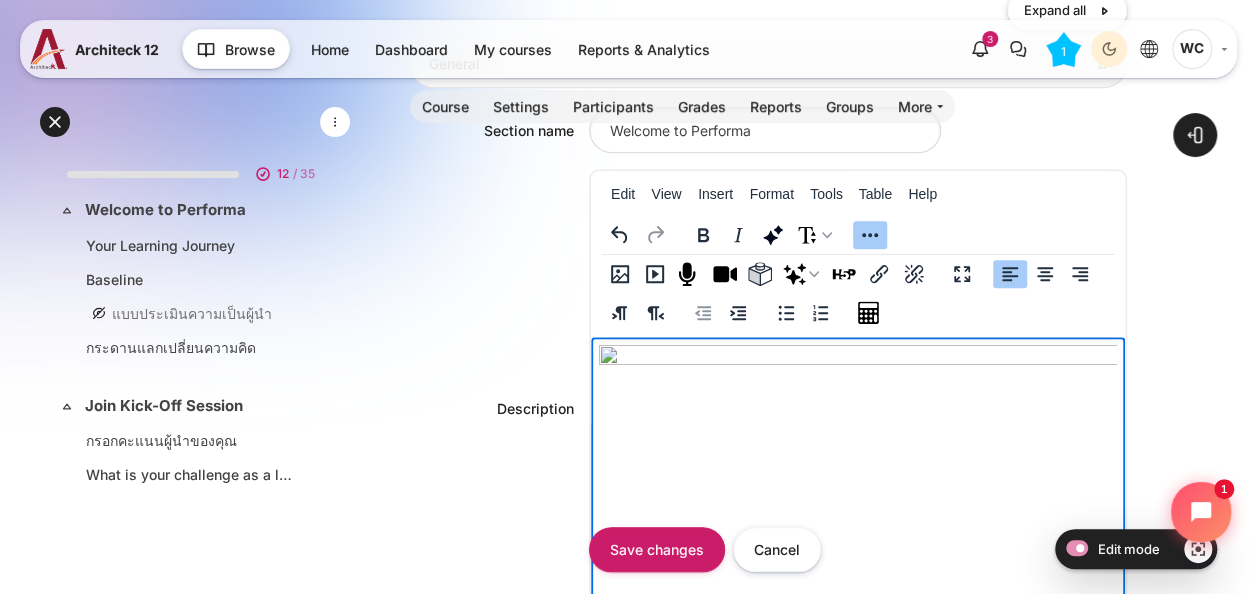 click on "https://a12s.seasiacenter.com/draftfile.php/2180/user/draft/549345439/High%20Performance%20Leadership%20Hook%20Video.mp4?time=1751445375755
Welcome to the Performance-Driven Leader Simulation! Congratulations! You've been selected to lead a division at  Performa , one of the top-performing companies in Thailand. As a leader, your mission is to help  Performa  achieve sustainable success in today’s fast-changing business world. You’ll need to align, inspire, and guide your team toward a shared vision to deliver better outcomes. You already know this role requires both the science and the art of leadership—balancing three critical performance indicators that define a  Performance-Driven Leader  at Performa: Performance  – Achieving key organizational goals Capability  – Developing the skills and potential of your people Employee Well-Being  – Ensuring your team stays motivated and energized" at bounding box center [858, 920] 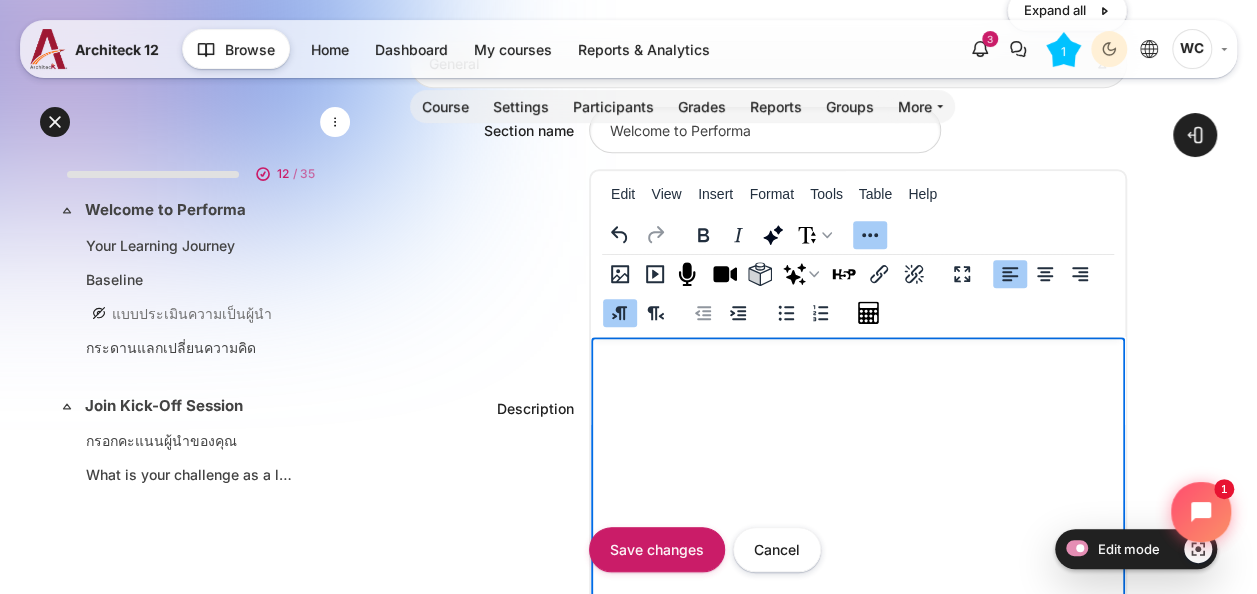scroll, scrollTop: 0, scrollLeft: 0, axis: both 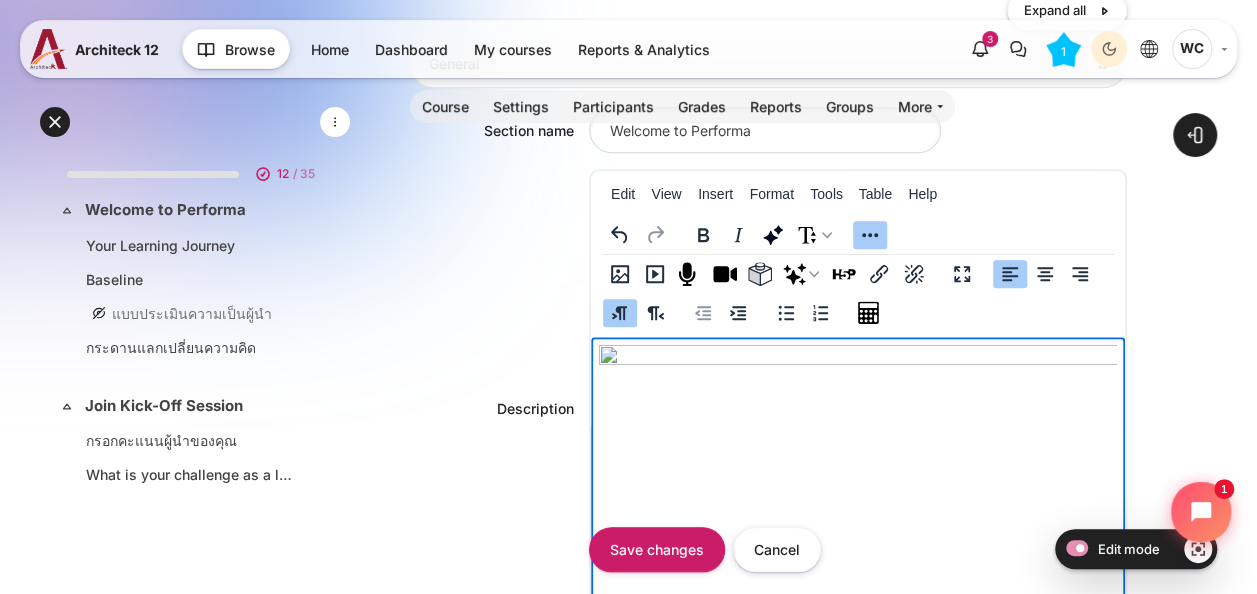 type 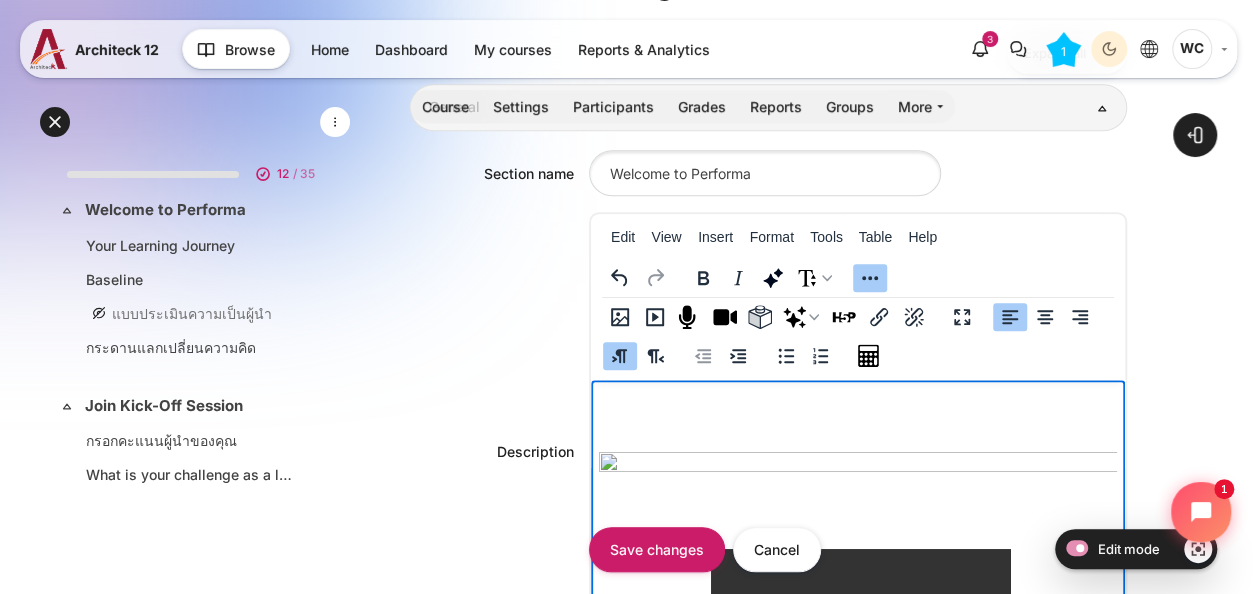 scroll, scrollTop: 500, scrollLeft: 0, axis: vertical 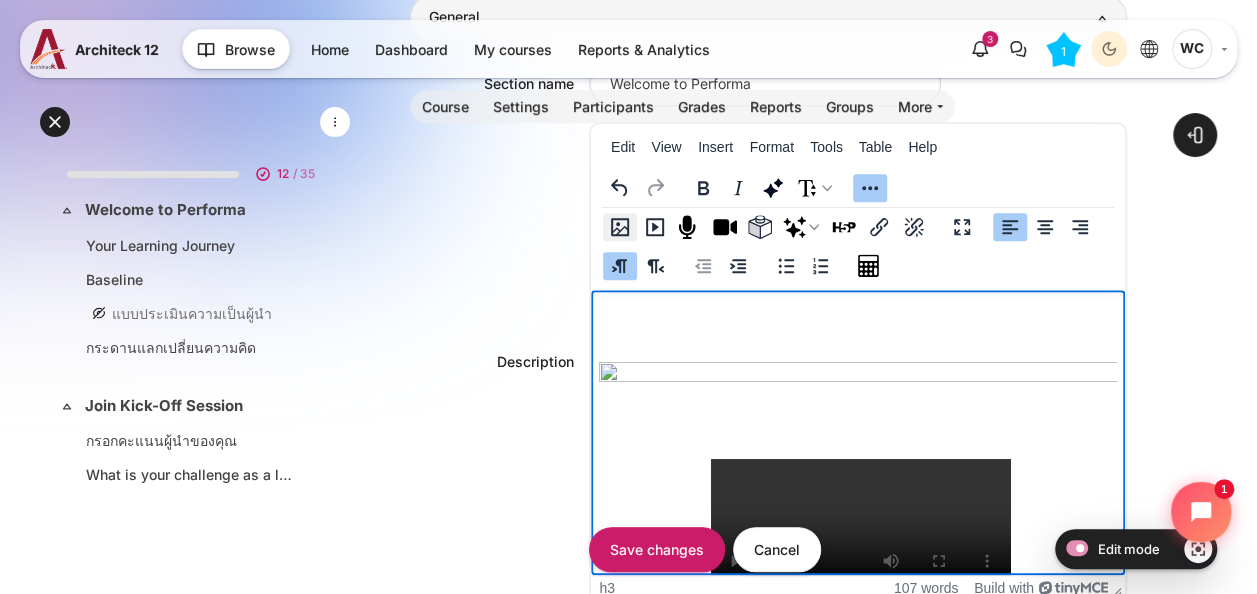 click 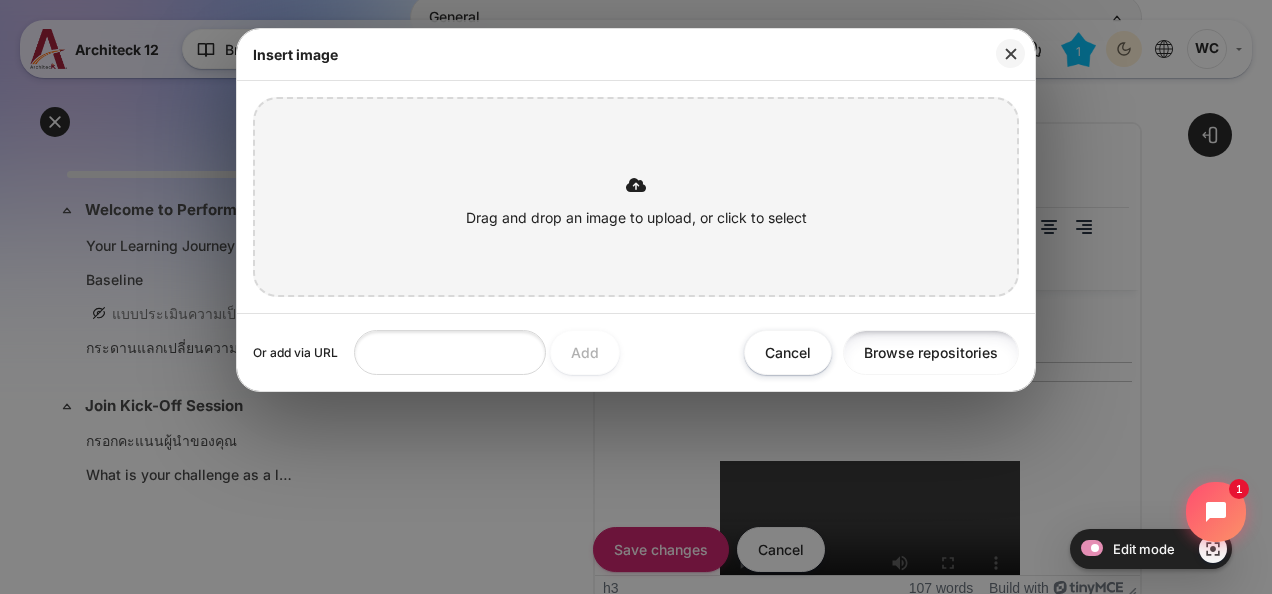 click on "Browse repositories" at bounding box center (931, 352) 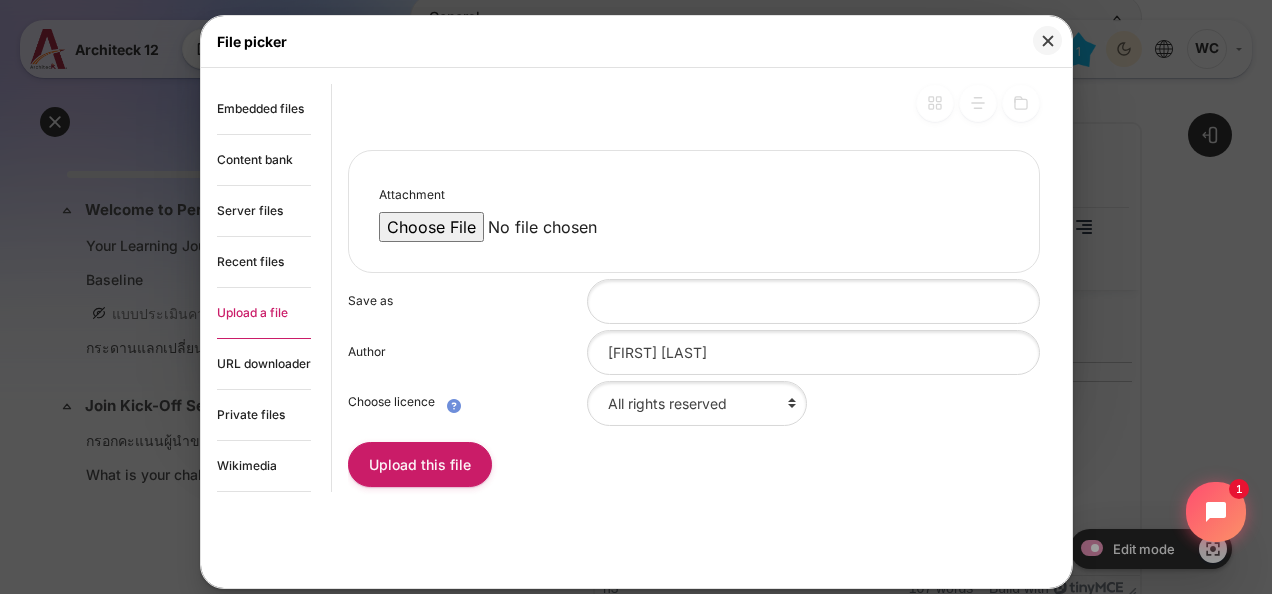 click on "Attachment" at bounding box center (549, 227) 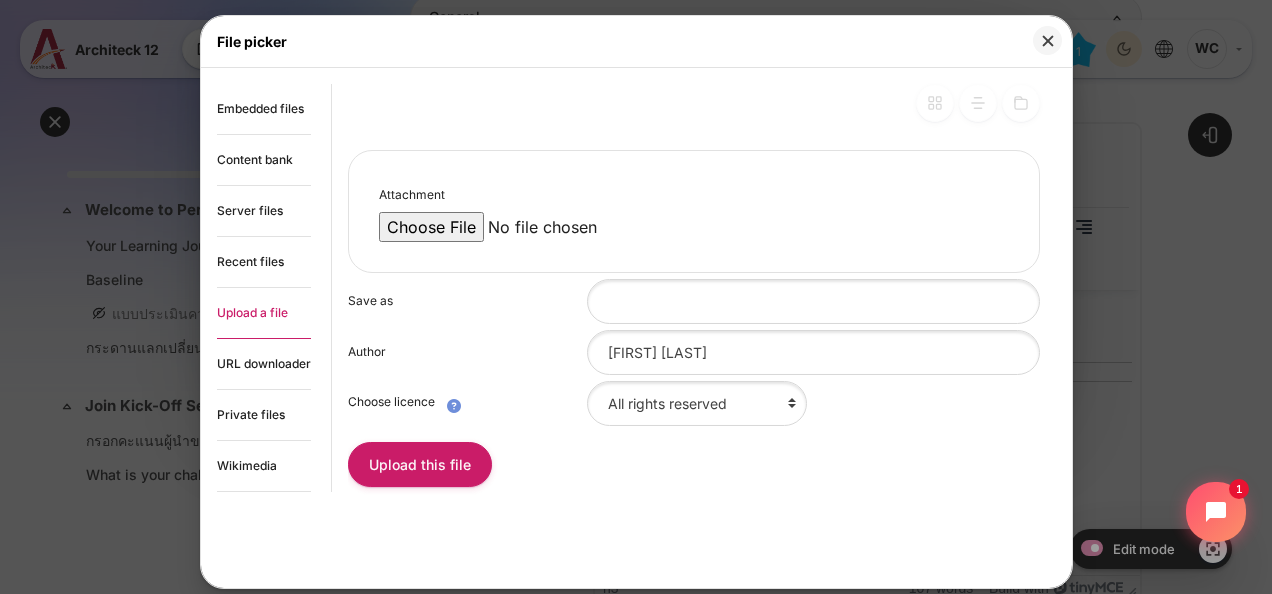 type on "C:\fakepath\Welcome to Performa_Banner.png" 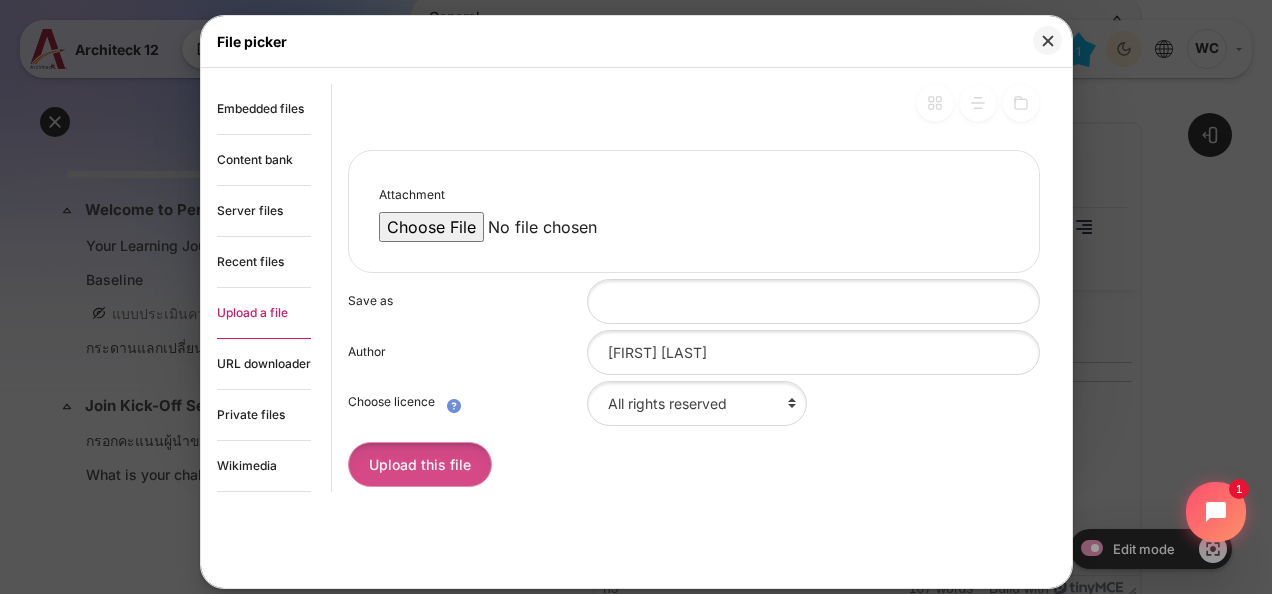 click on "Upload this file" at bounding box center (420, 464) 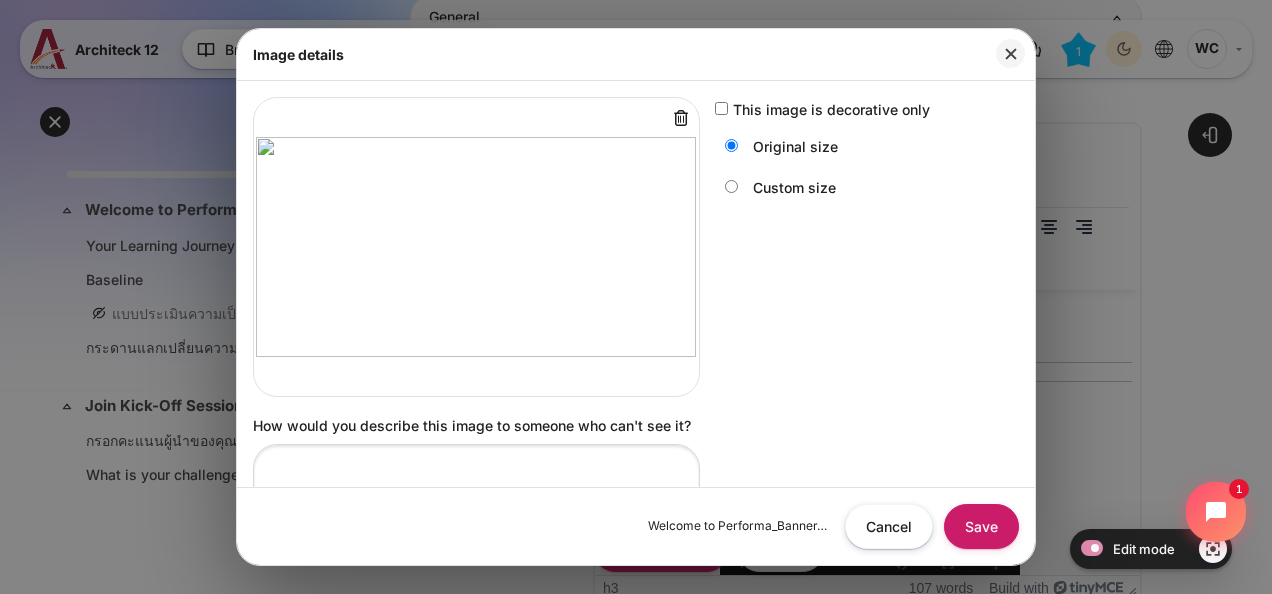 click on "This image is decorative only" at bounding box center (831, 109) 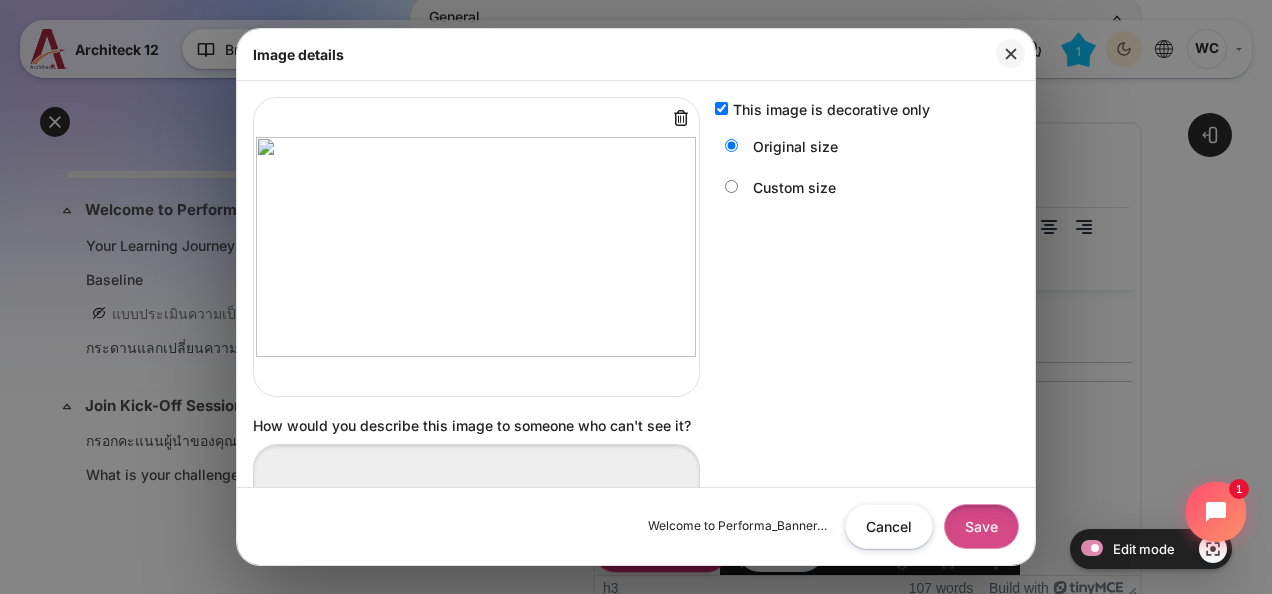 click on "Save" at bounding box center (981, 526) 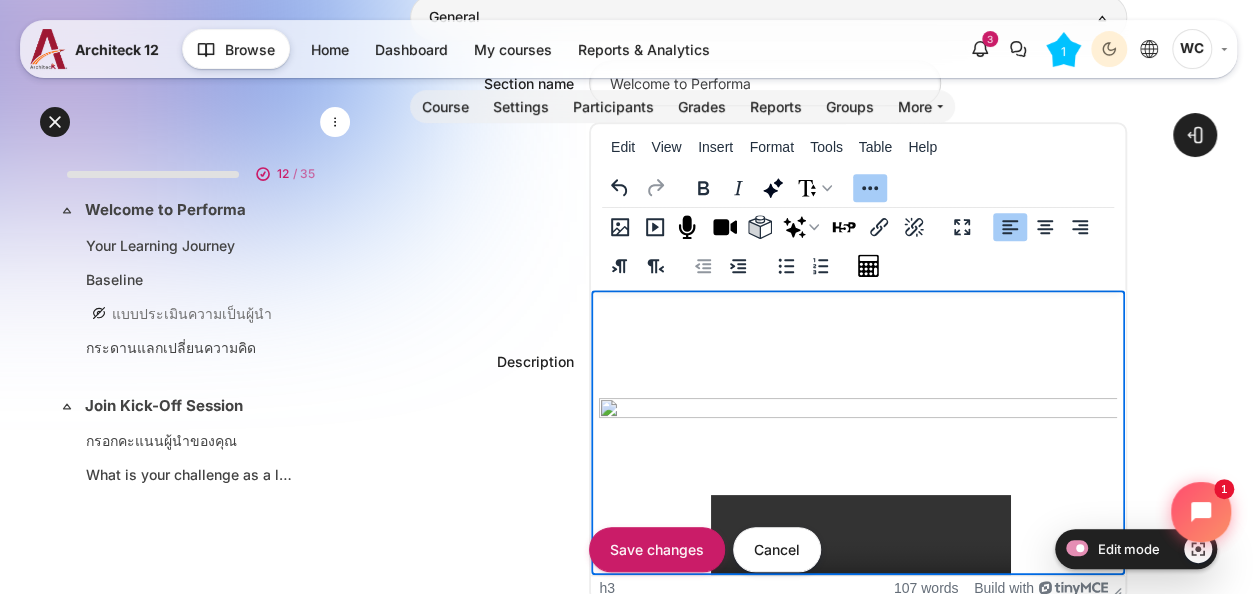 scroll, scrollTop: 200, scrollLeft: 0, axis: vertical 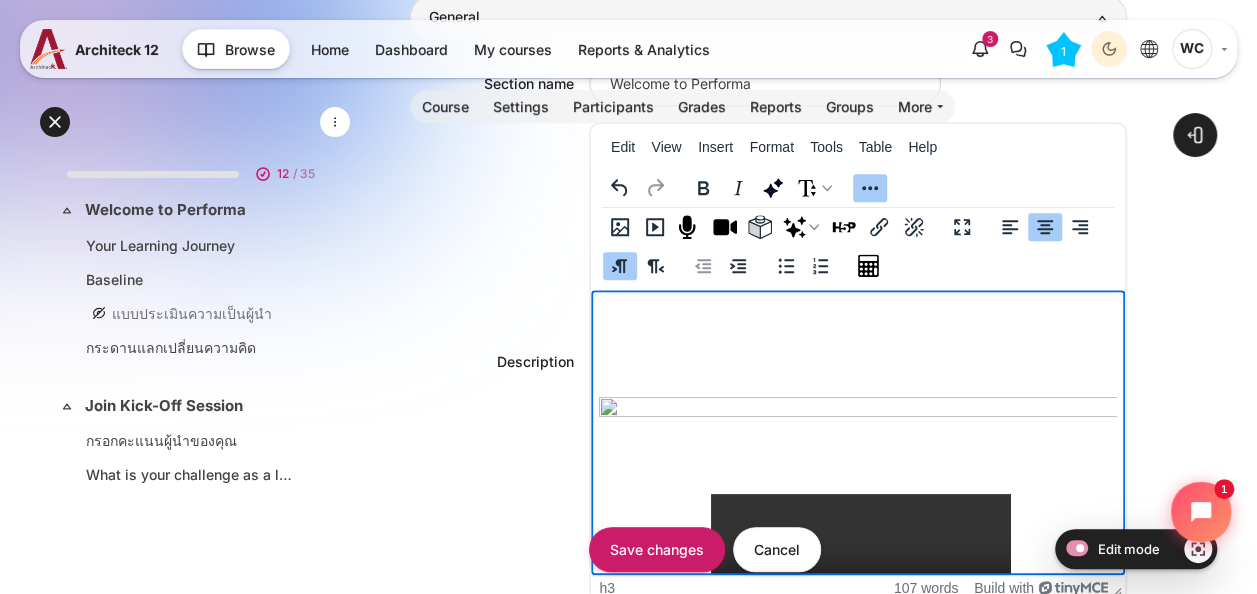 click at bounding box center (858, 376) 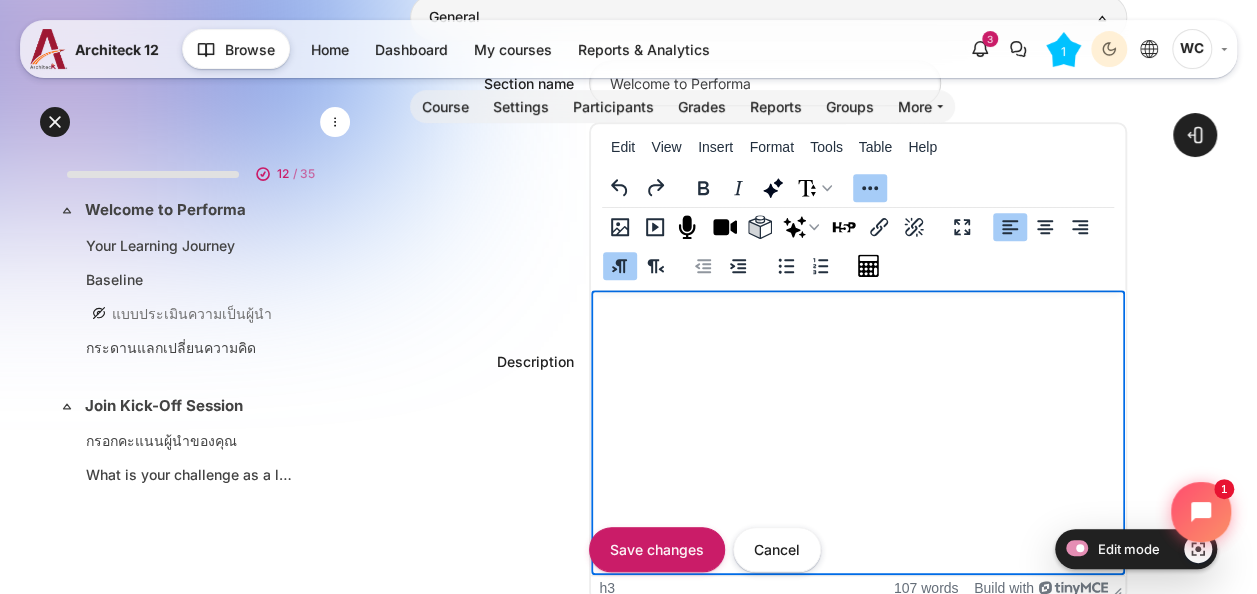 scroll, scrollTop: 200, scrollLeft: 0, axis: vertical 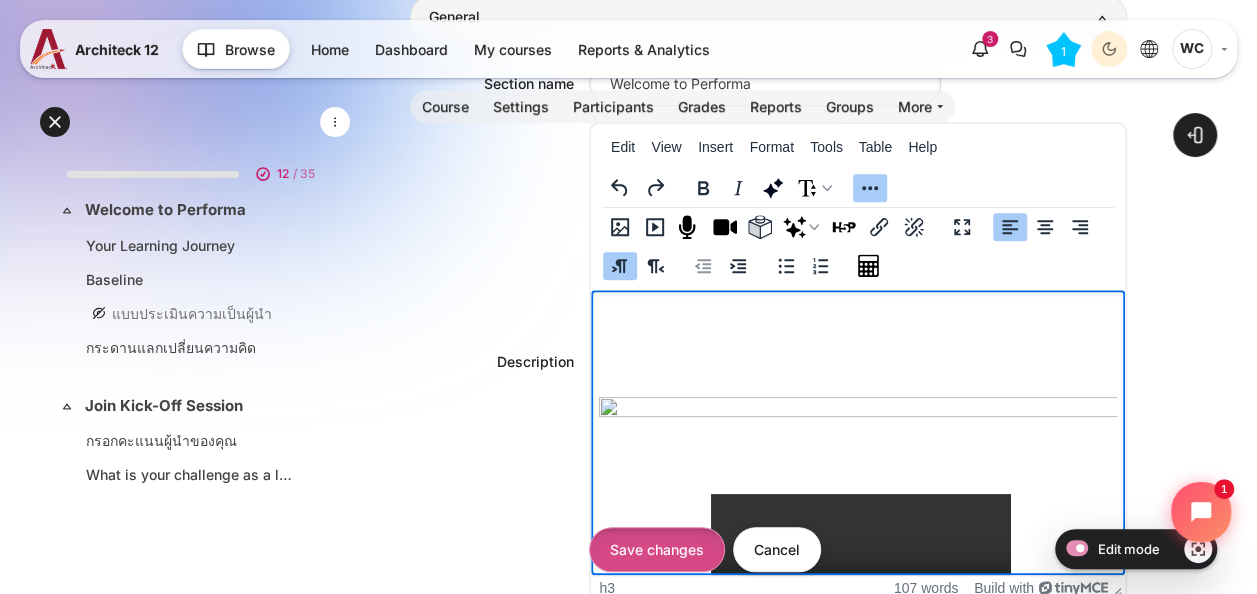 click on "Save changes" at bounding box center [657, 549] 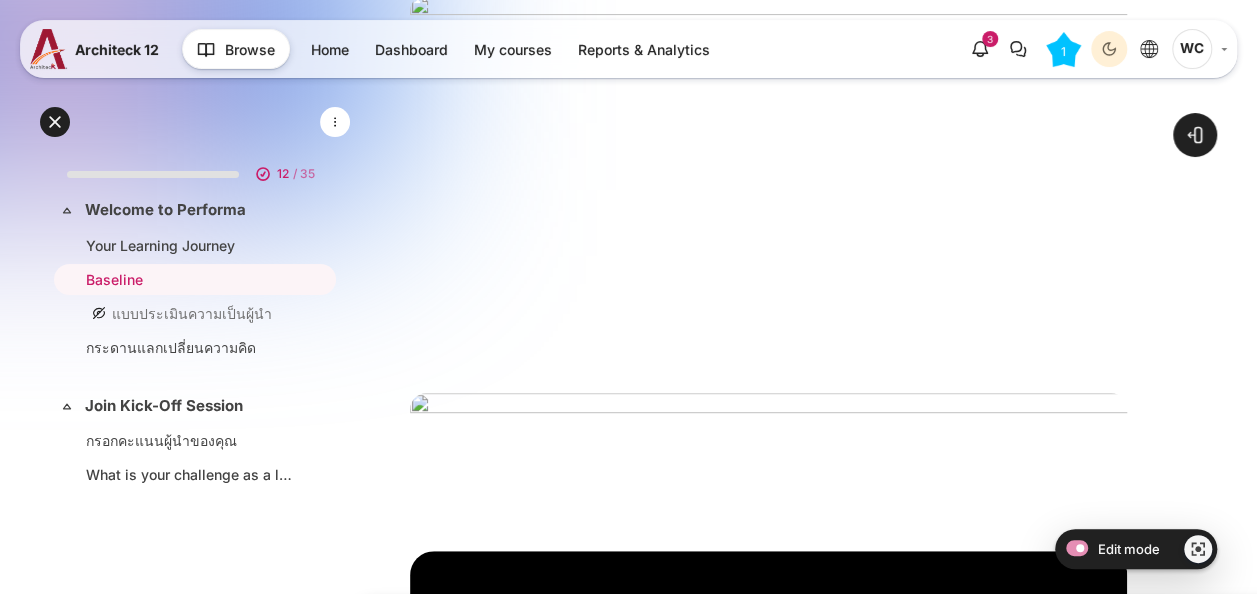 scroll, scrollTop: 118, scrollLeft: 0, axis: vertical 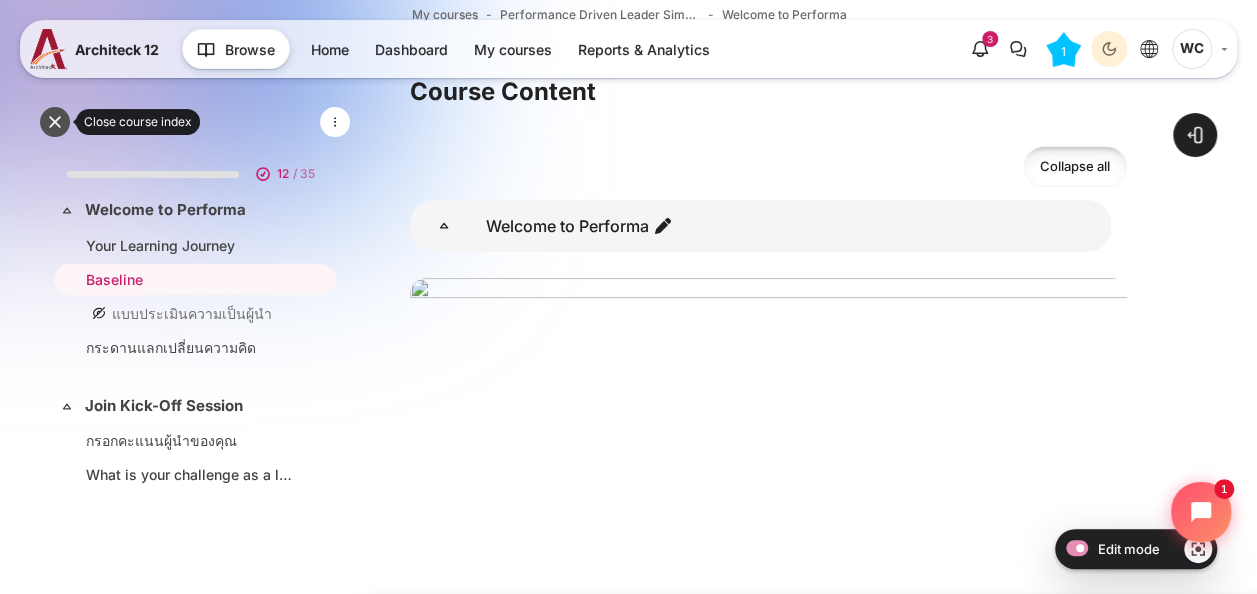 click at bounding box center (55, 122) 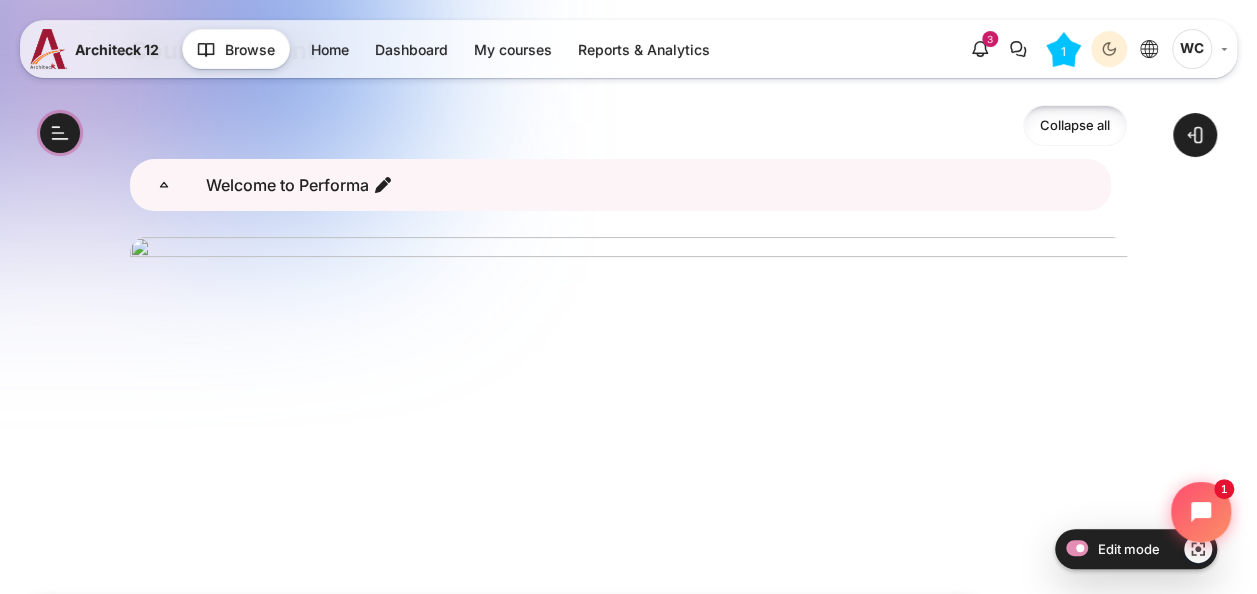 scroll, scrollTop: 100, scrollLeft: 0, axis: vertical 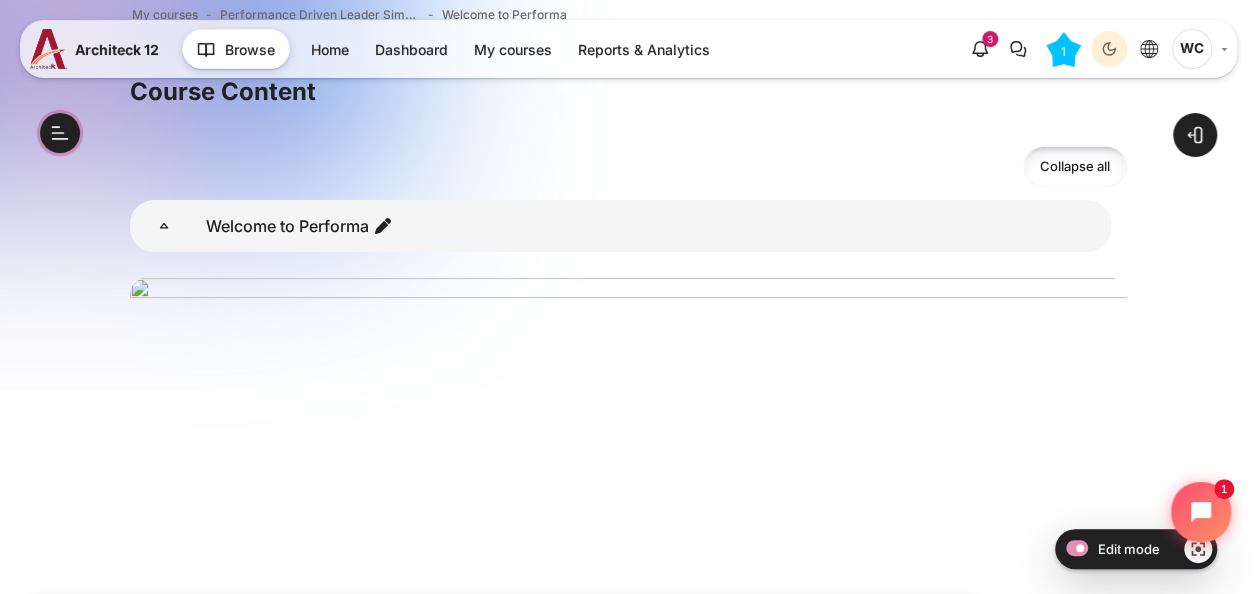 click on "Open course index" at bounding box center [60, 133] 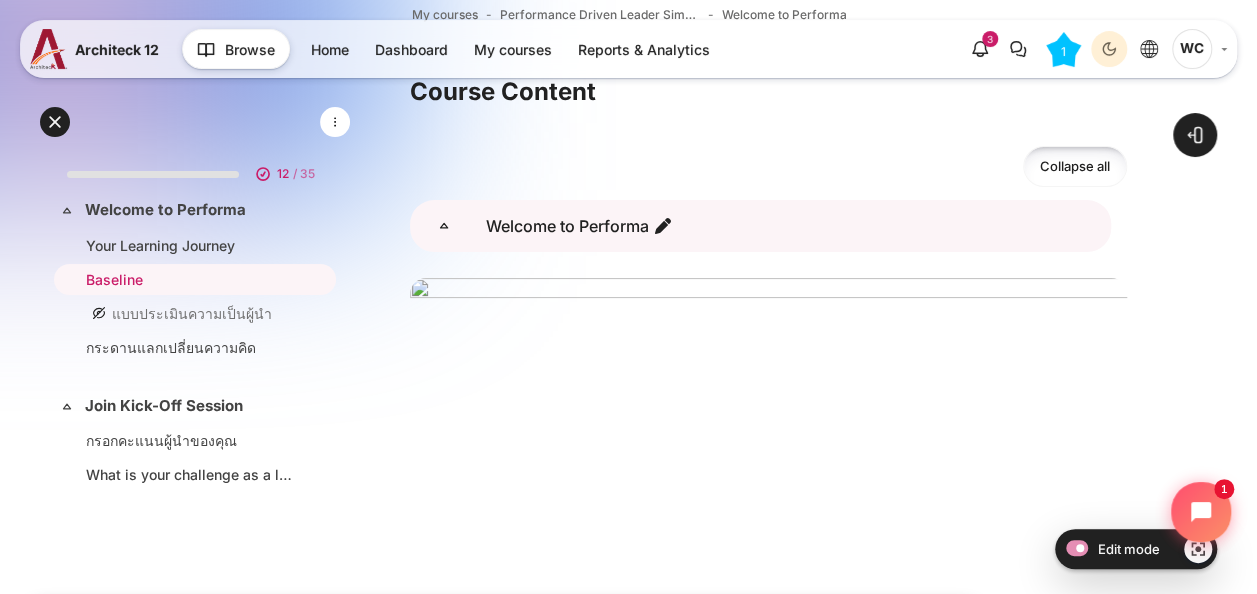 scroll, scrollTop: 0, scrollLeft: 0, axis: both 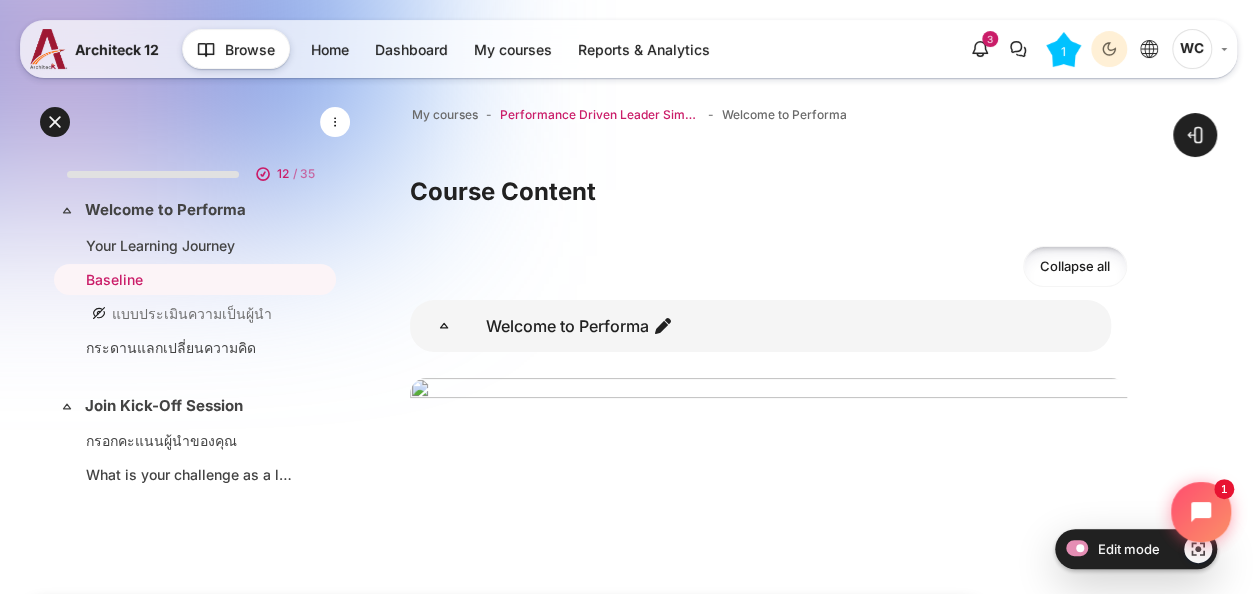 click on "Performance Driven Leader Simulation_1" at bounding box center (600, 115) 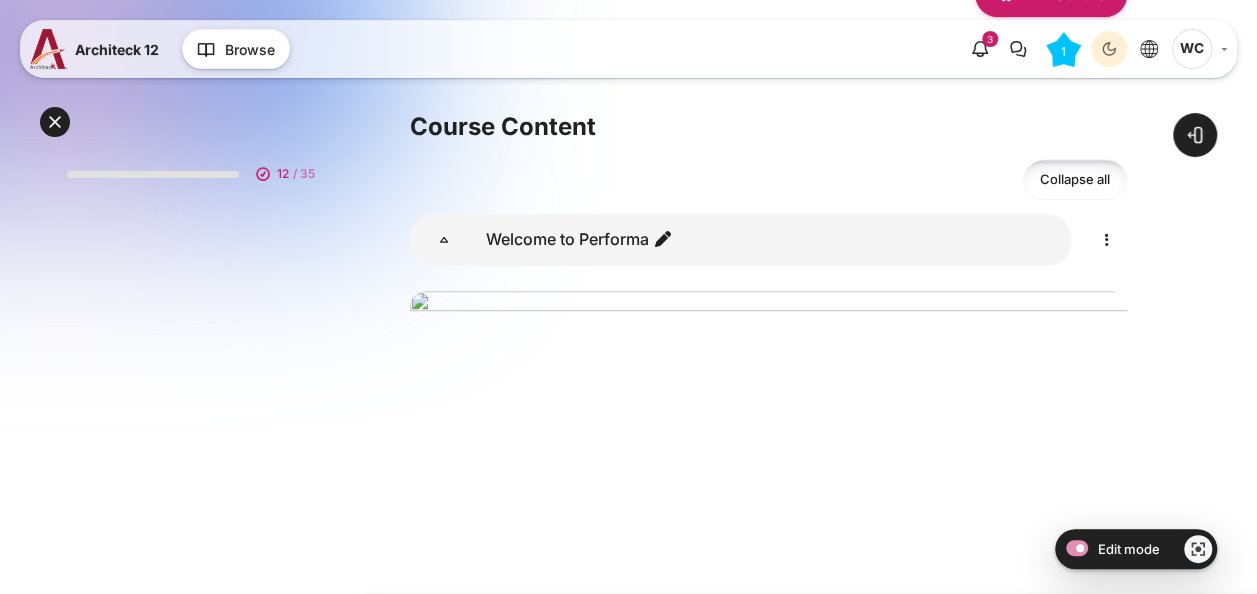 scroll, scrollTop: 400, scrollLeft: 0, axis: vertical 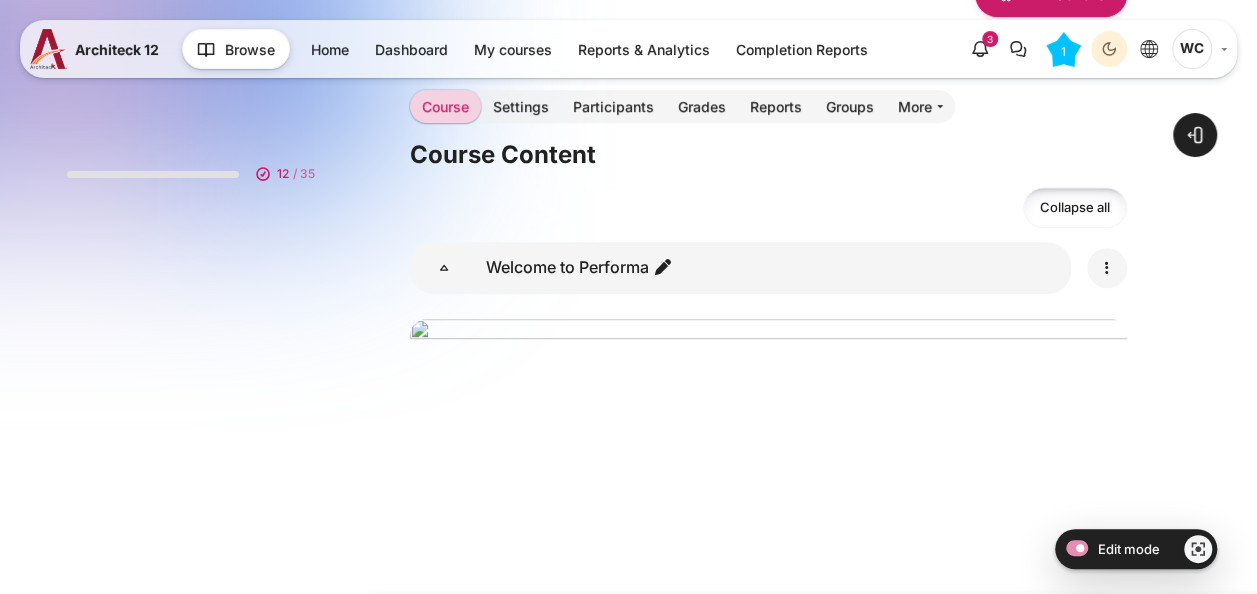 click at bounding box center (1107, 268) 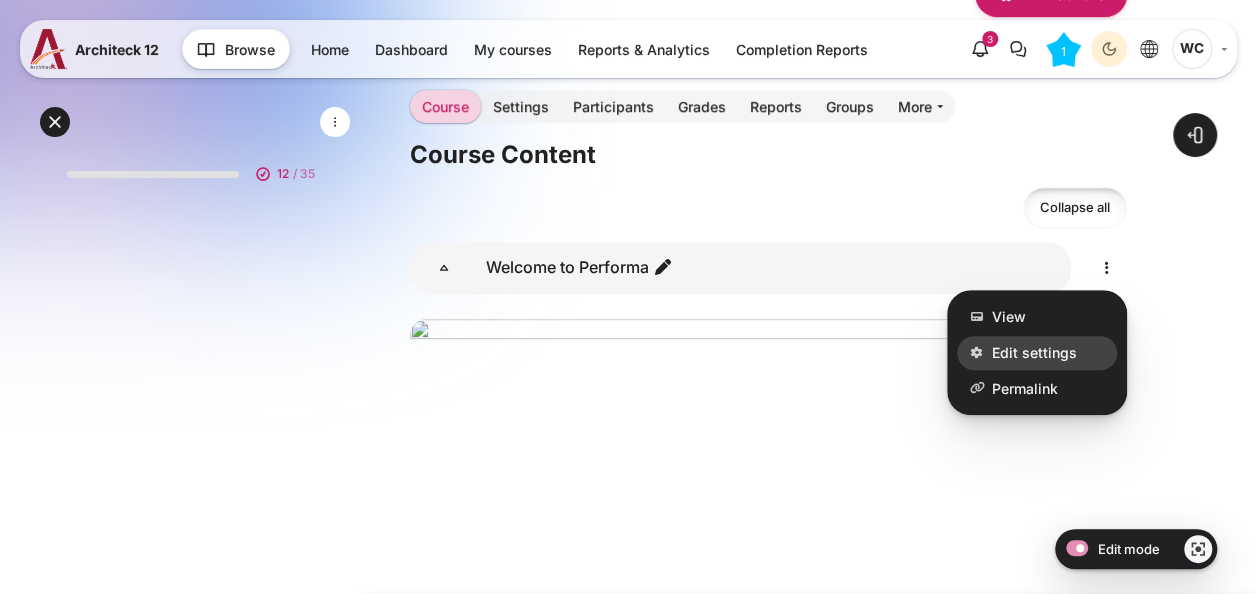 click on "Edit settings" at bounding box center (1034, 352) 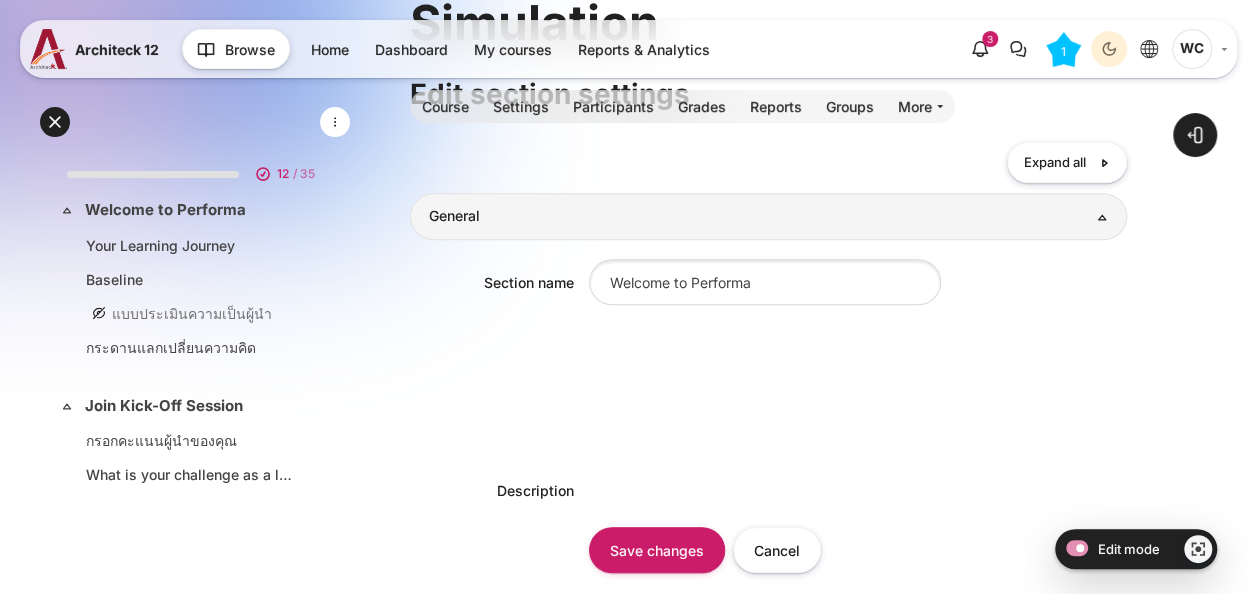 scroll, scrollTop: 600, scrollLeft: 0, axis: vertical 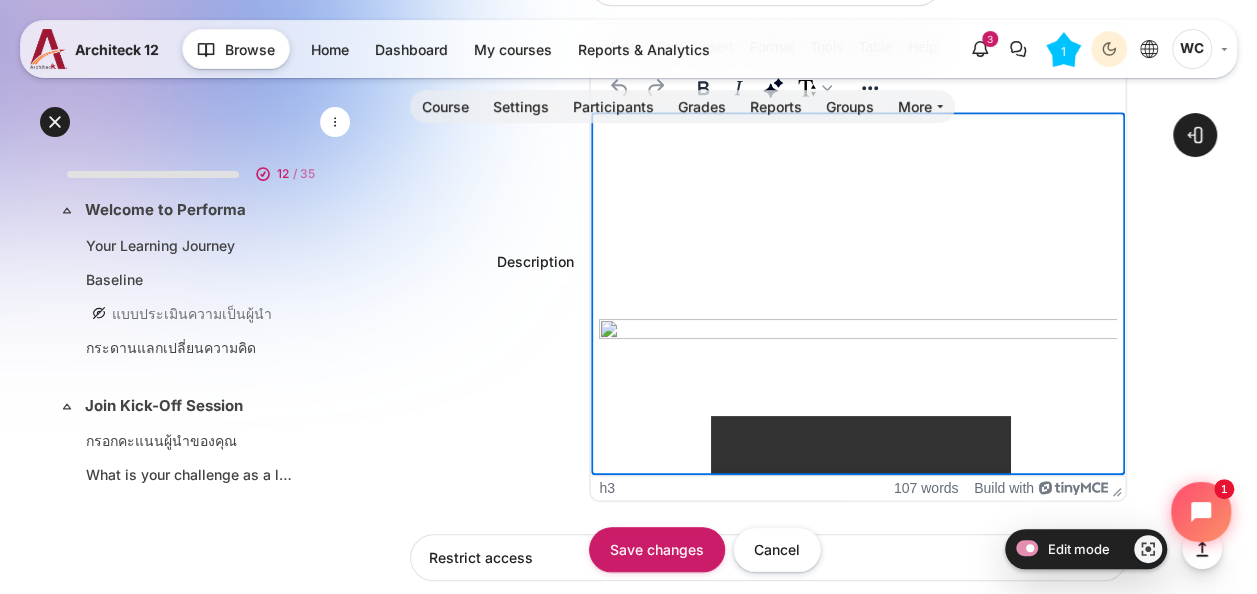 click at bounding box center [858, 298] 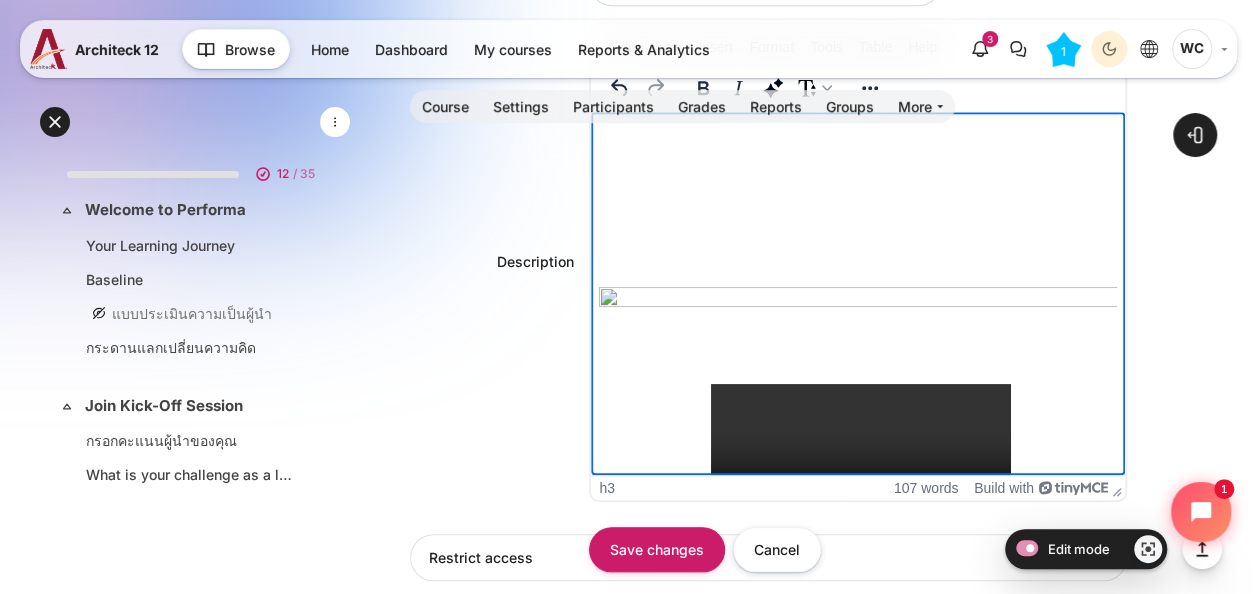 type 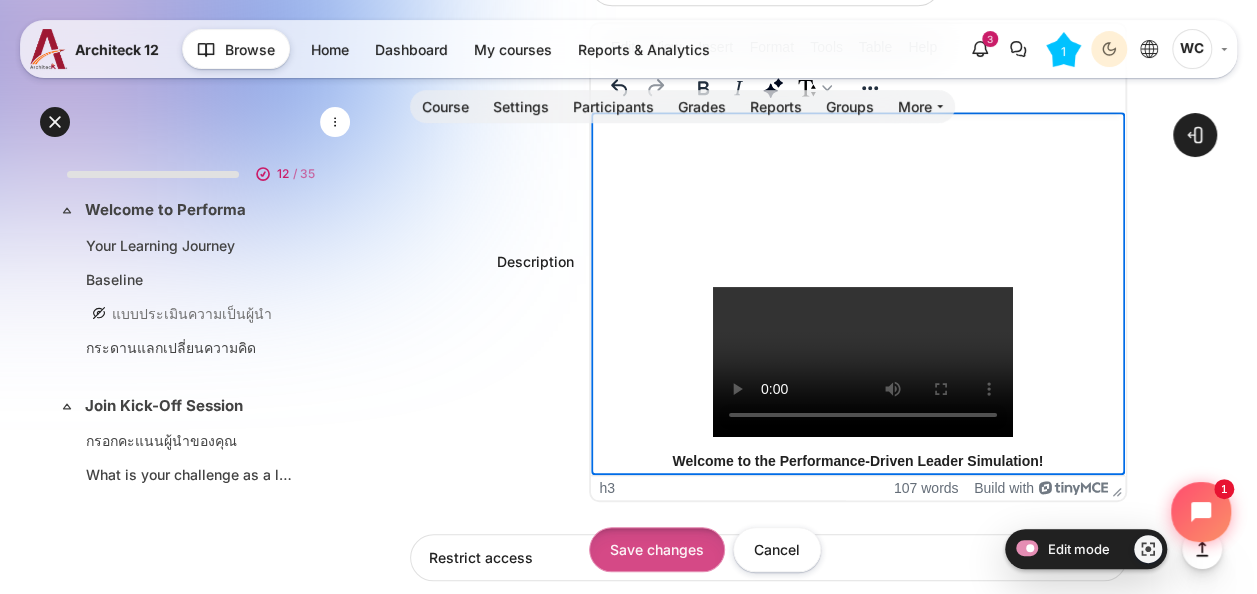 click on "Save changes" at bounding box center [657, 549] 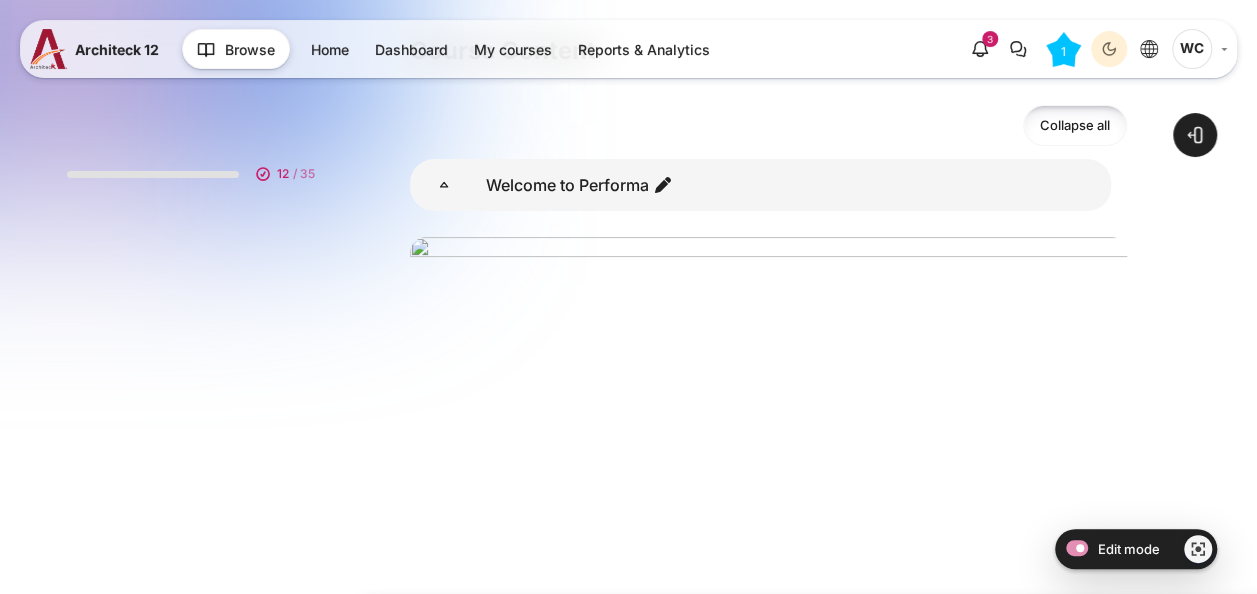 scroll, scrollTop: 200, scrollLeft: 0, axis: vertical 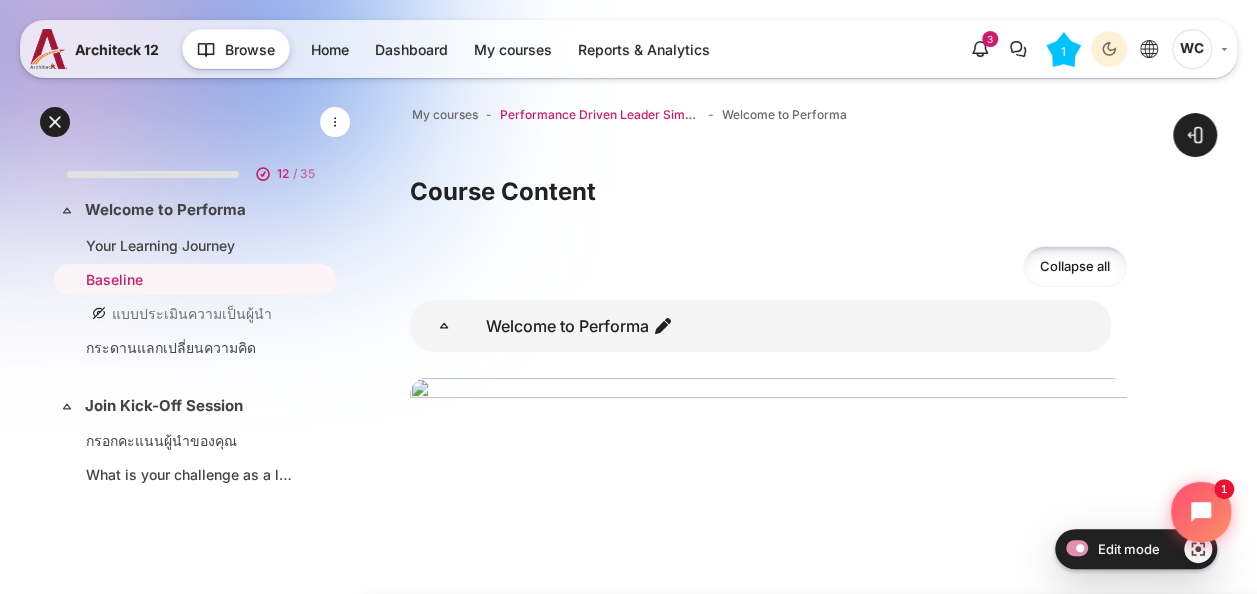 click on "Performance Driven Leader Simulation_1" at bounding box center [600, 115] 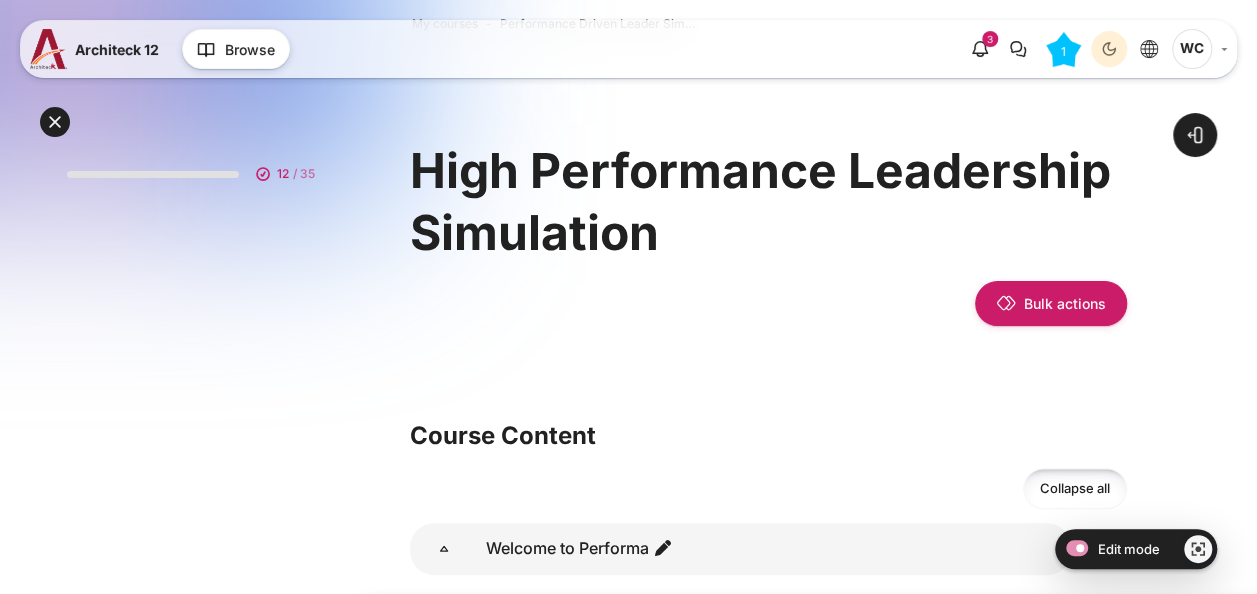 scroll, scrollTop: 200, scrollLeft: 0, axis: vertical 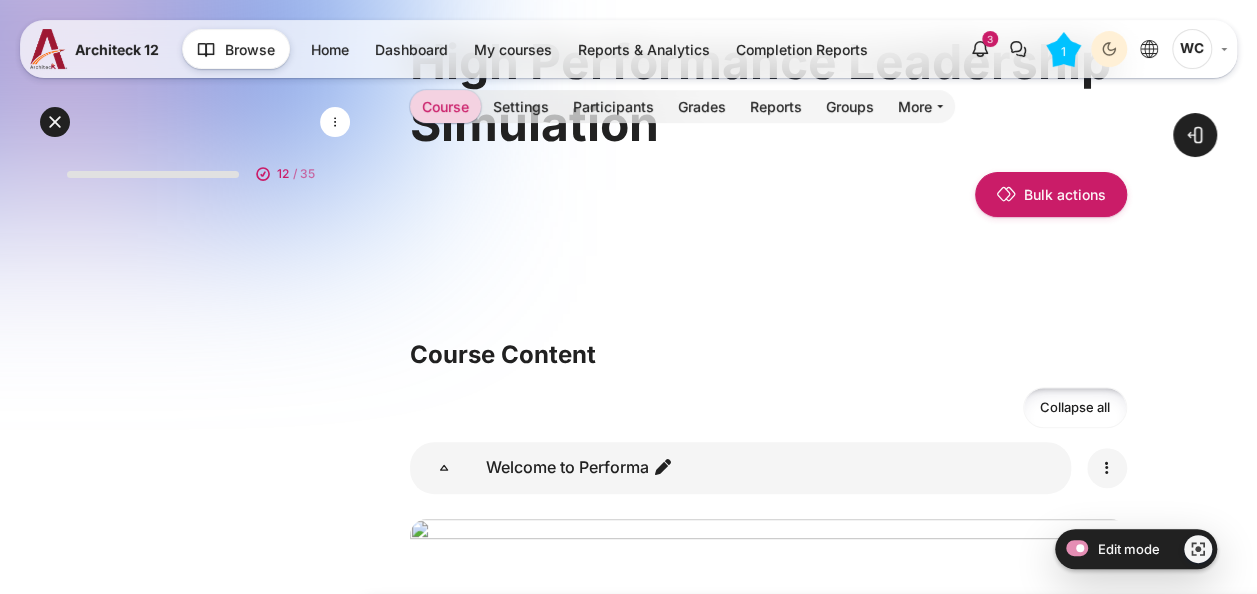 click at bounding box center (1107, 468) 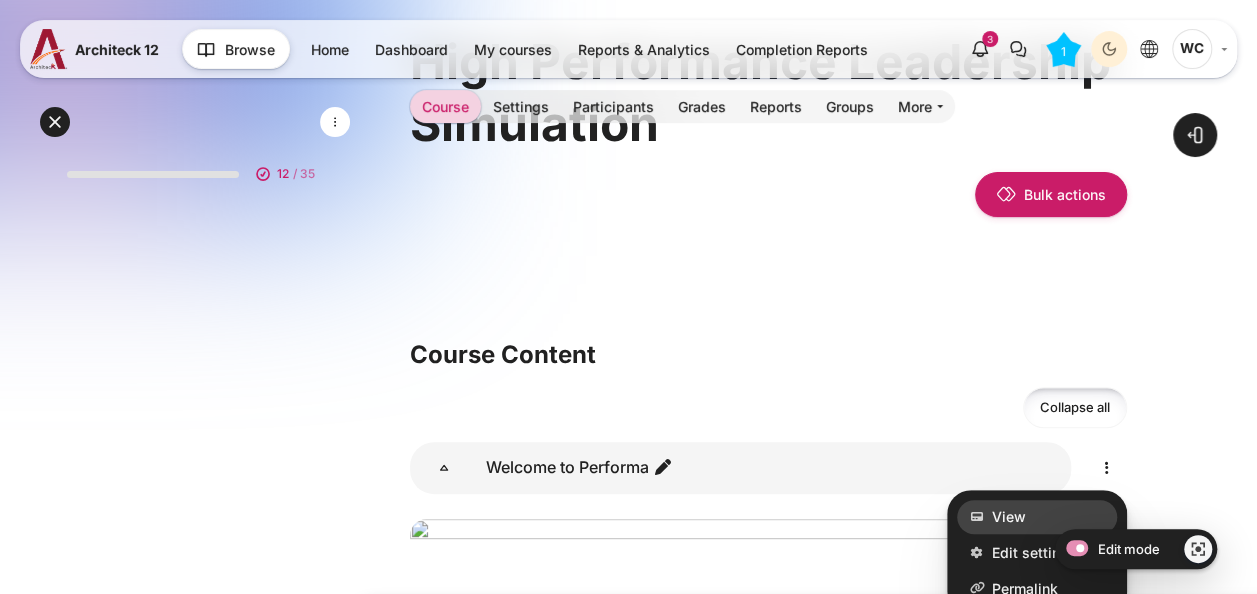 scroll, scrollTop: 300, scrollLeft: 0, axis: vertical 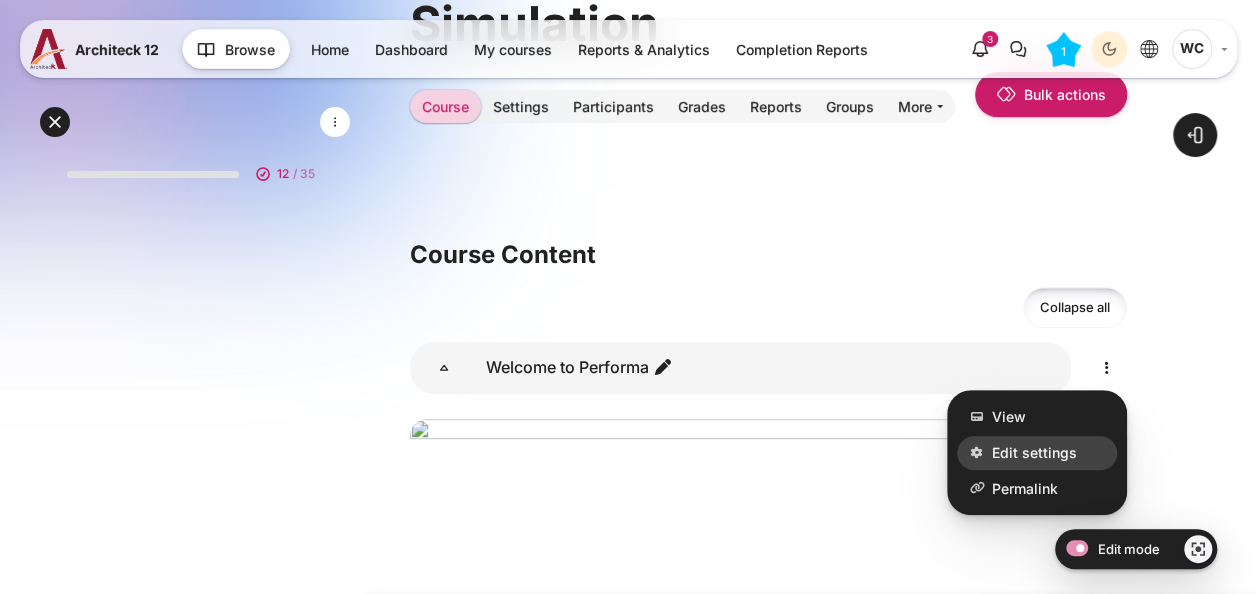 click on "Edit settings" at bounding box center [1034, 452] 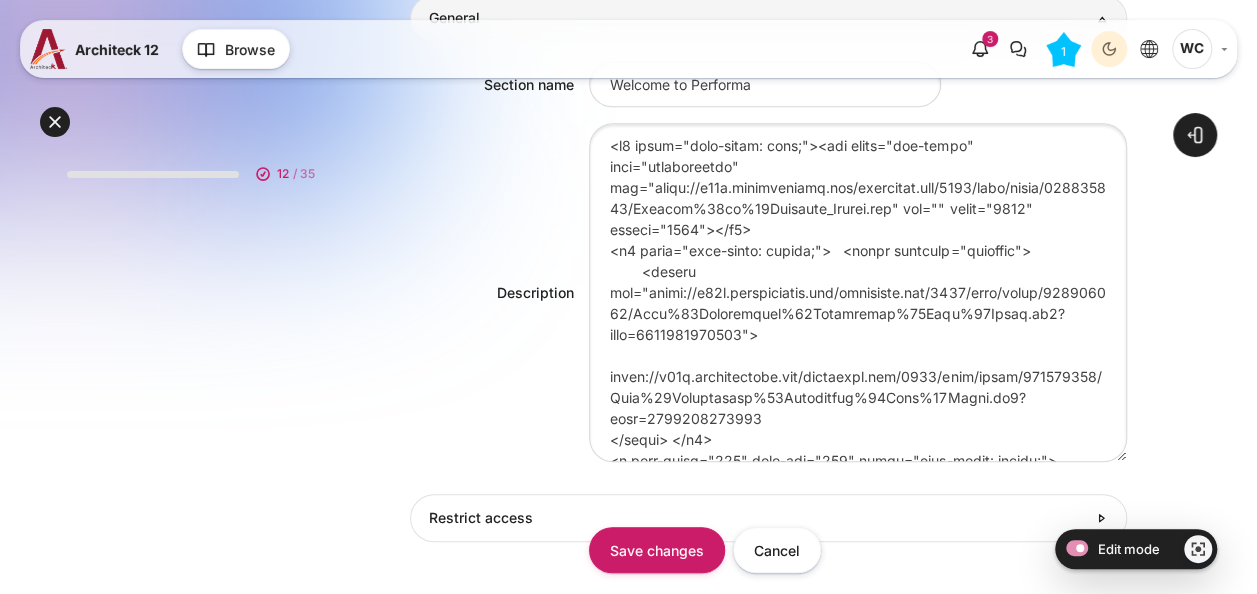 scroll, scrollTop: 500, scrollLeft: 0, axis: vertical 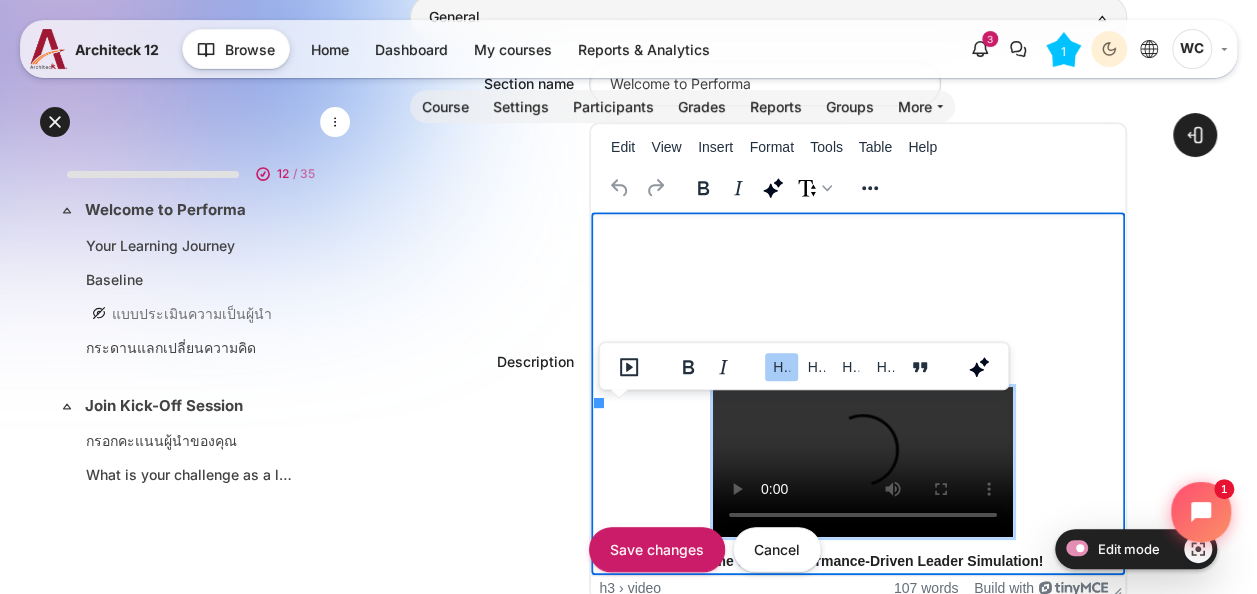 drag, startPoint x: 668, startPoint y: 407, endPoint x: 716, endPoint y: 476, distance: 84.05355 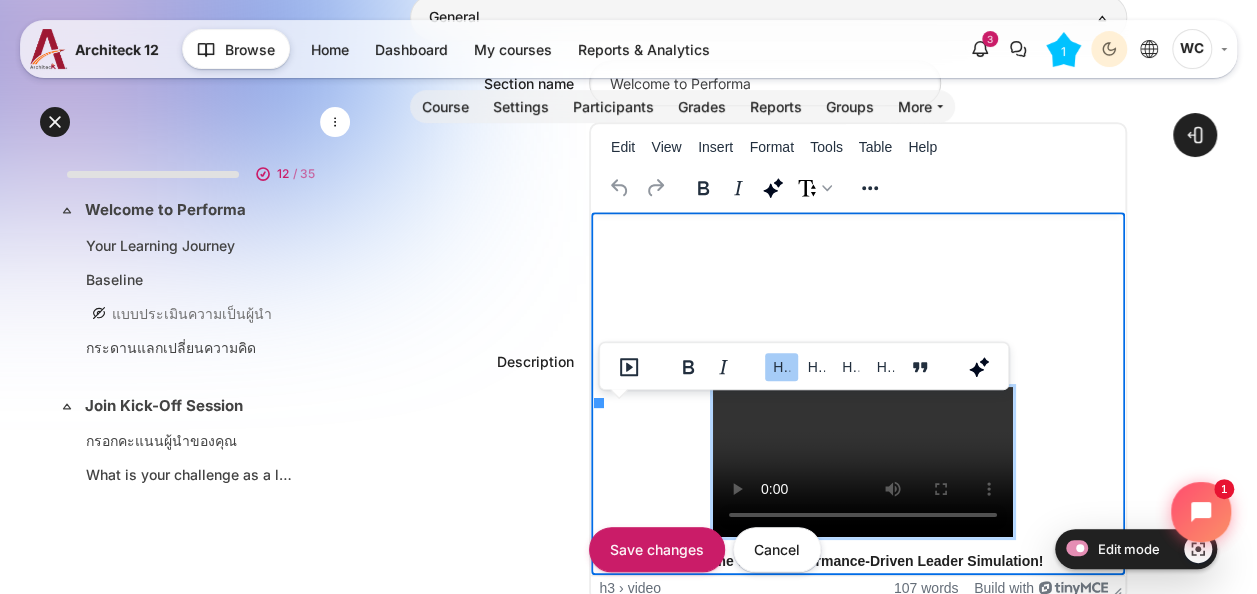 click on "https://a12s.seasiacenter.com/draftfile.php/2180/user/draft/125055384/High%20Performance%20Leadership%20Hook%20Video.mp4?time=1751445375755" at bounding box center [863, 461] 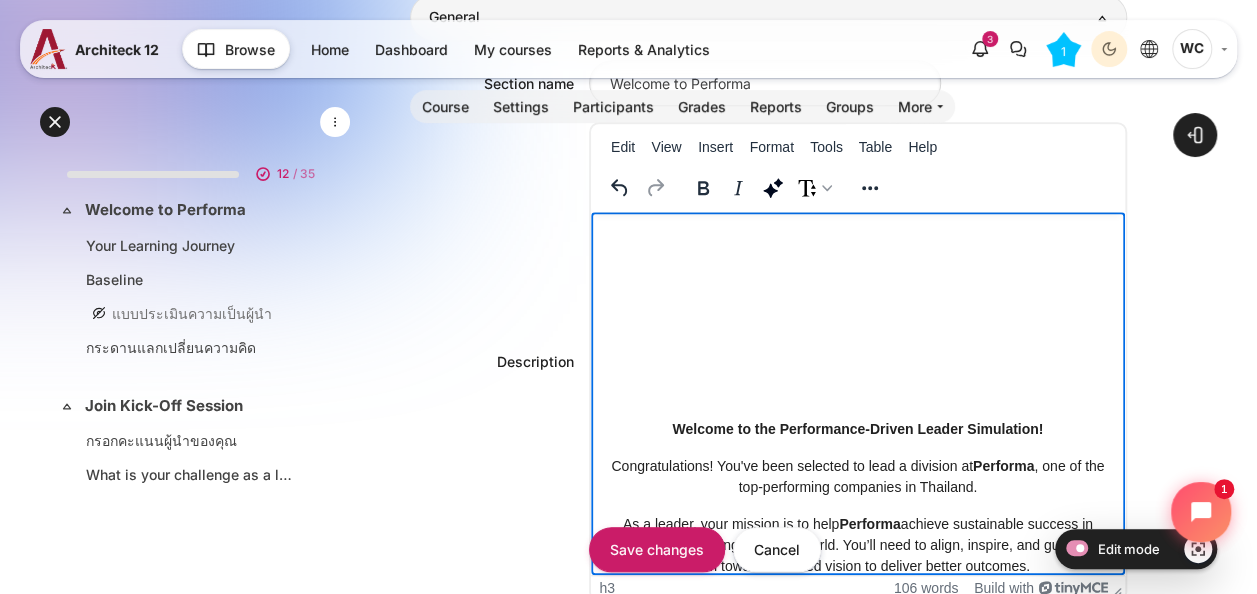 type 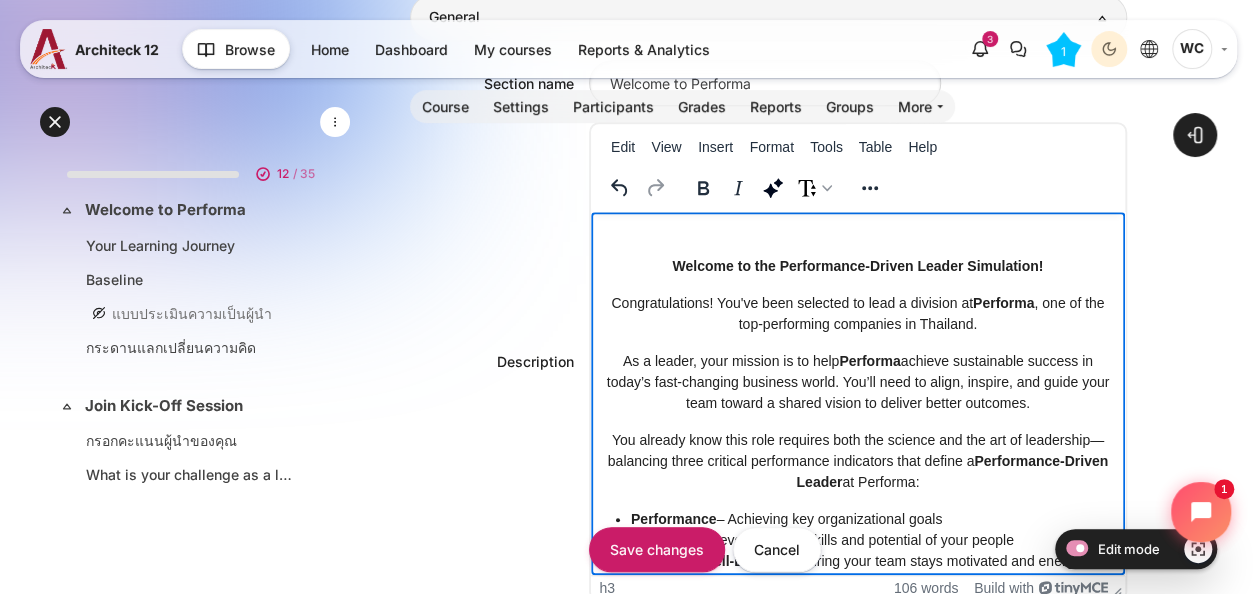 scroll, scrollTop: 400, scrollLeft: 0, axis: vertical 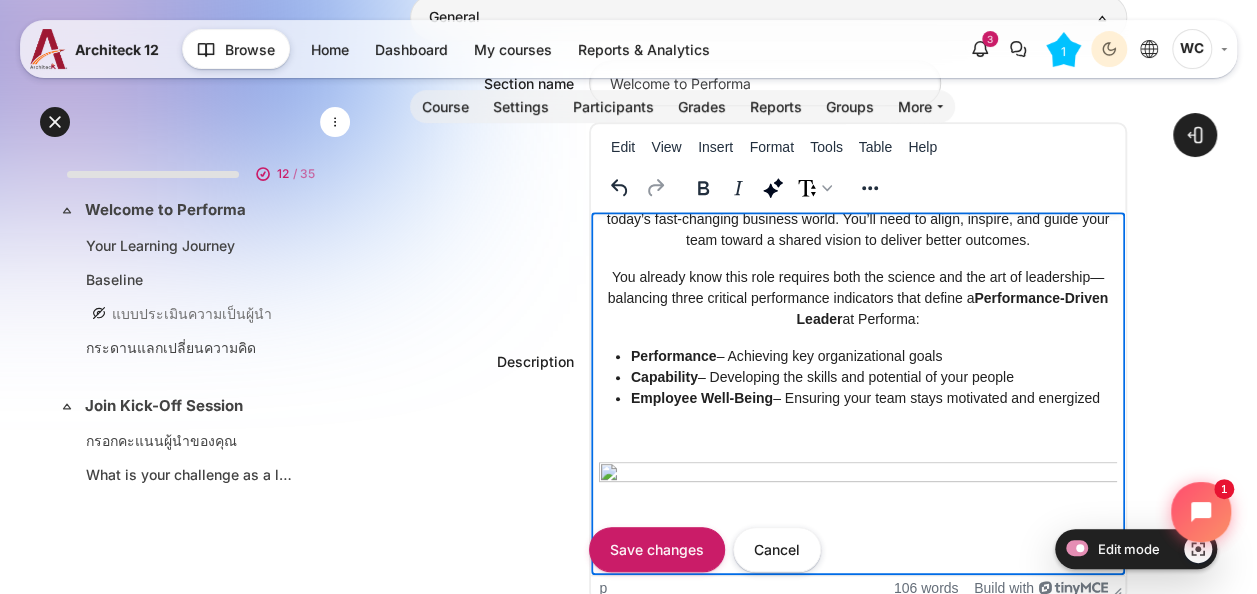click on "Welcome to the Performance-Driven Leader Simulation! Congratulations! You've been selected to lead a division at  Performa , one of the top-performing companies in Thailand. As a leader, your mission is to help  Performa  achieve sustainable success in today’s fast-changing business world. You’ll need to align, inspire, and guide your team toward a shared vision to deliver better outcomes. You already know this role requires both the science and the art of leadership—balancing three critical performance indicators that define a  Performance-Driven Leader  at Performa: Performance  – Achieving key organizational goals Capability  – Developing the skills and potential of your people Employee Well-Being  – Ensuring your team stays motivated and energized" at bounding box center [858, 191] 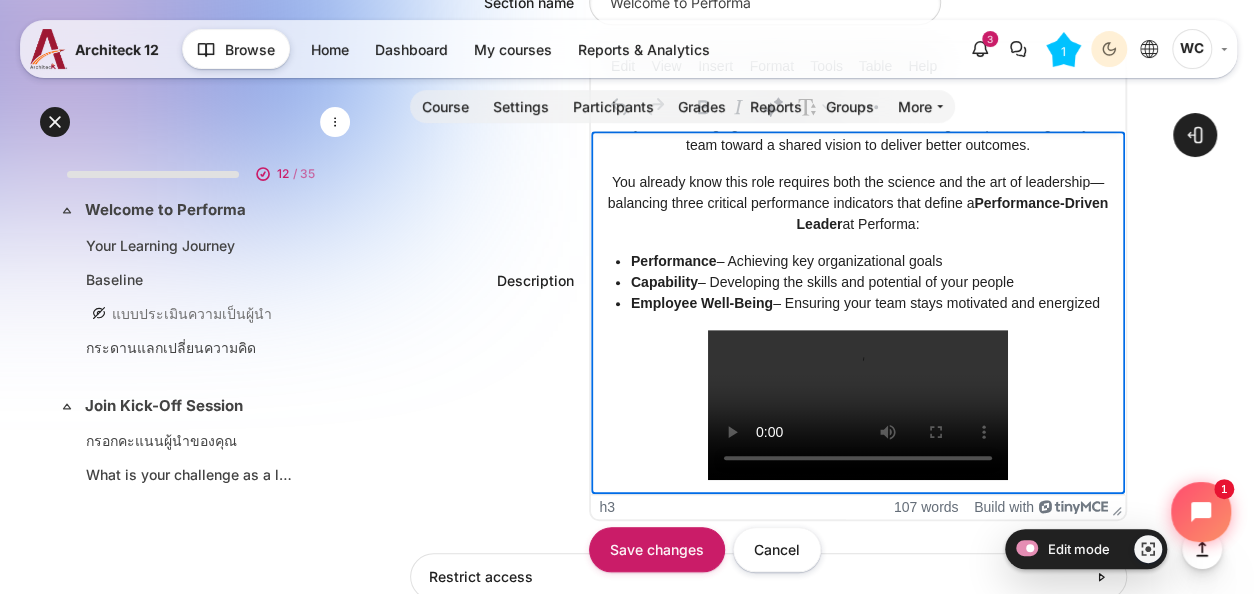 scroll, scrollTop: 700, scrollLeft: 0, axis: vertical 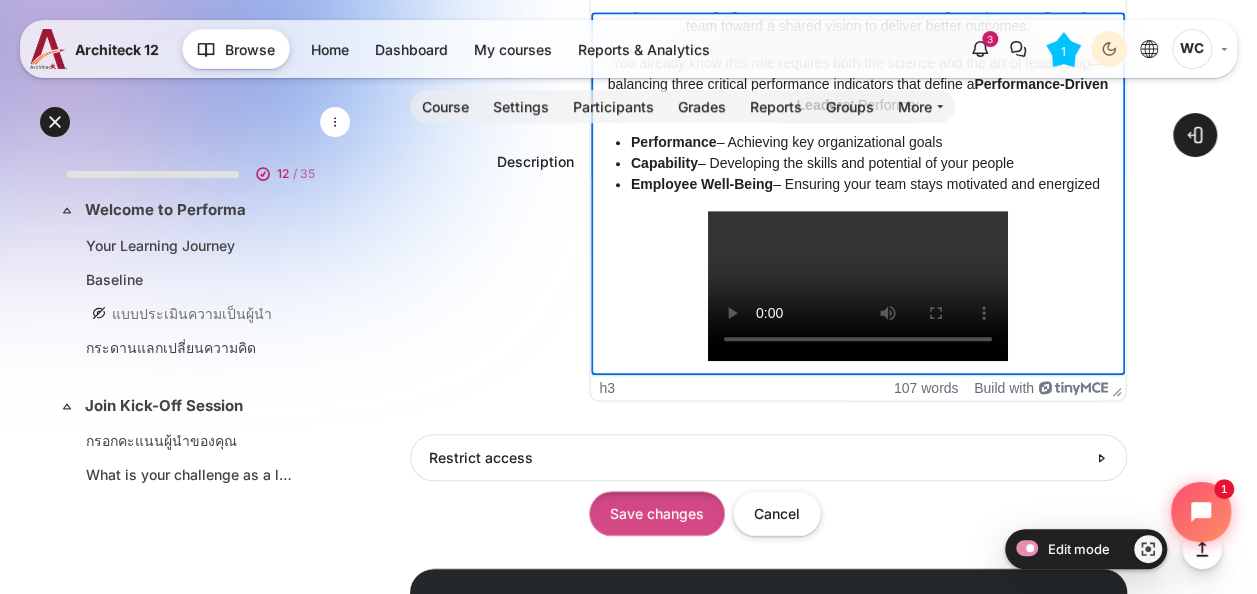click on "Save changes" at bounding box center (657, 513) 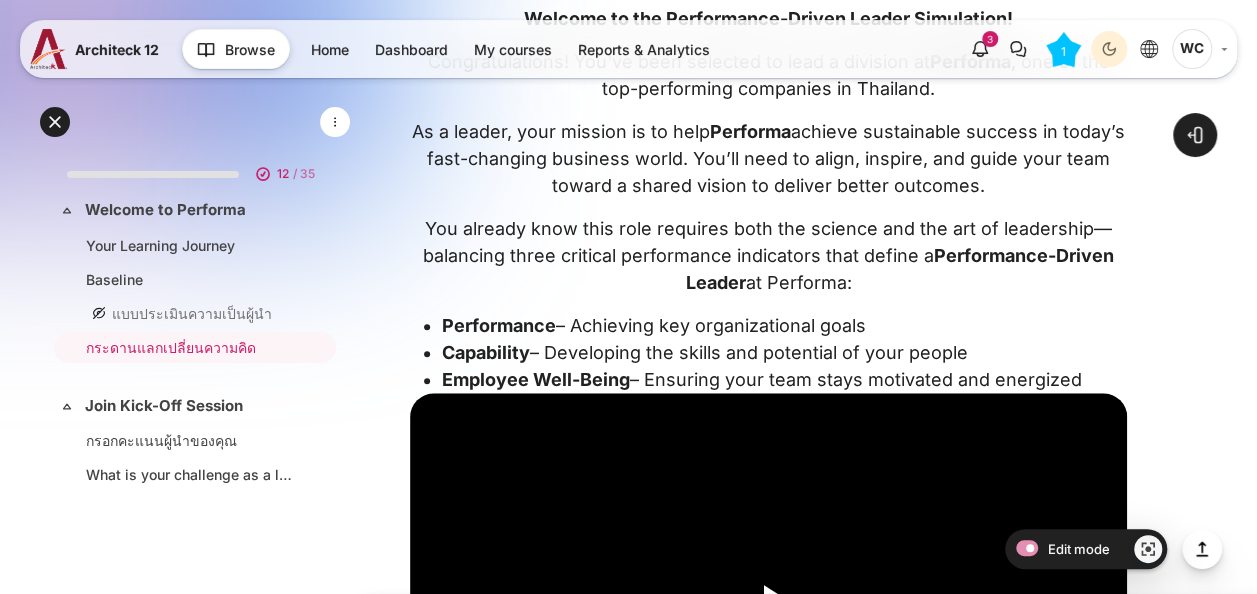 scroll, scrollTop: 800, scrollLeft: 0, axis: vertical 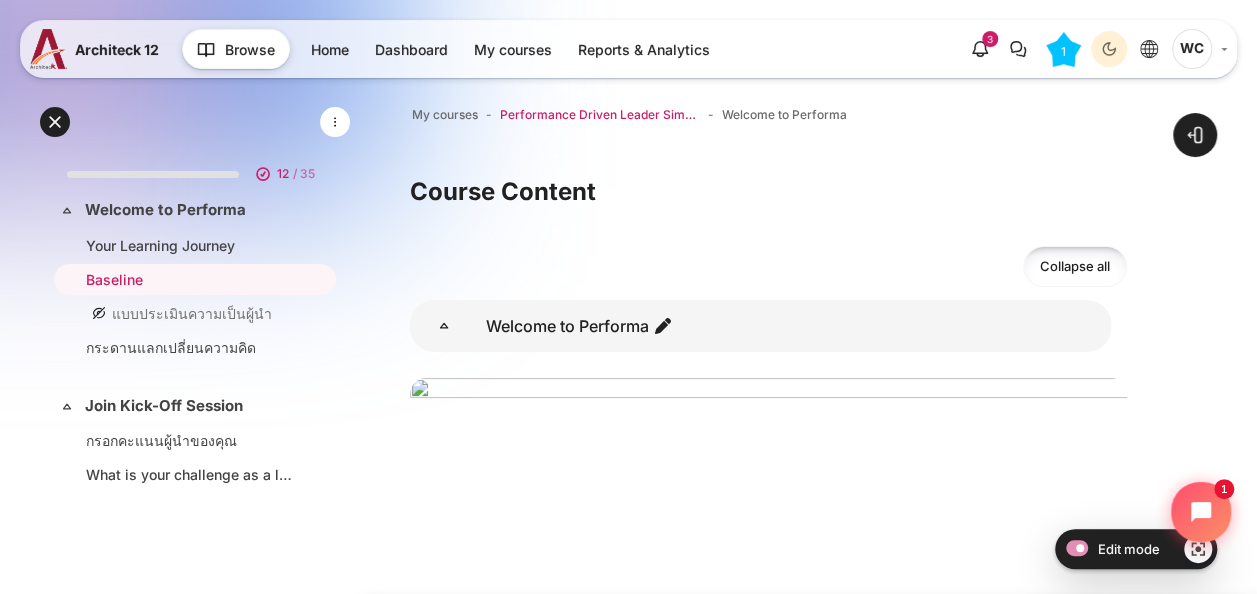 click on "Performance Driven Leader Simulation_1" at bounding box center [600, 115] 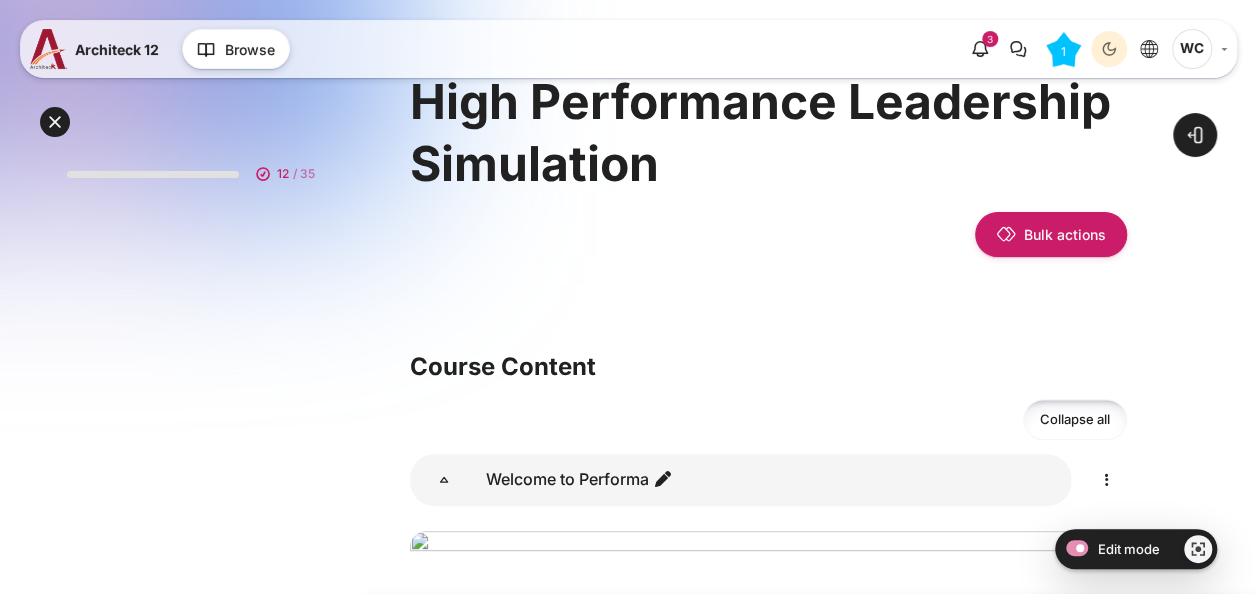 scroll, scrollTop: 400, scrollLeft: 0, axis: vertical 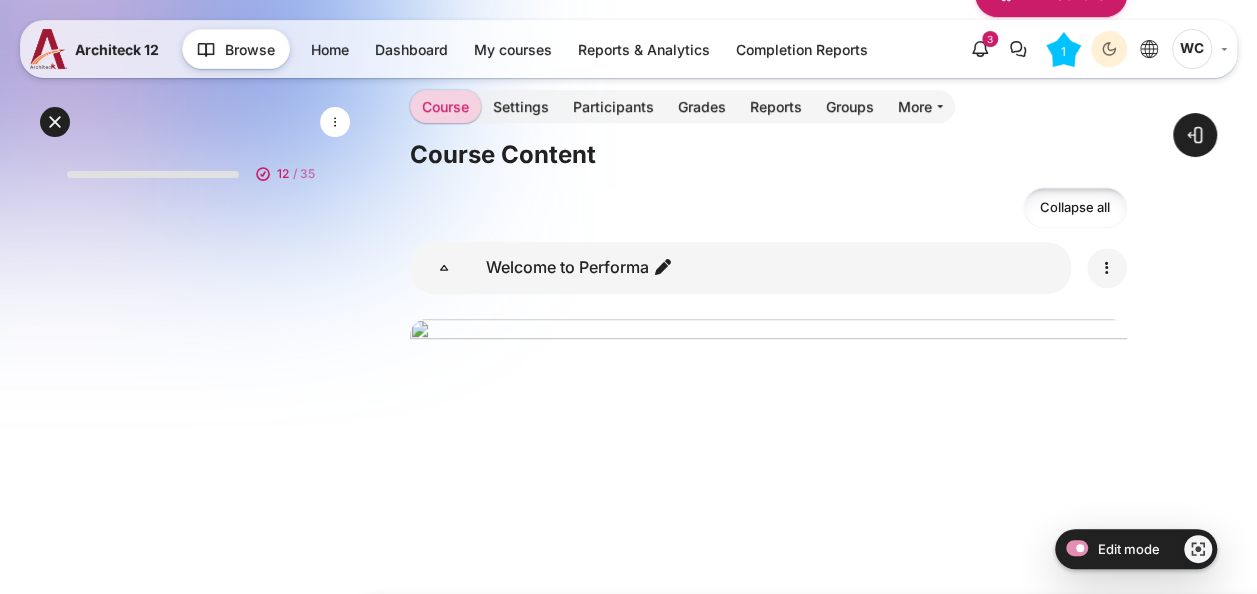 click at bounding box center (1107, 268) 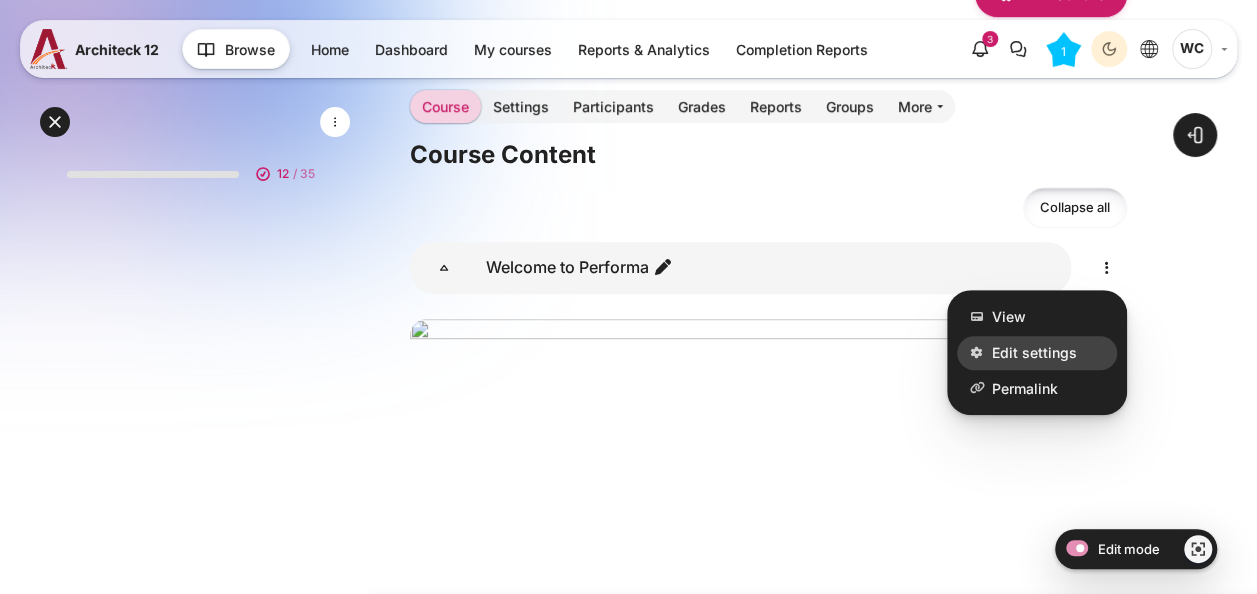 click on "Edit settings" at bounding box center (1034, 352) 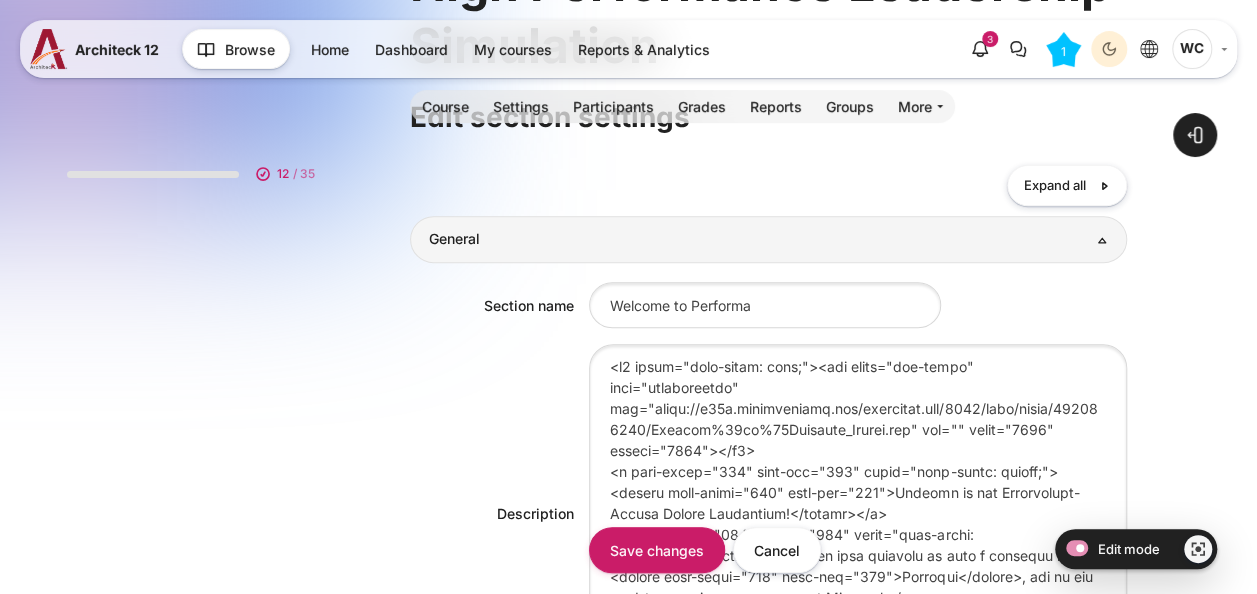 scroll, scrollTop: 500, scrollLeft: 0, axis: vertical 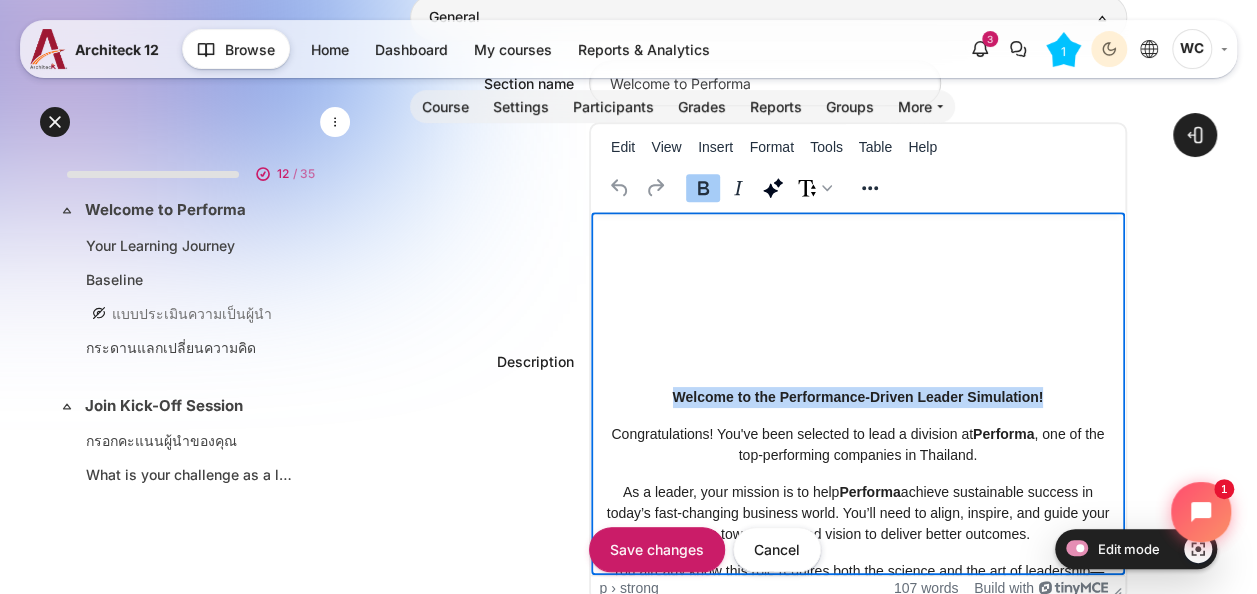 drag, startPoint x: 669, startPoint y: 389, endPoint x: 884, endPoint y: 242, distance: 260.44962 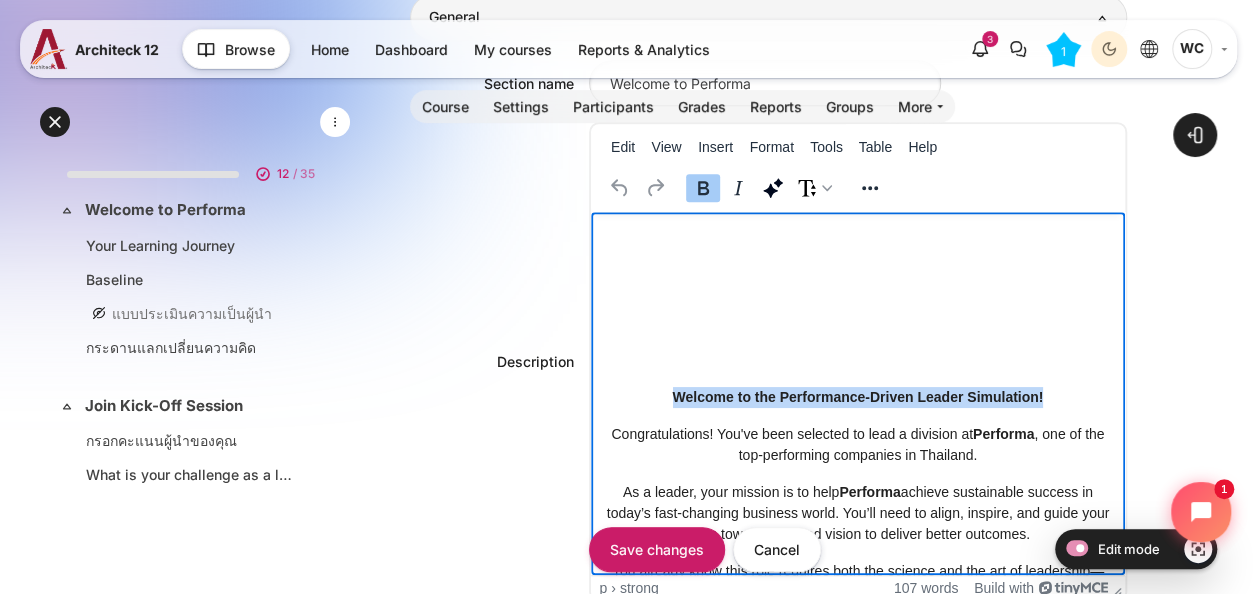 click on "Welcome to the Performance-Driven Leader Simulation!" at bounding box center (858, 396) 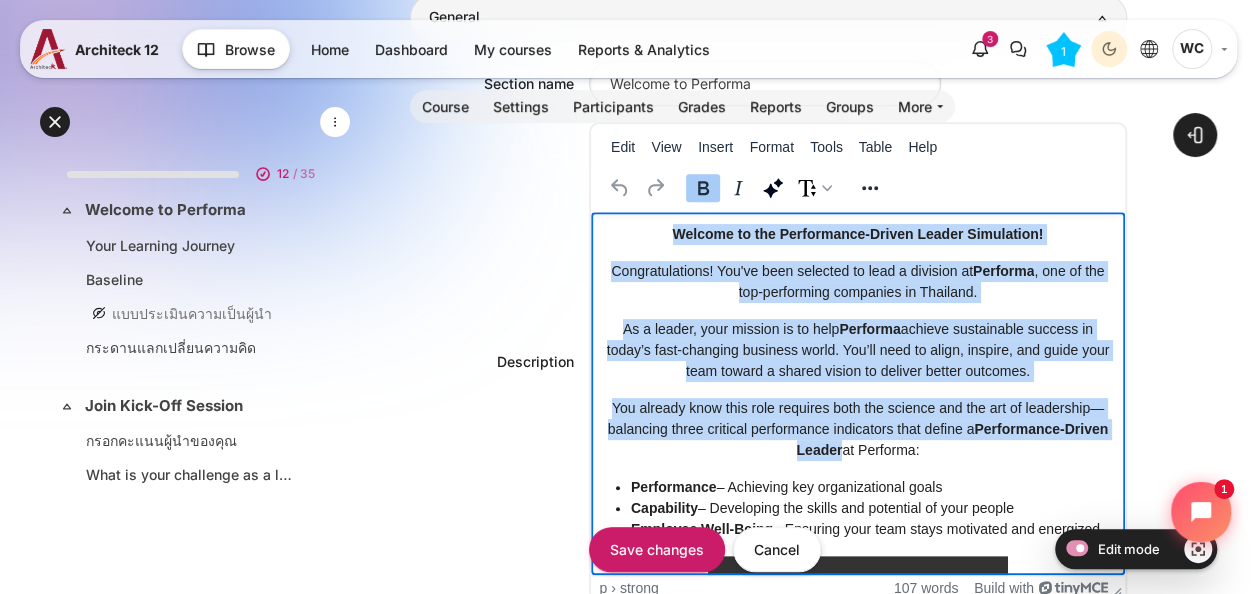 scroll, scrollTop: 400, scrollLeft: 0, axis: vertical 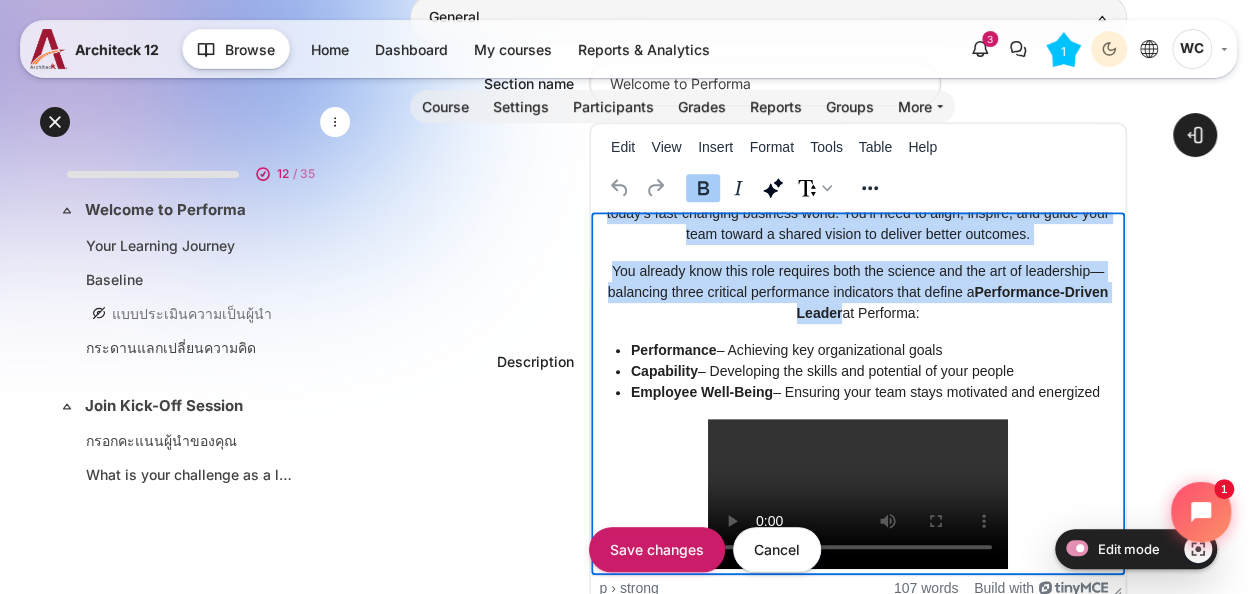 drag, startPoint x: 667, startPoint y: 387, endPoint x: 1061, endPoint y: 400, distance: 394.21442 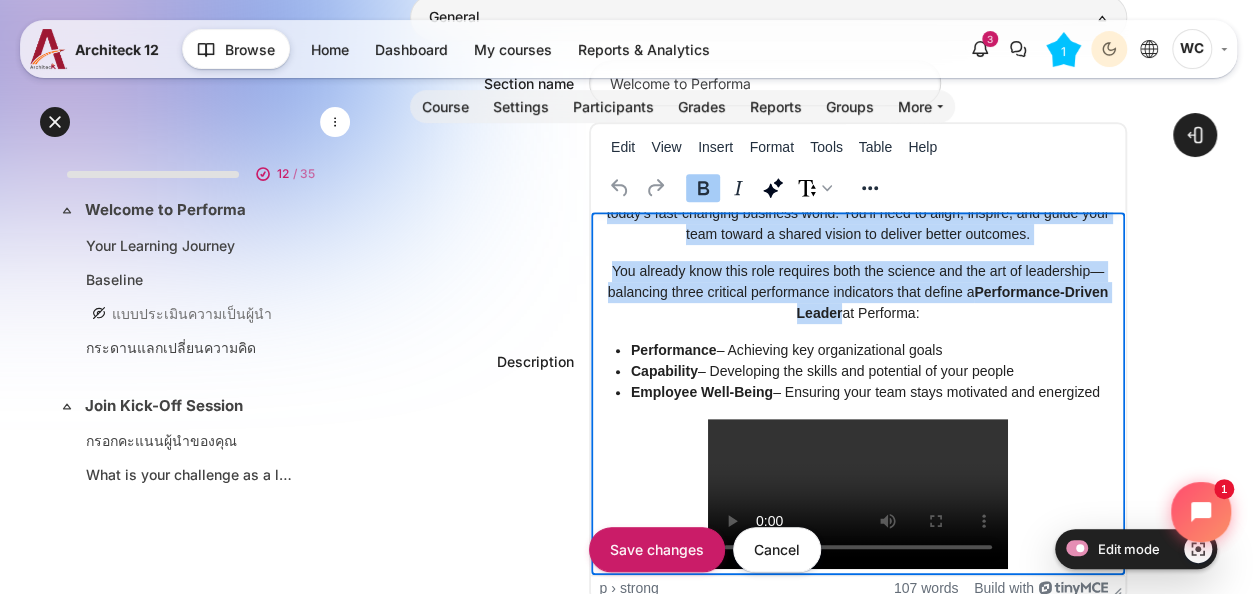 click on "Welcome to the Performance-Driven Leader Simulation! Congratulations! You've been selected to lead a division at  Performa , one of the top-performing companies in Thailand. As a leader, your mission is to help  Performa  achieve sustainable success in today’s fast-changing business world. You’ll need to align, inspire, and guide your team toward a shared vision to deliver better outcomes. You already know this role requires both the science and the art of leadership—balancing three critical performance indicators that define a  Performance-Driven Leader  at Performa: Performance  – Achieving key organizational goals Capability  – Developing the skills and potential of your people Employee Well-Being  – Ensuring your team stays motivated and energized
https://a12s.seasiacenter.com/draftfile.php/2180/user/draft/249518141/High%20Performance%20Leadership%20Hook%20Video.mp4?time=1751445375755" at bounding box center (858, 196) 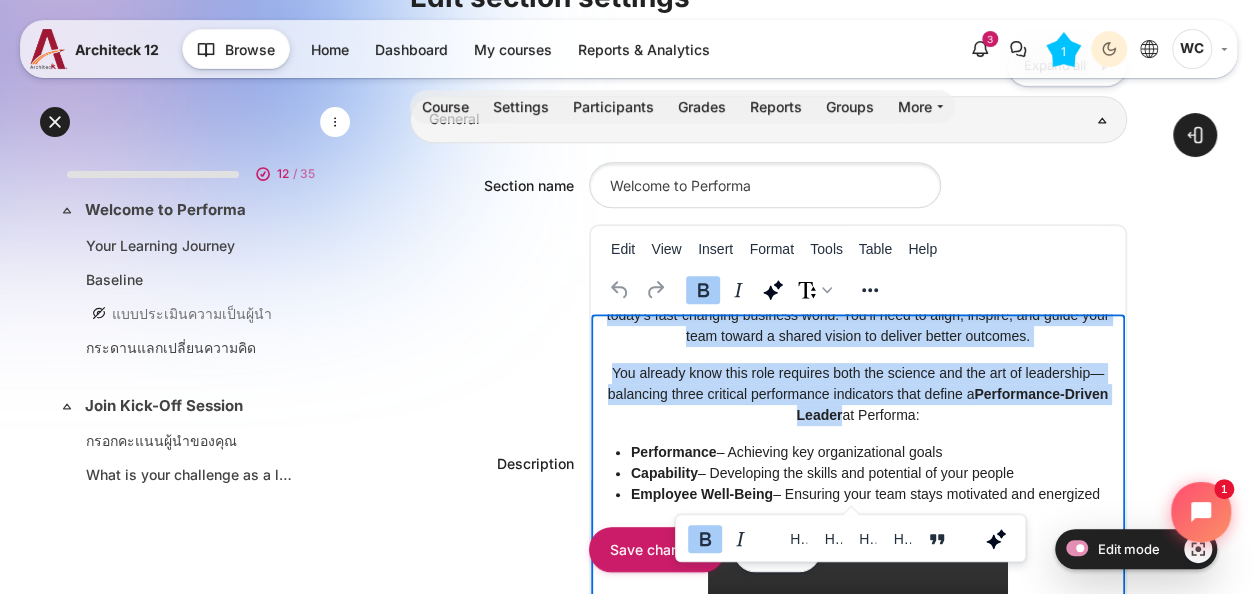scroll, scrollTop: 400, scrollLeft: 0, axis: vertical 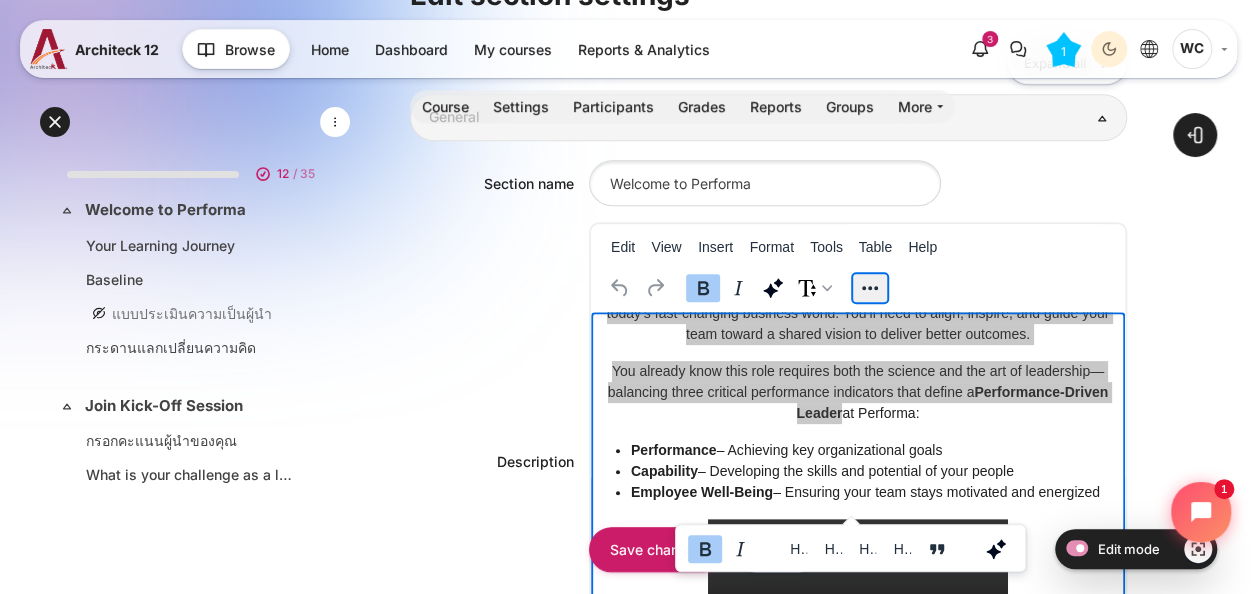 click at bounding box center [870, 288] 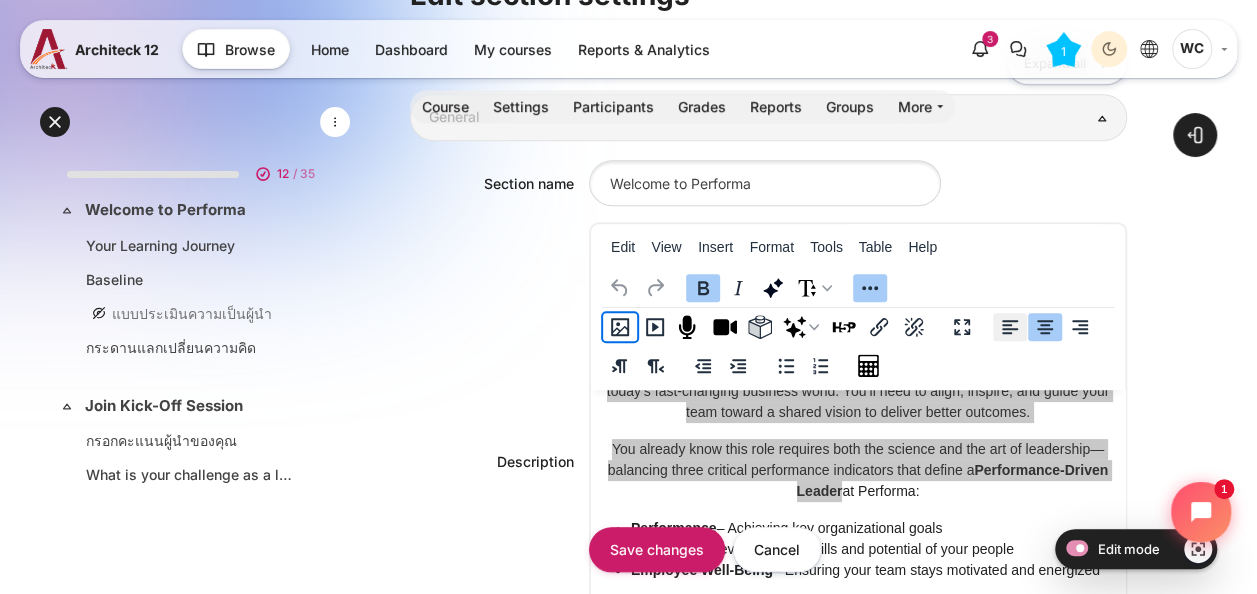 click 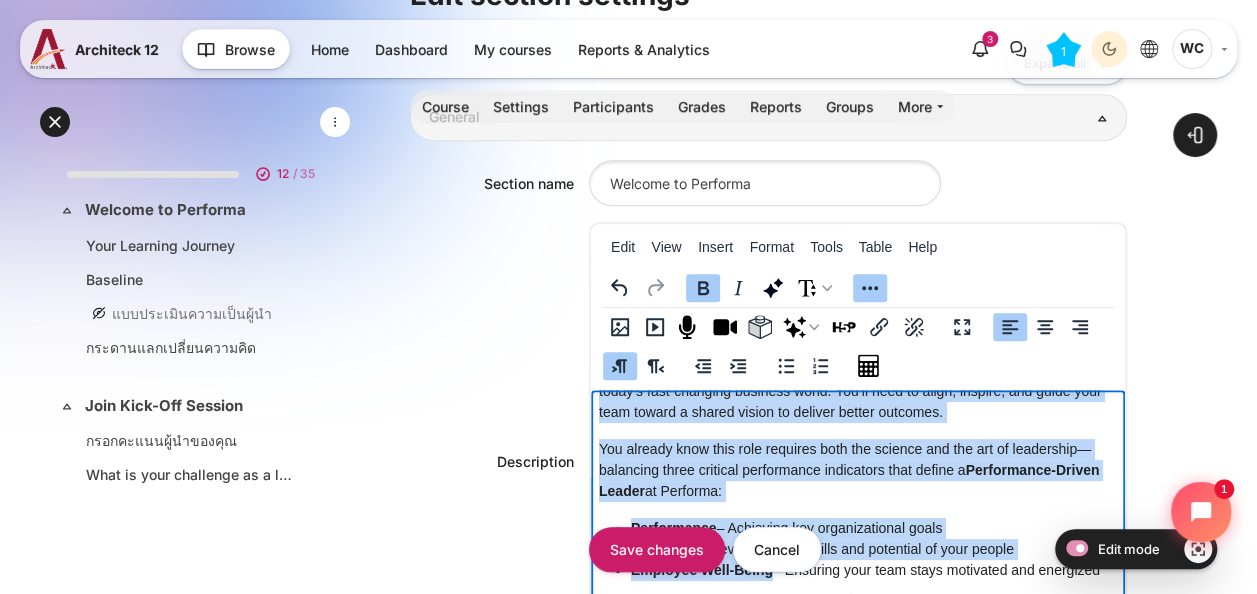scroll, scrollTop: 500, scrollLeft: 0, axis: vertical 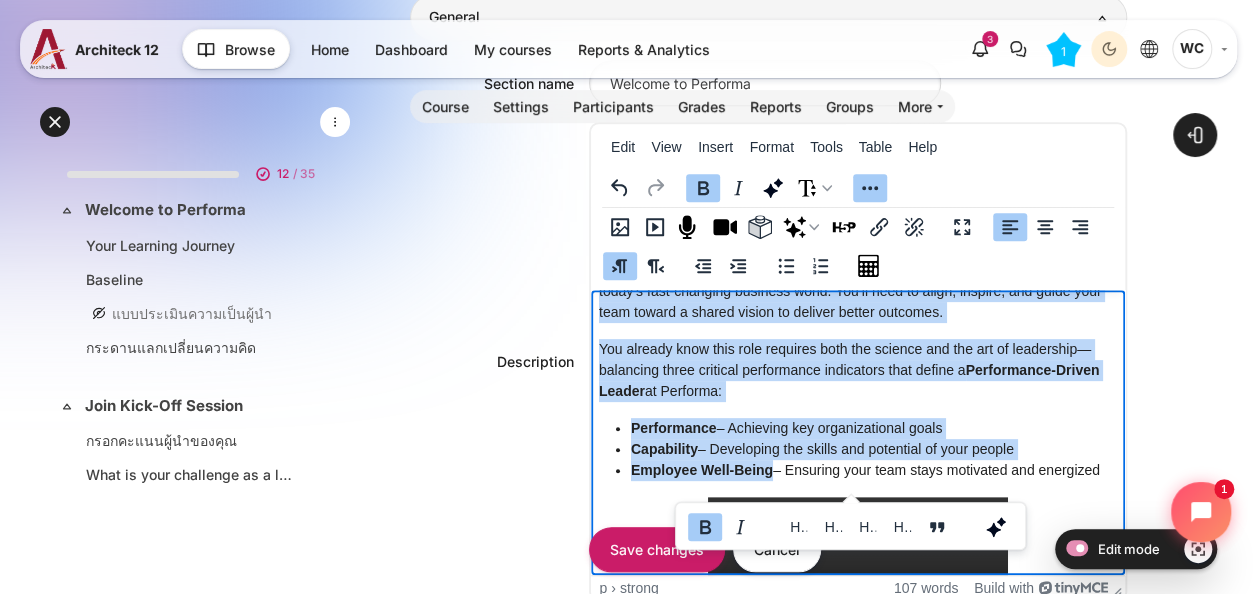 click on "Performance  – Achieving key organizational goals" at bounding box center [874, 427] 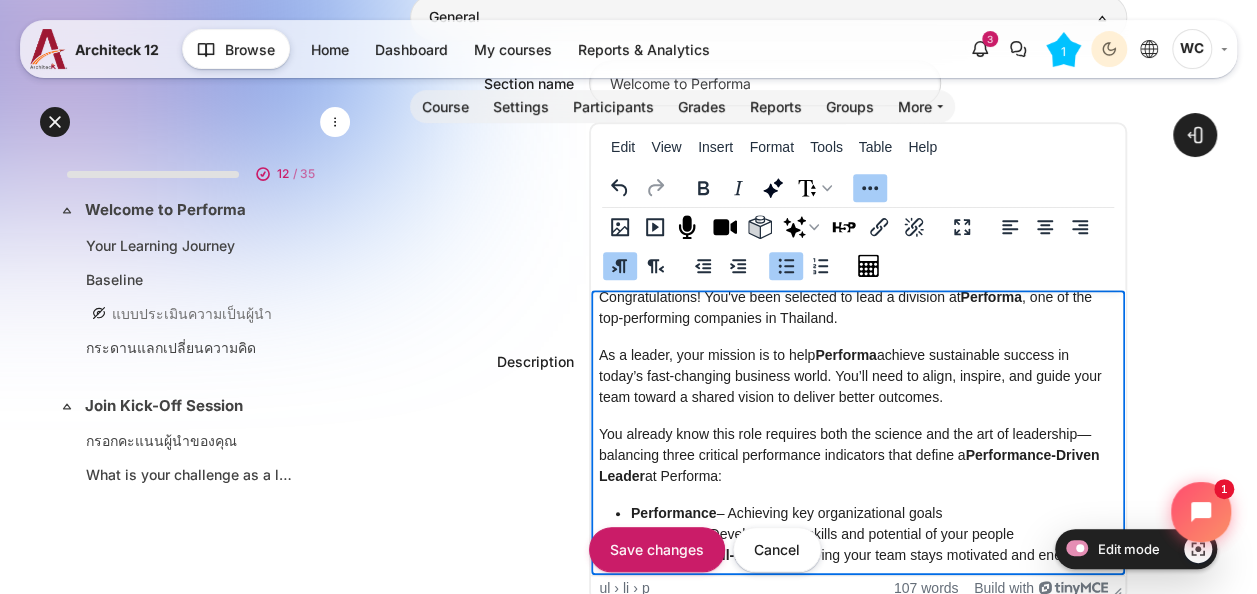 scroll, scrollTop: 200, scrollLeft: 0, axis: vertical 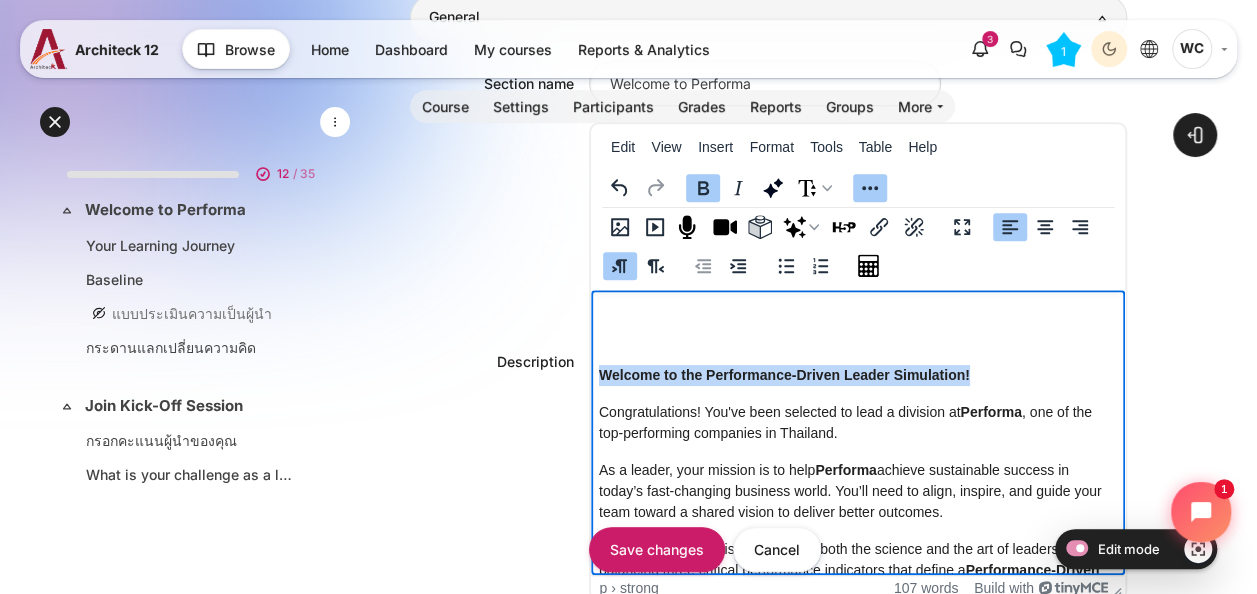 drag, startPoint x: 988, startPoint y: 368, endPoint x: 603, endPoint y: 361, distance: 385.06363 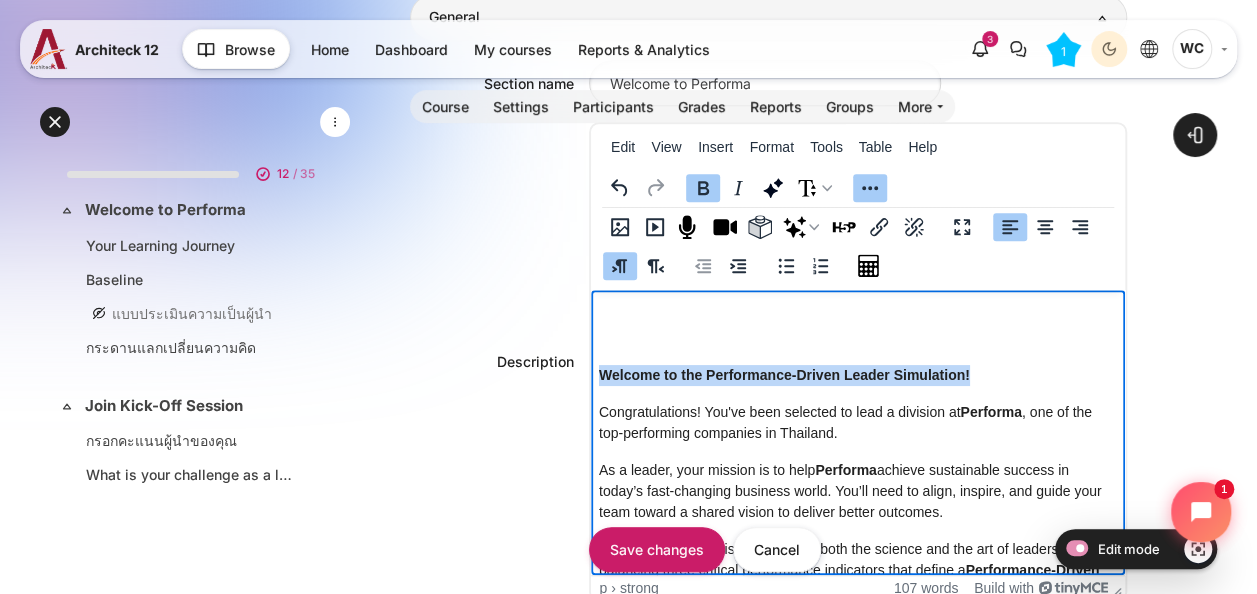 click on "Welcome to the Performance-Driven Leader Simulation!" at bounding box center (858, 374) 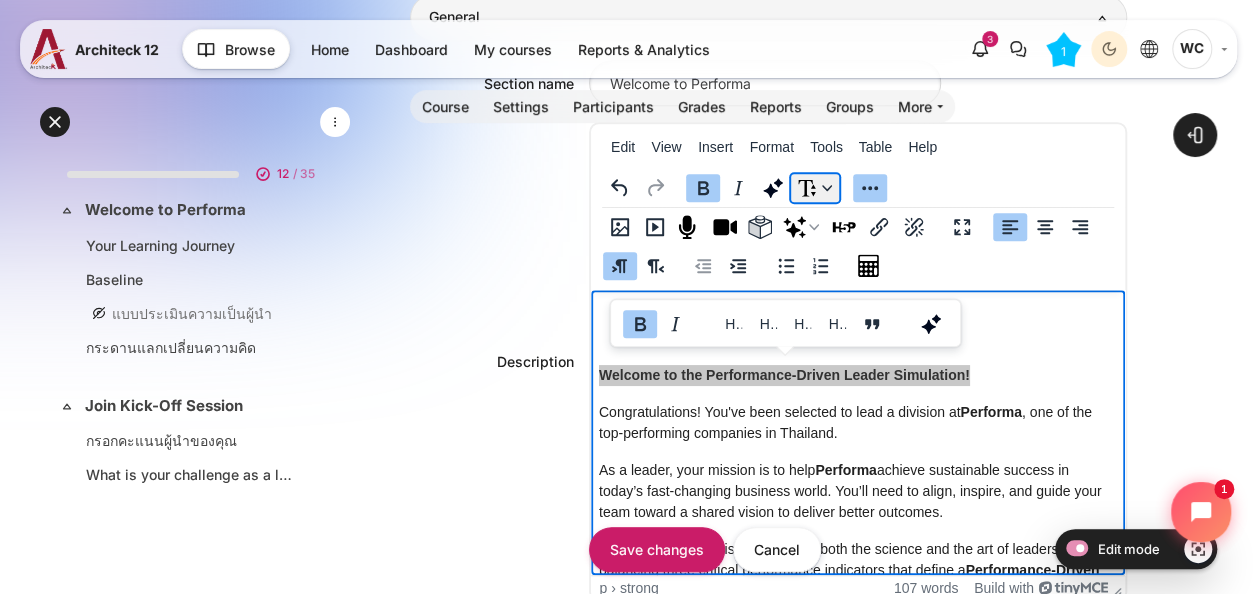 click at bounding box center (815, 188) 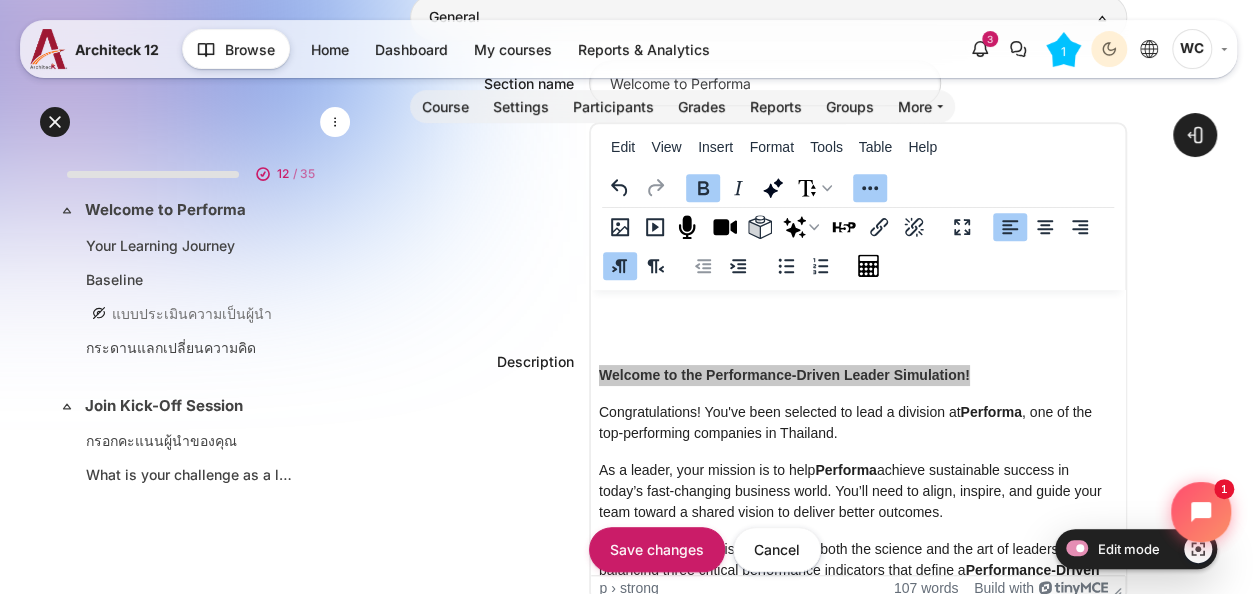 click at bounding box center (858, 246) 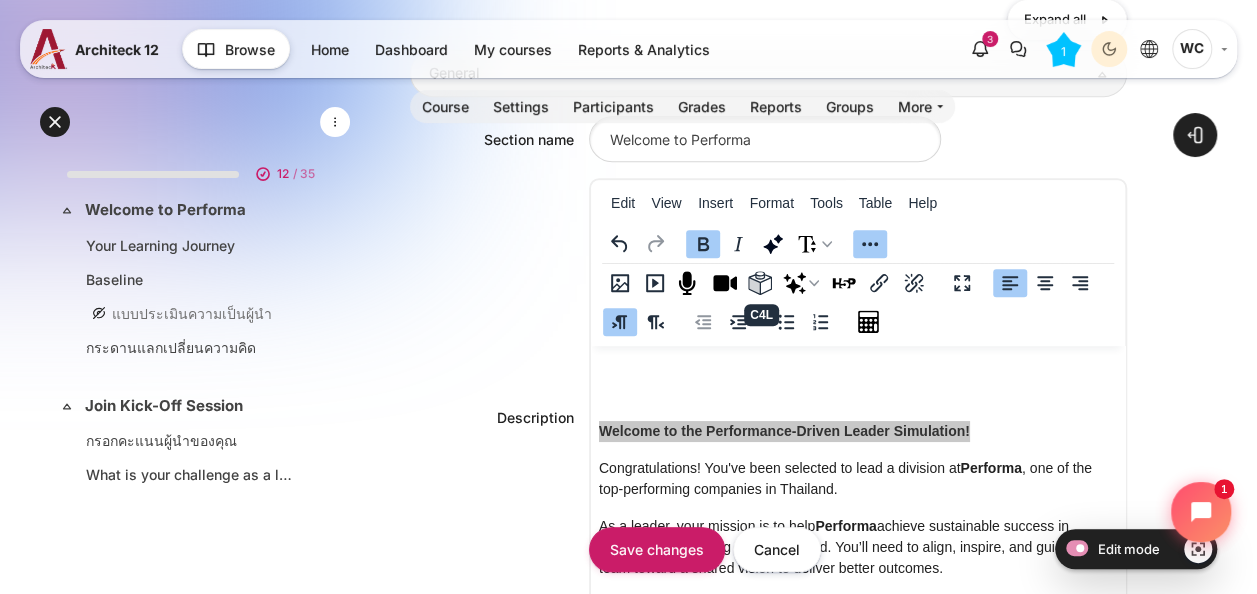 scroll, scrollTop: 400, scrollLeft: 0, axis: vertical 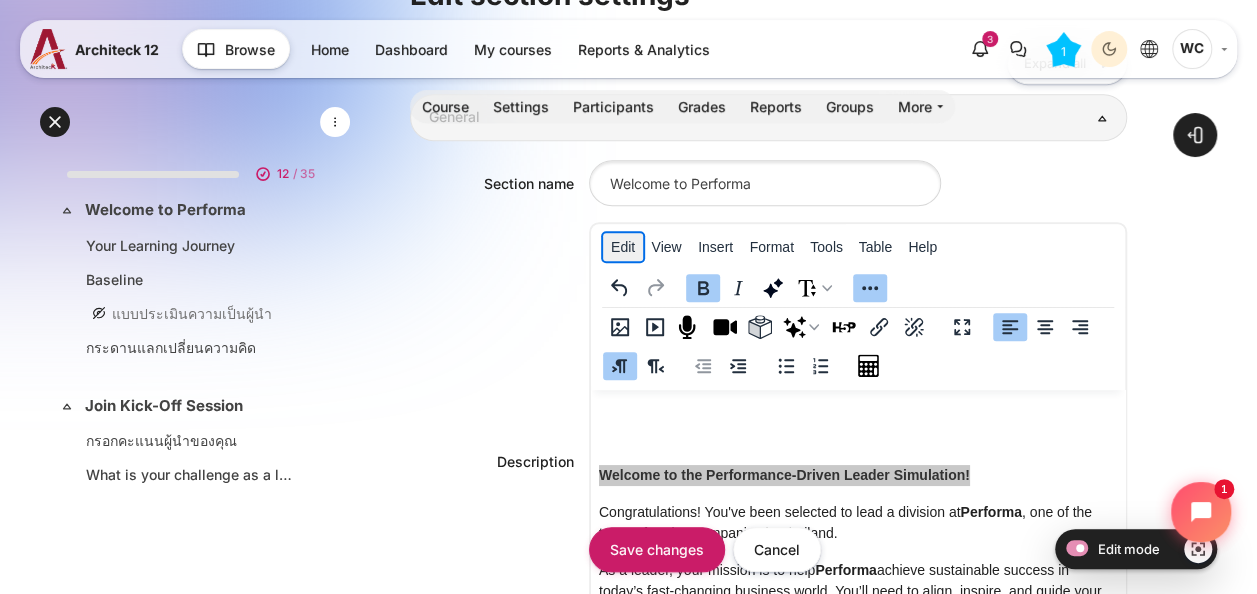 click on "Edit" at bounding box center (622, 247) 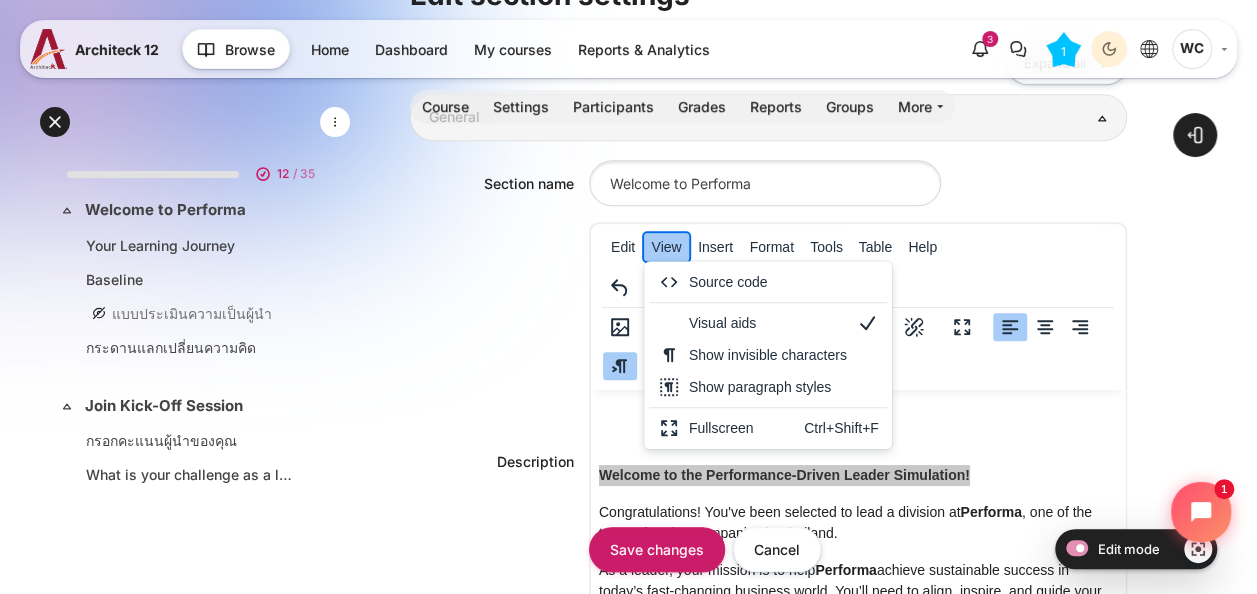 click on "View" at bounding box center [667, 247] 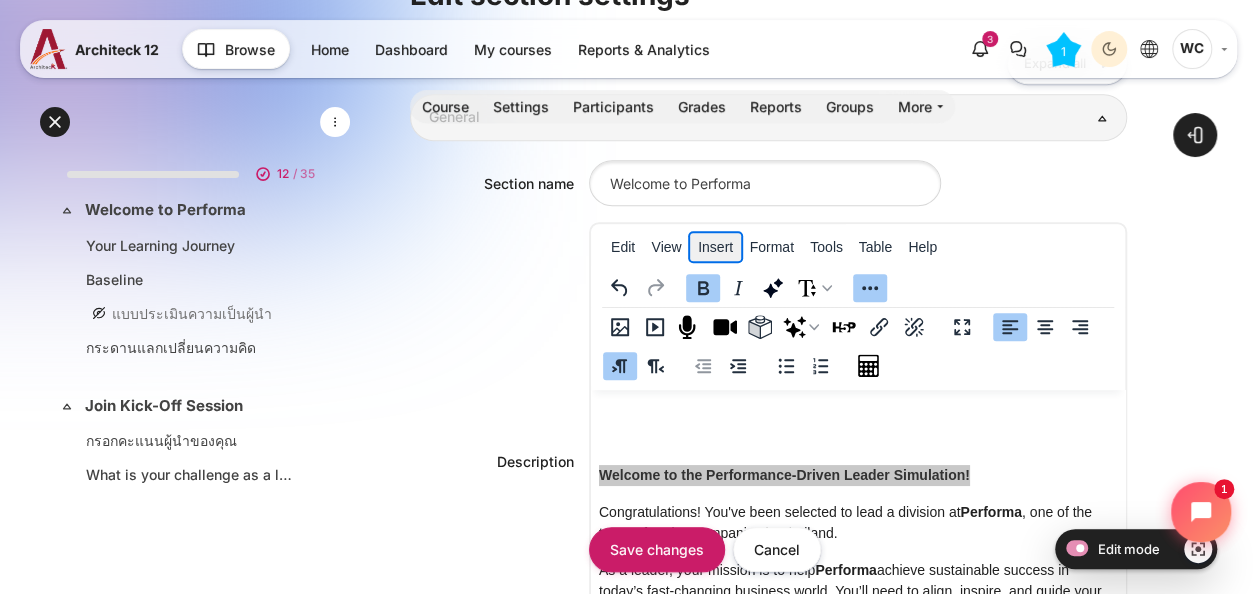 click on "Insert" at bounding box center [715, 247] 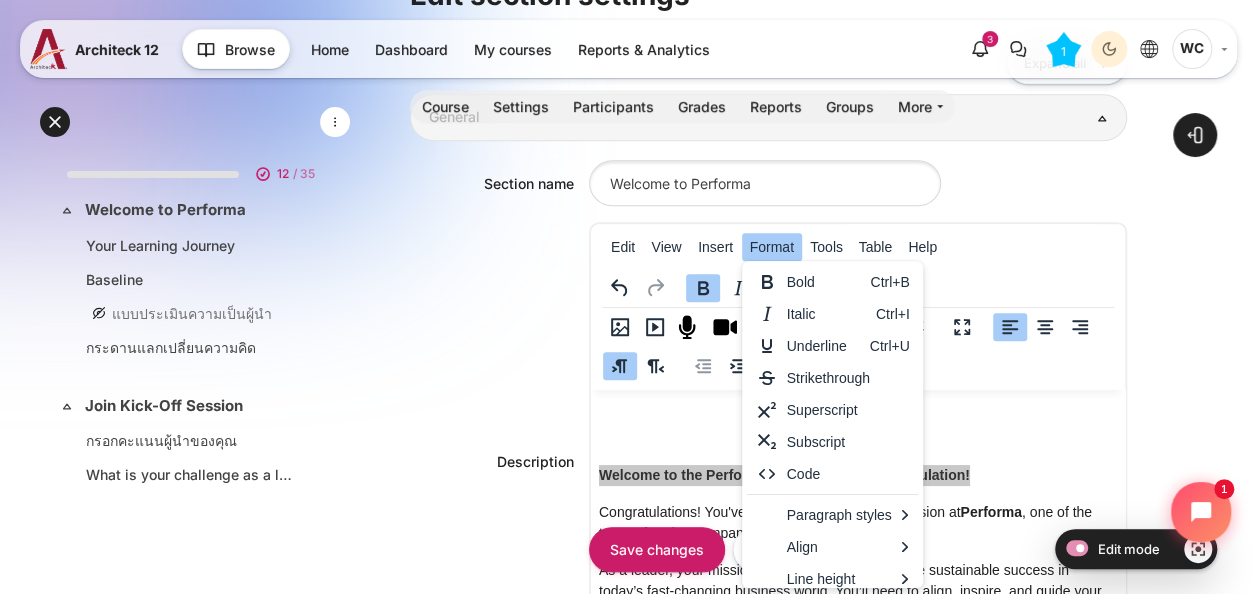 click at bounding box center [858, 287] 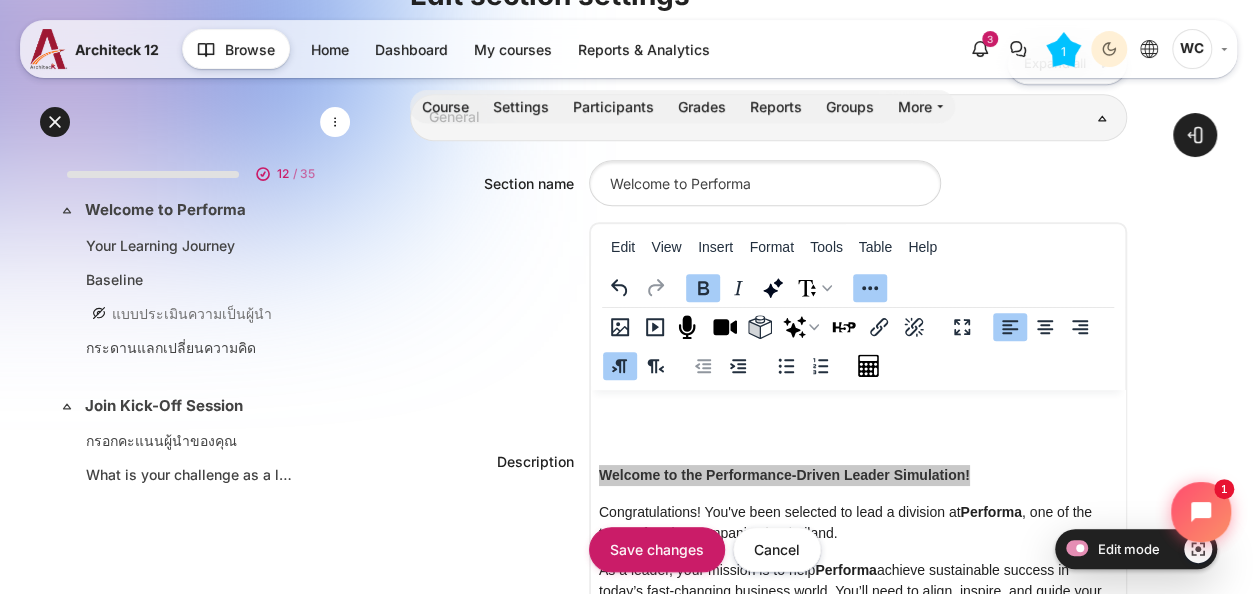 scroll, scrollTop: 500, scrollLeft: 0, axis: vertical 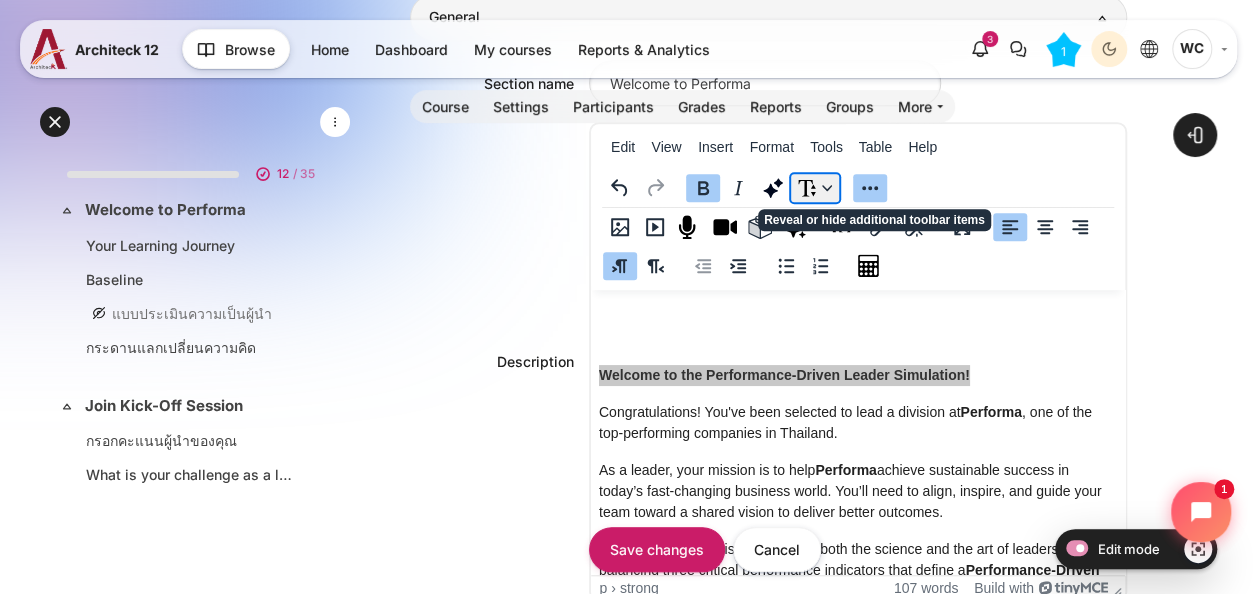 click at bounding box center [815, 188] 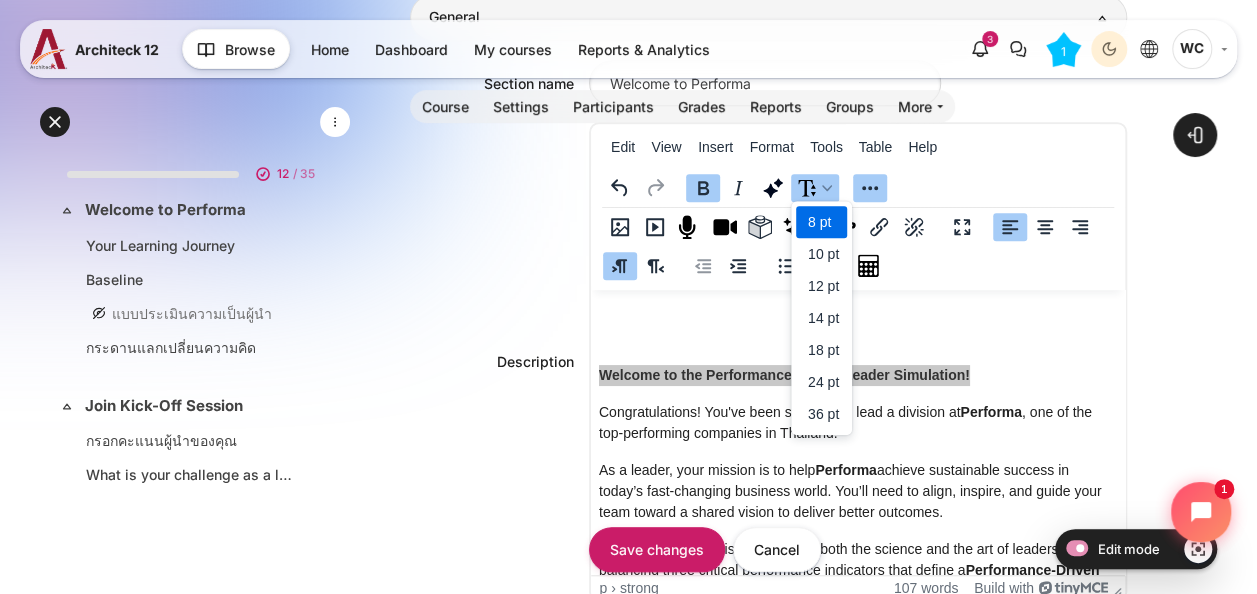 click at bounding box center (858, 187) 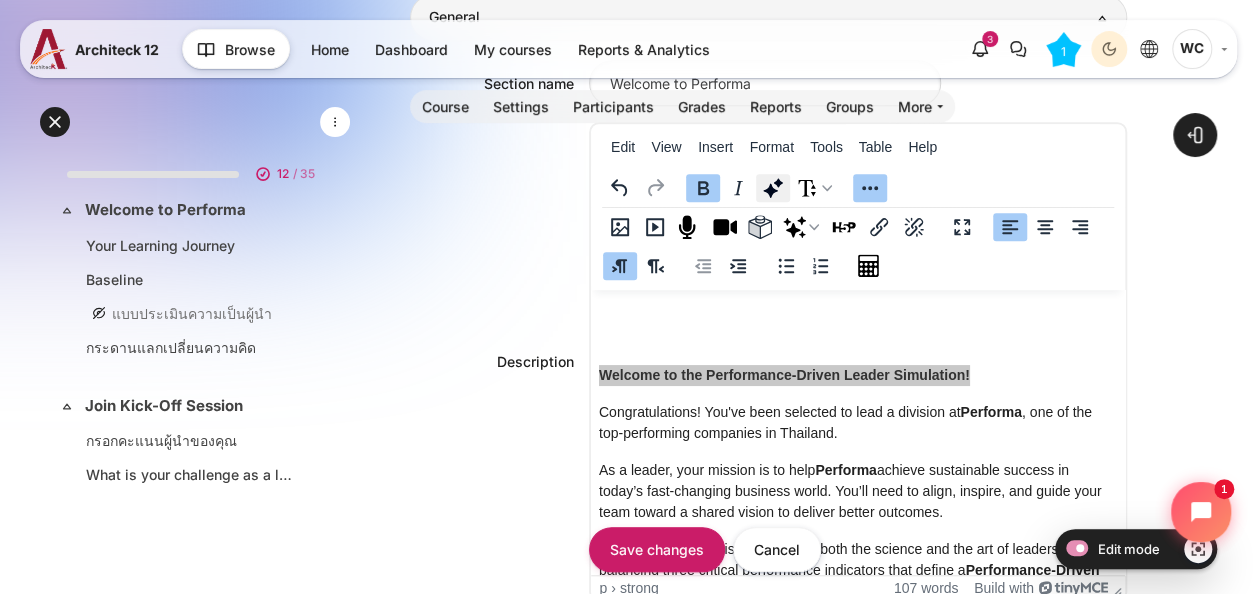 click 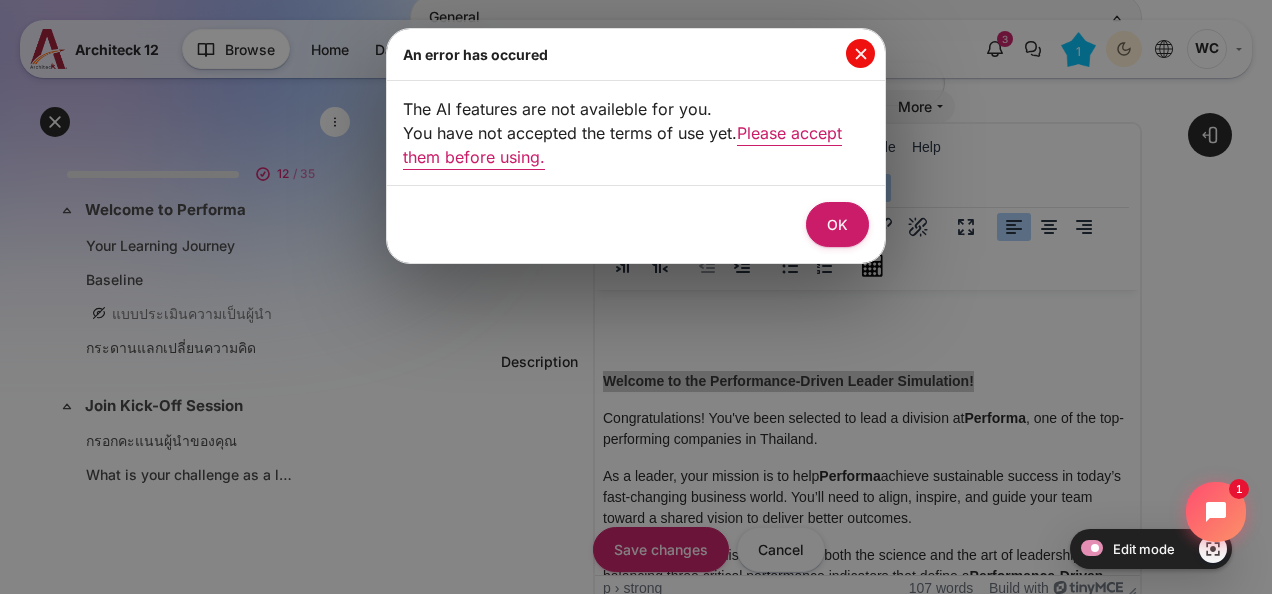 click at bounding box center [860, 53] 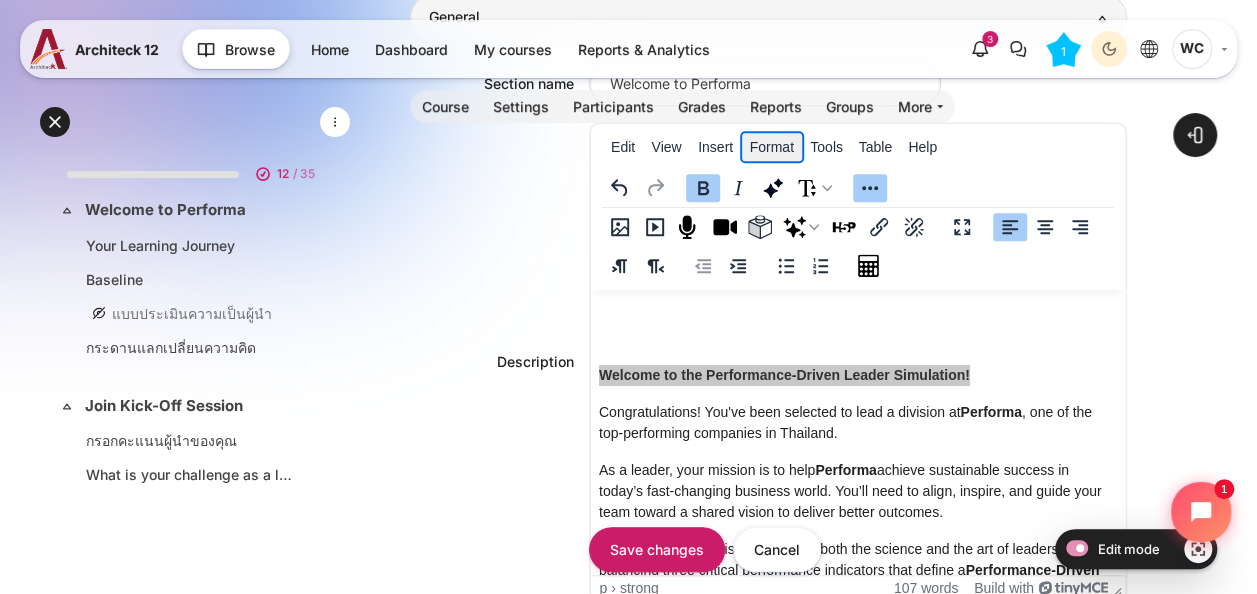 click on "Format" at bounding box center [772, 147] 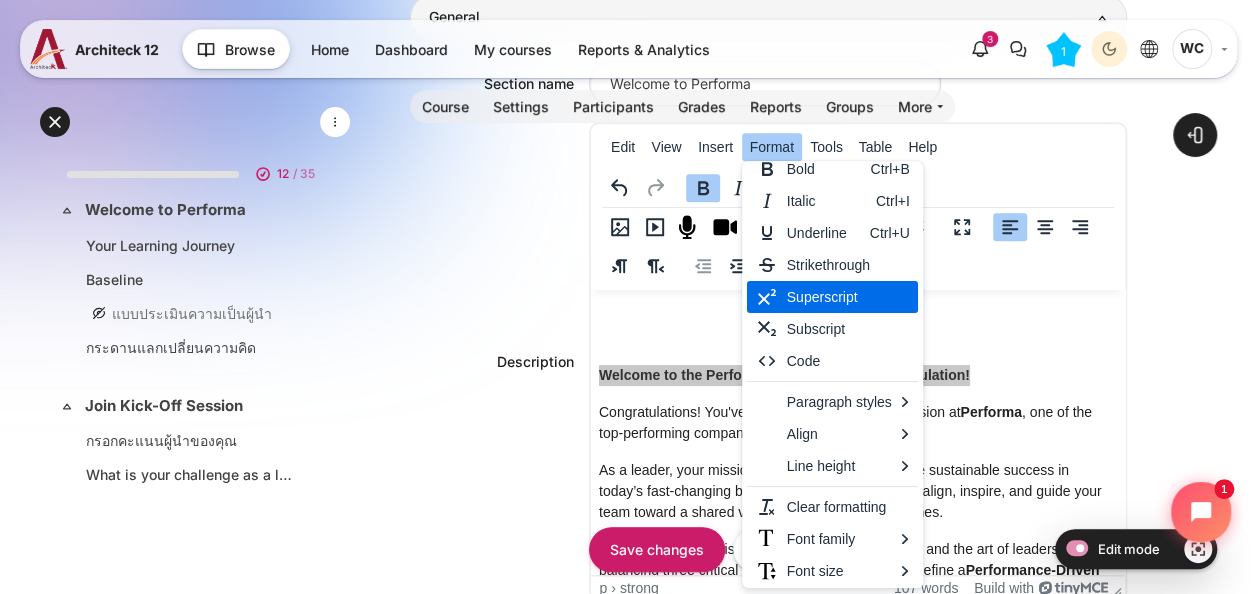 scroll, scrollTop: 16, scrollLeft: 0, axis: vertical 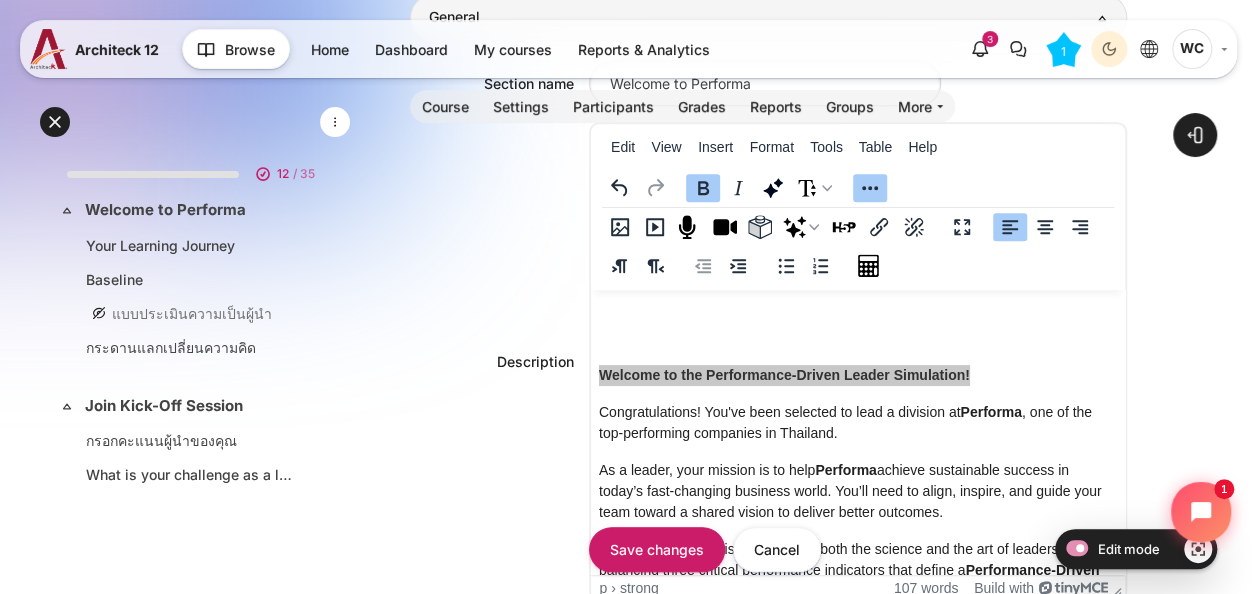 click at bounding box center (858, 246) 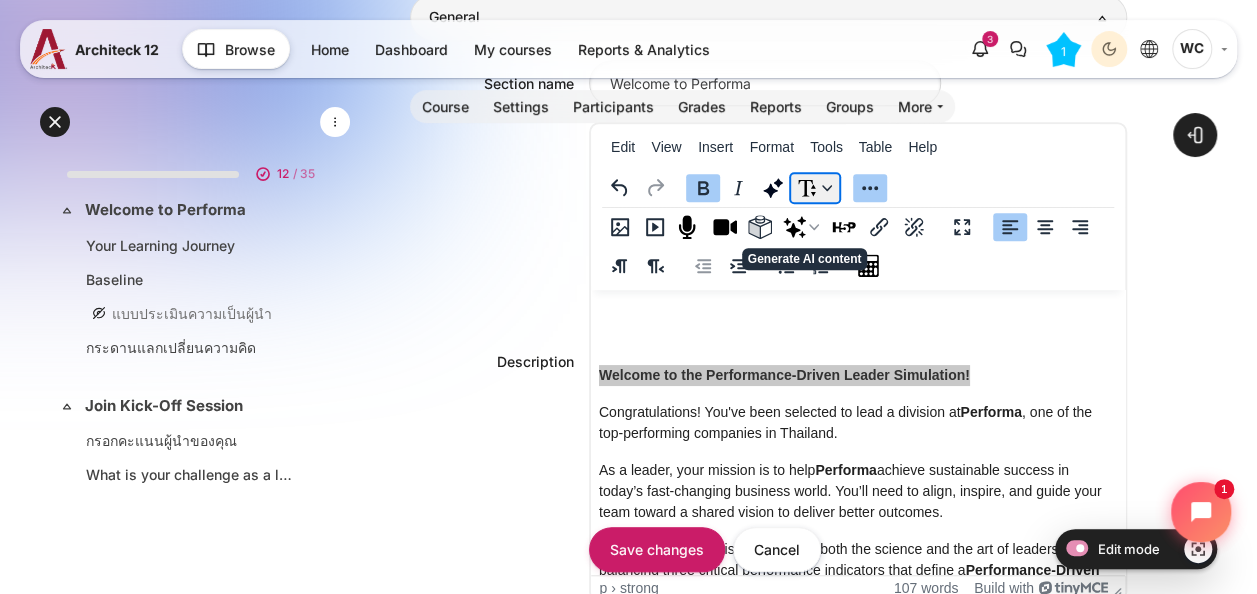 click at bounding box center (815, 188) 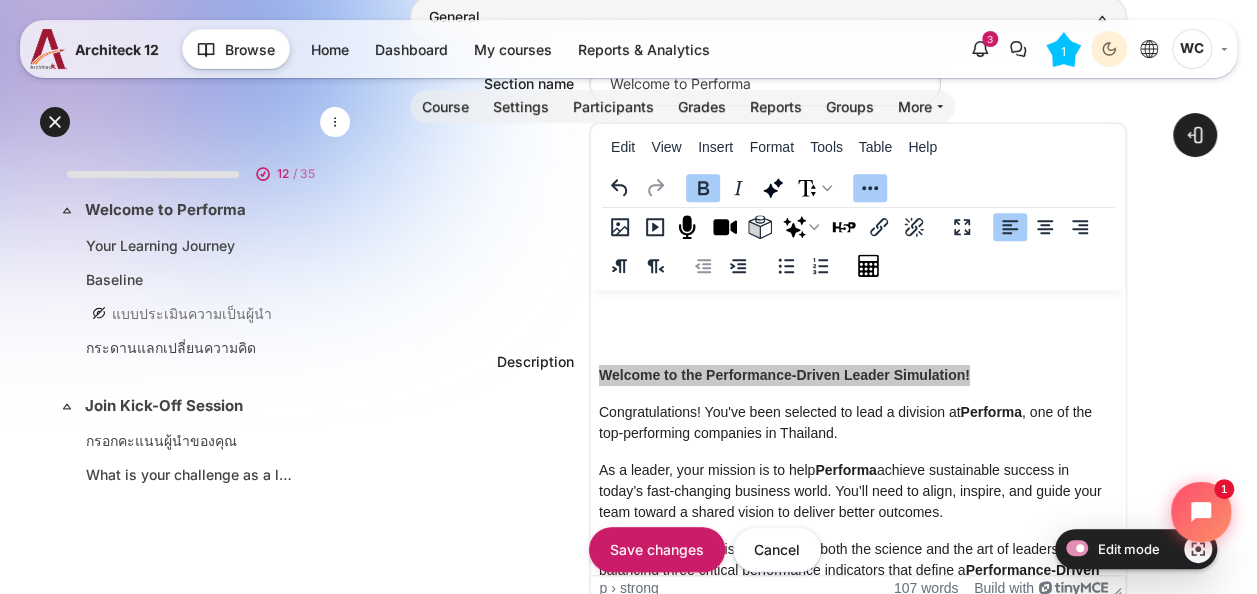 click at bounding box center [858, 246] 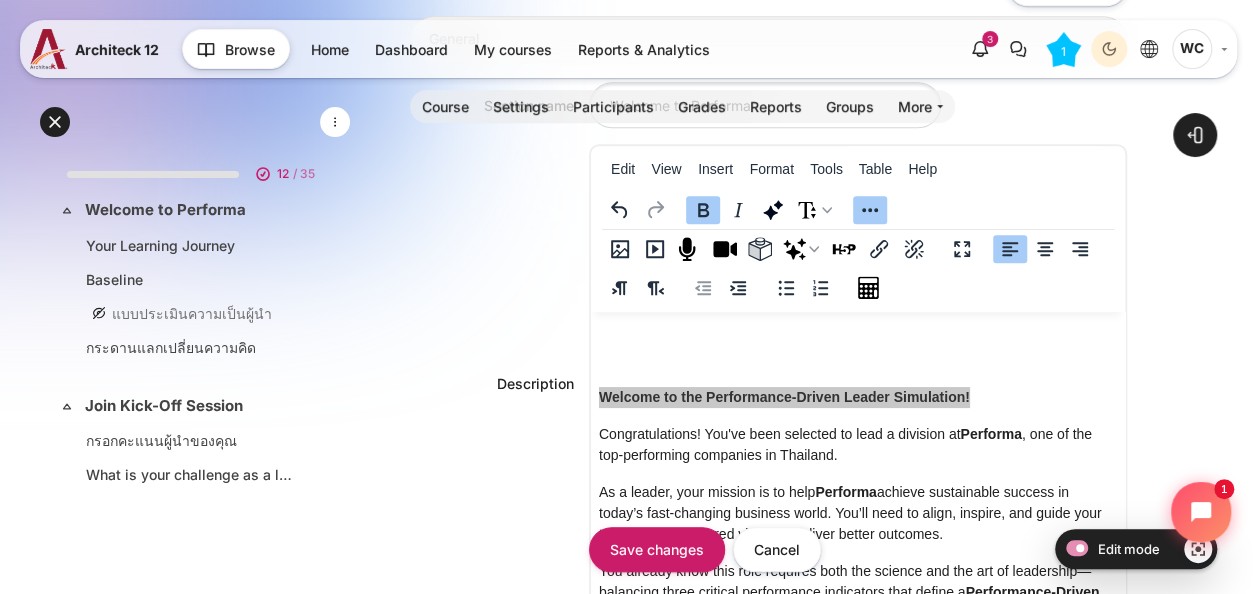 scroll, scrollTop: 433, scrollLeft: 0, axis: vertical 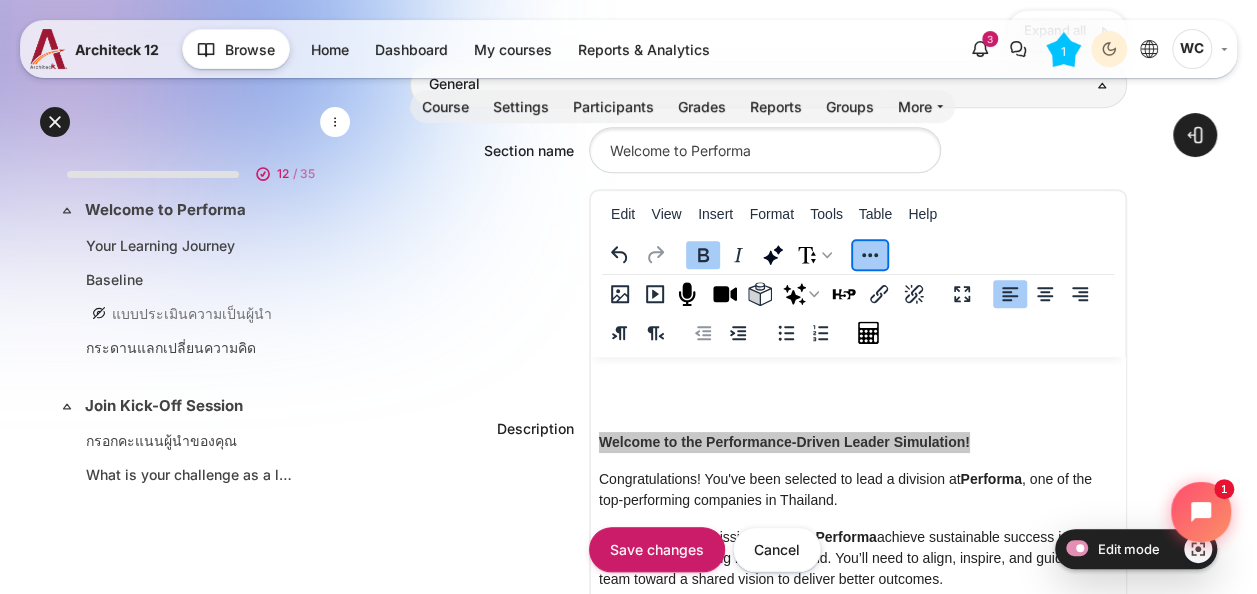 click at bounding box center [870, 255] 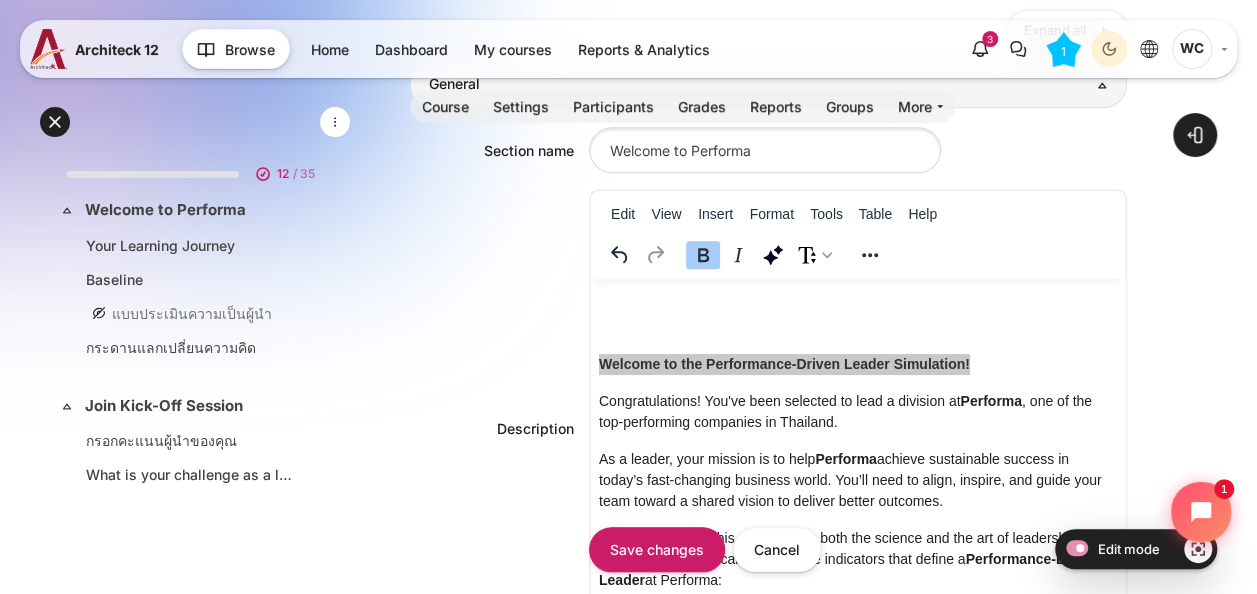 click at bounding box center [870, 255] 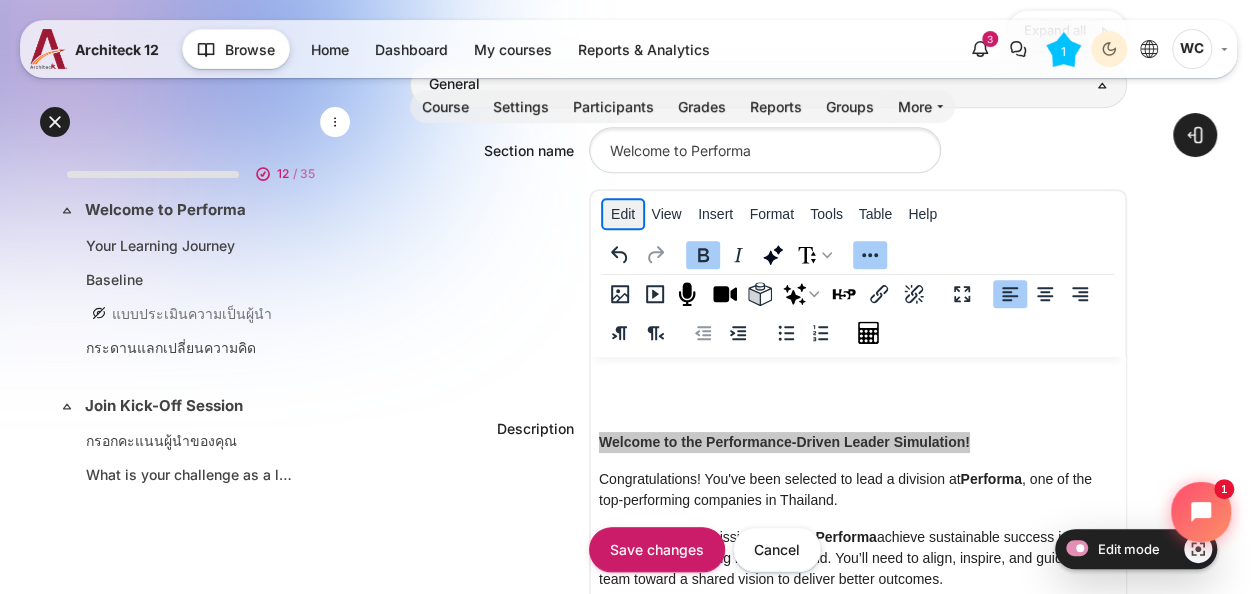 click on "Edit" at bounding box center [622, 214] 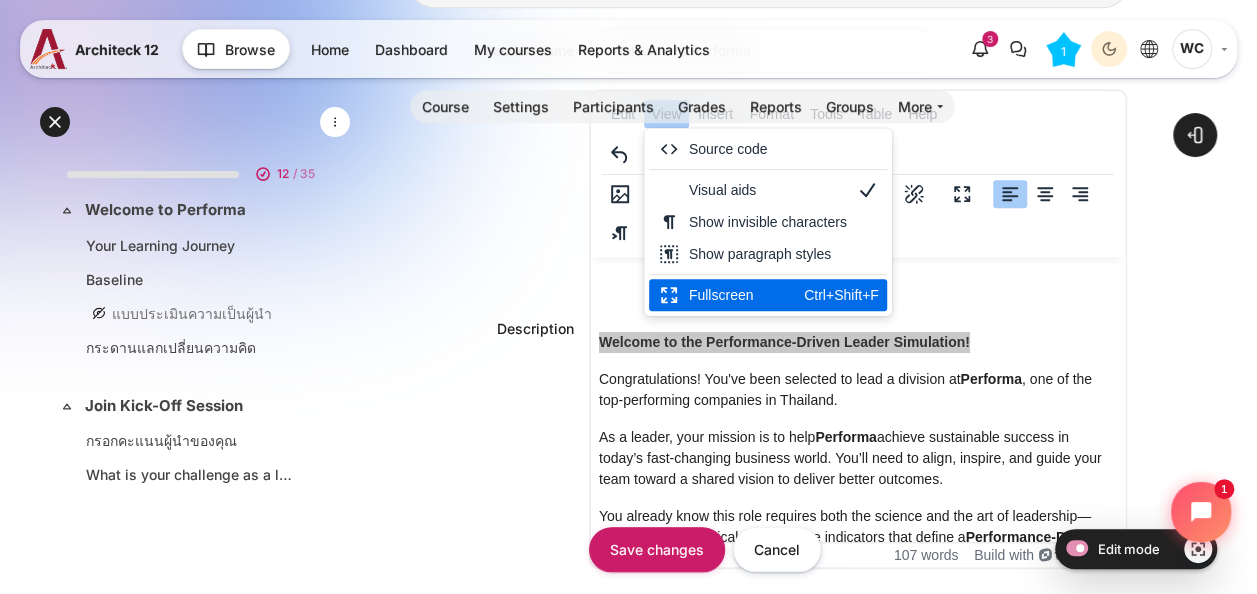 scroll, scrollTop: 333, scrollLeft: 0, axis: vertical 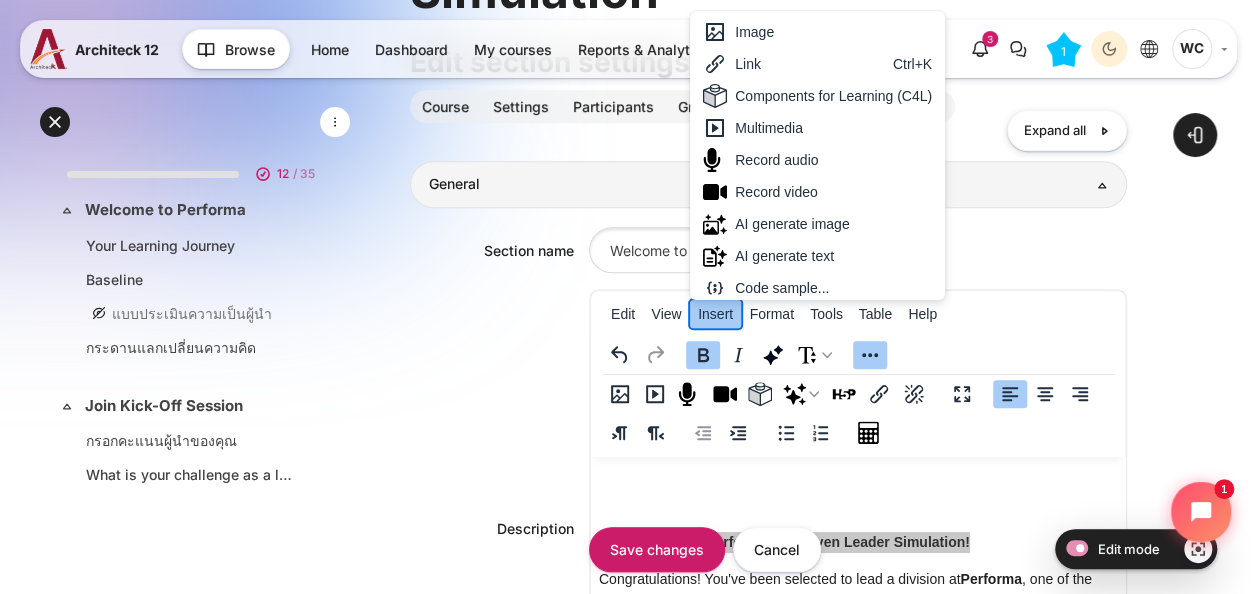 click on "Insert" at bounding box center [715, 314] 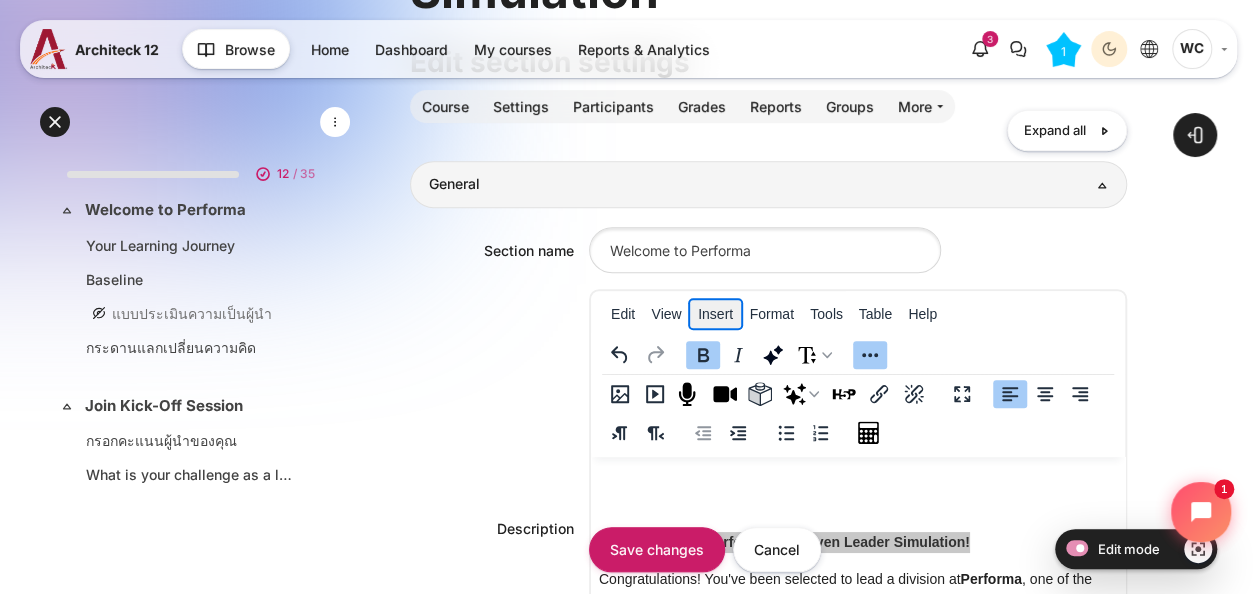 click on "Insert" at bounding box center (715, 314) 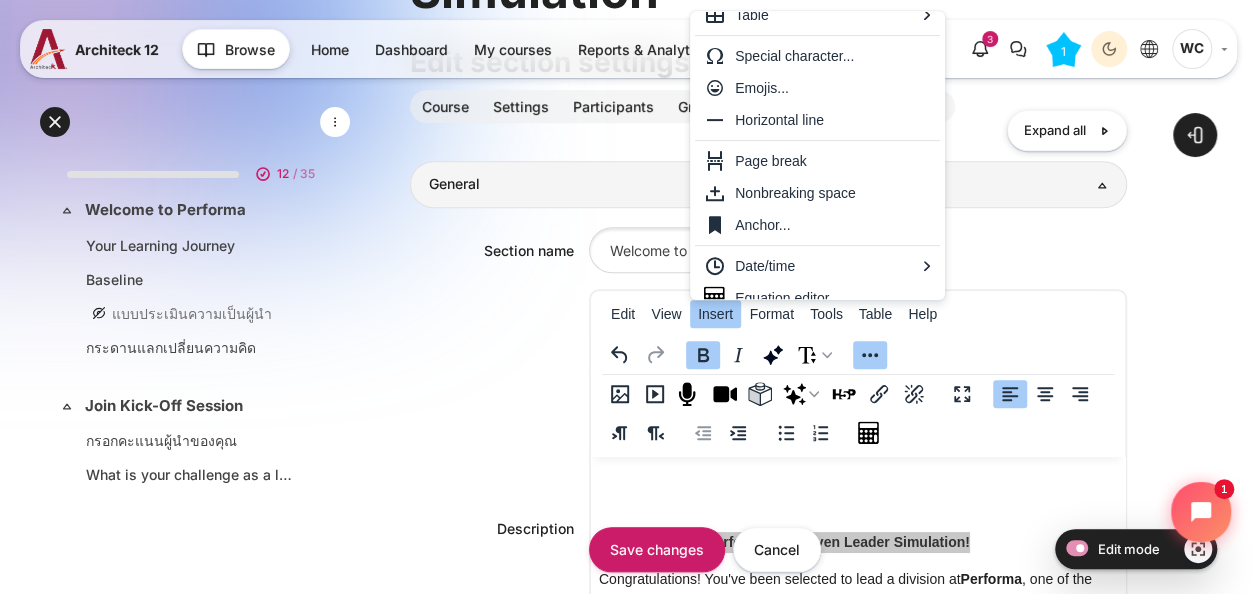 scroll, scrollTop: 354, scrollLeft: 0, axis: vertical 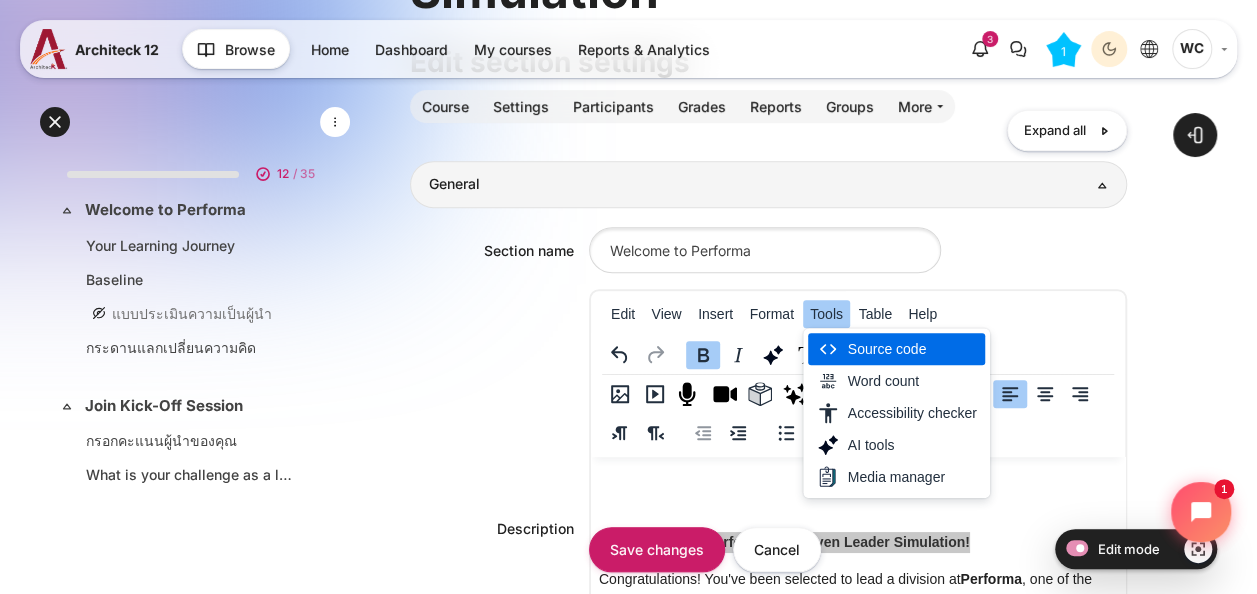 click on "Source code" at bounding box center [912, 349] 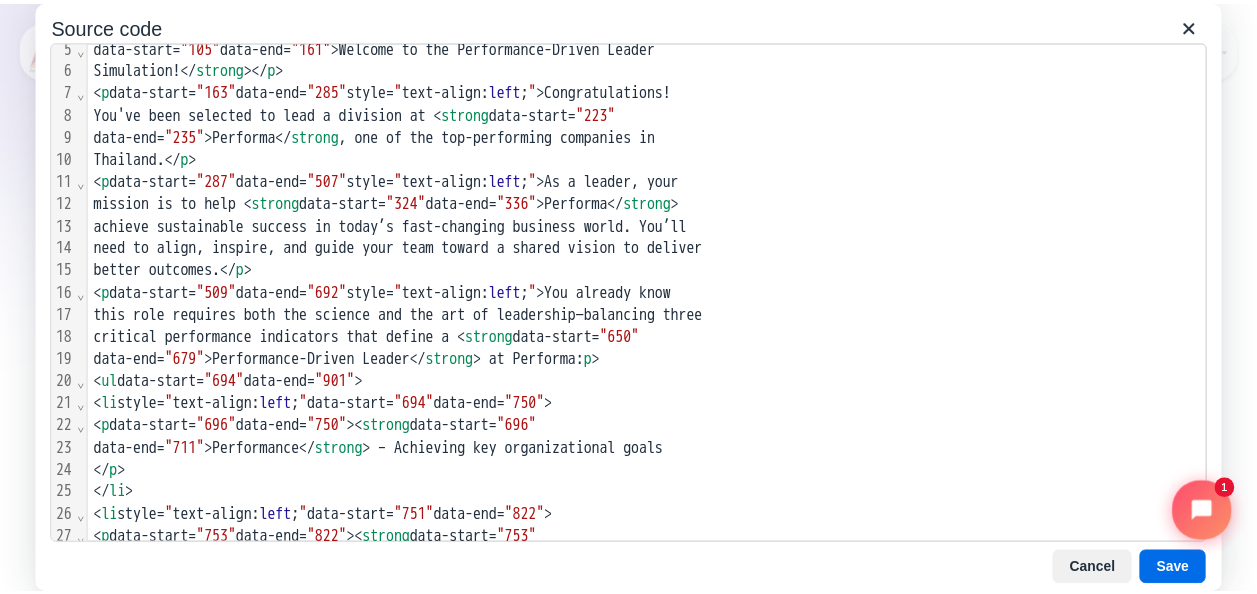 scroll, scrollTop: 0, scrollLeft: 0, axis: both 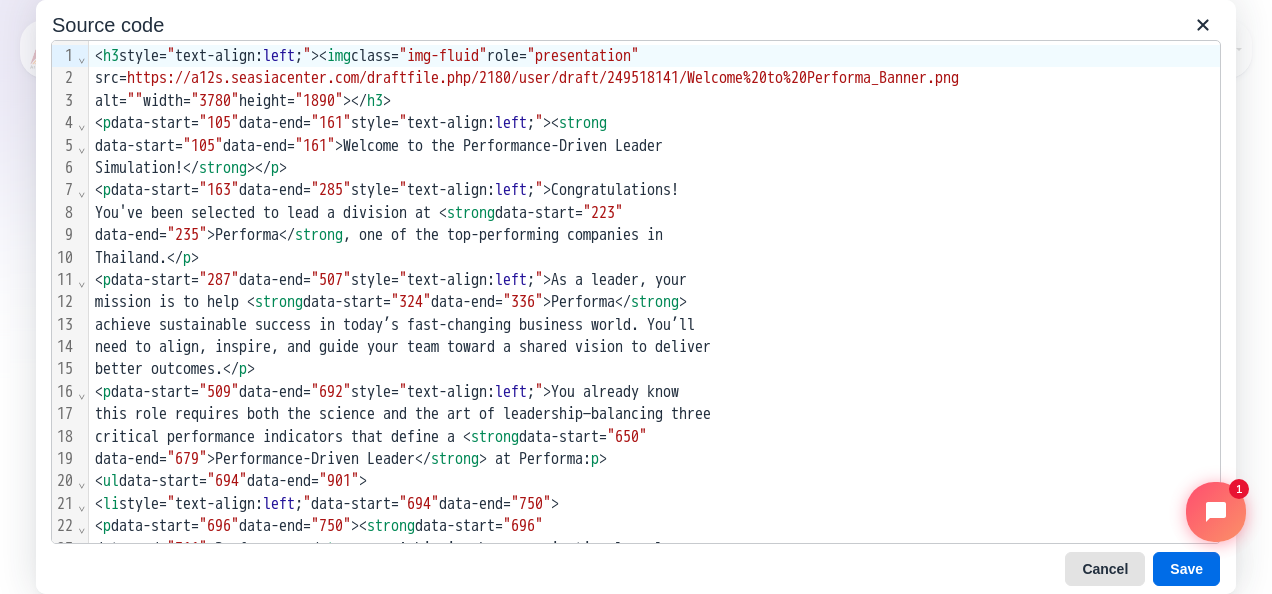 click on "Cancel" at bounding box center [1105, 569] 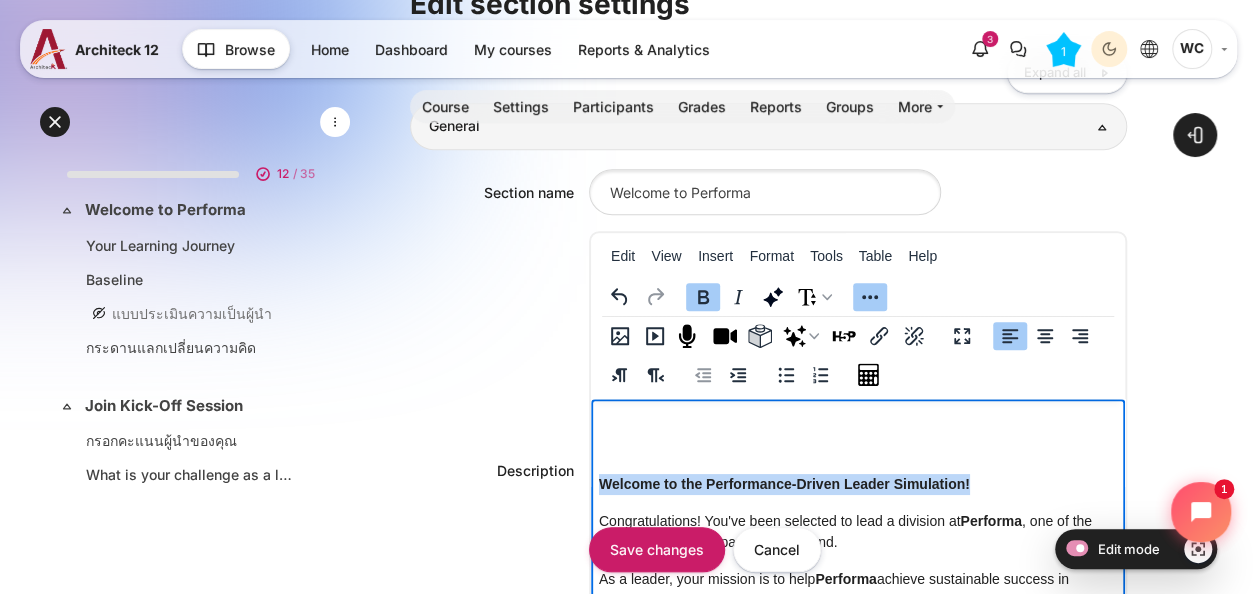 scroll, scrollTop: 433, scrollLeft: 0, axis: vertical 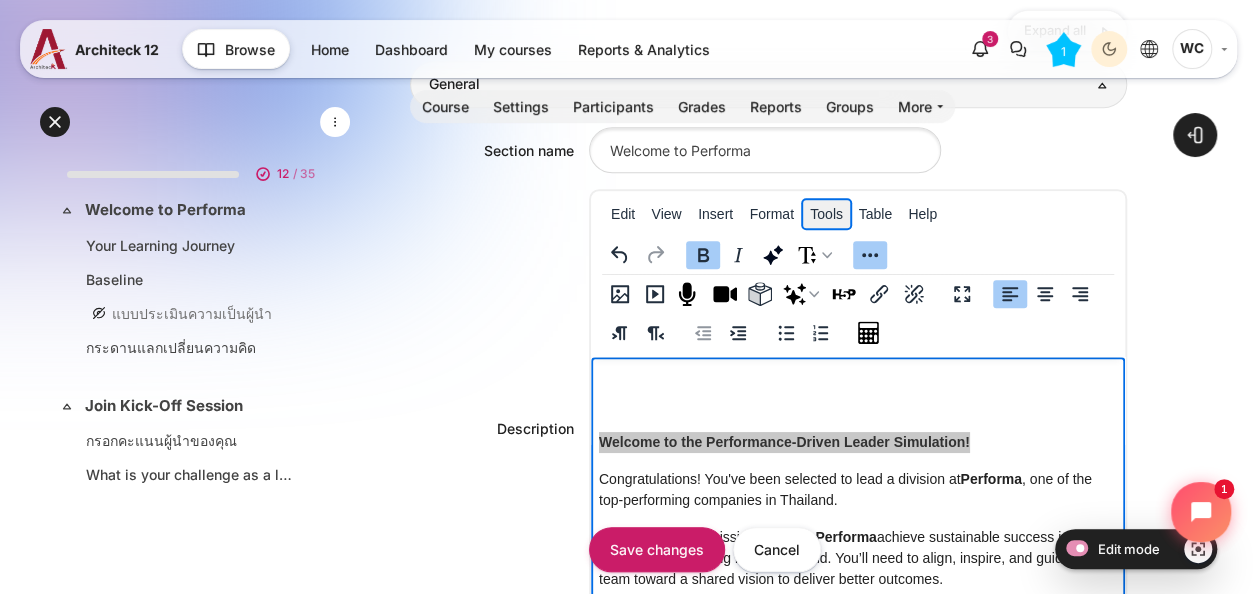 click on "Tools" at bounding box center (827, 214) 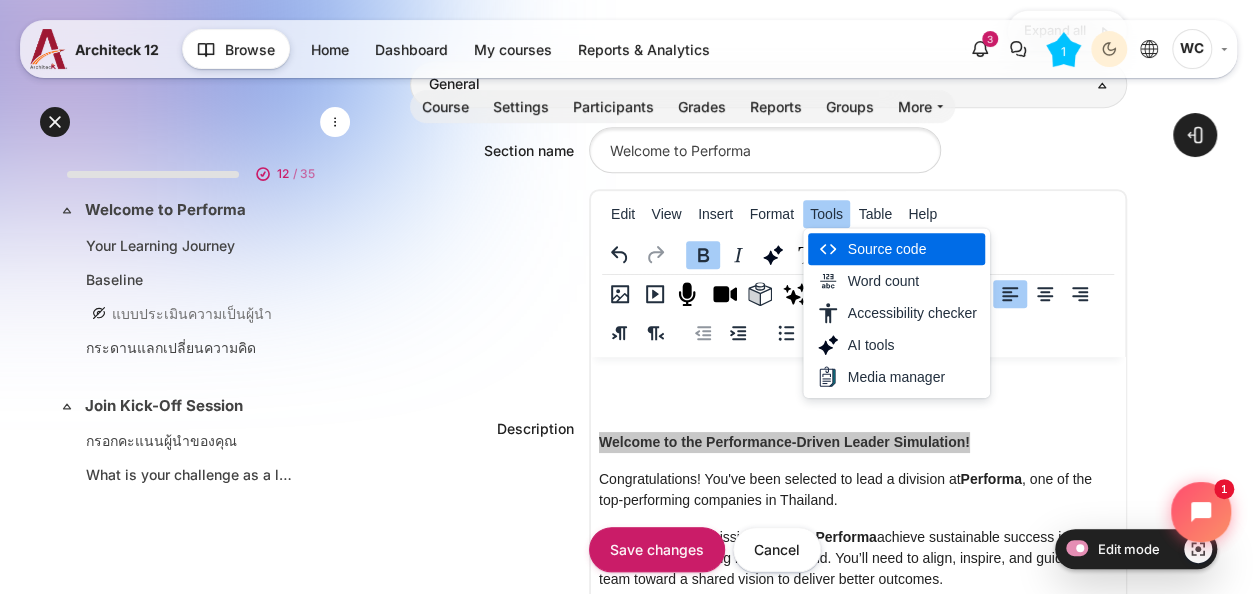 click on "Source code" at bounding box center [912, 249] 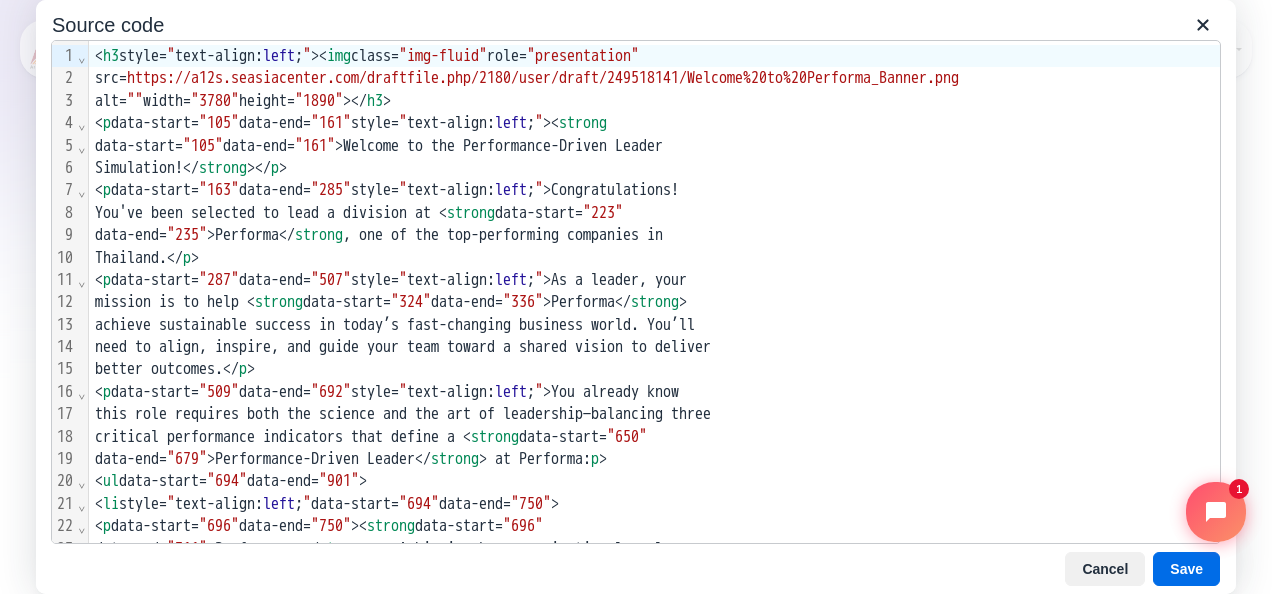 click on """ at bounding box center (539, 123) 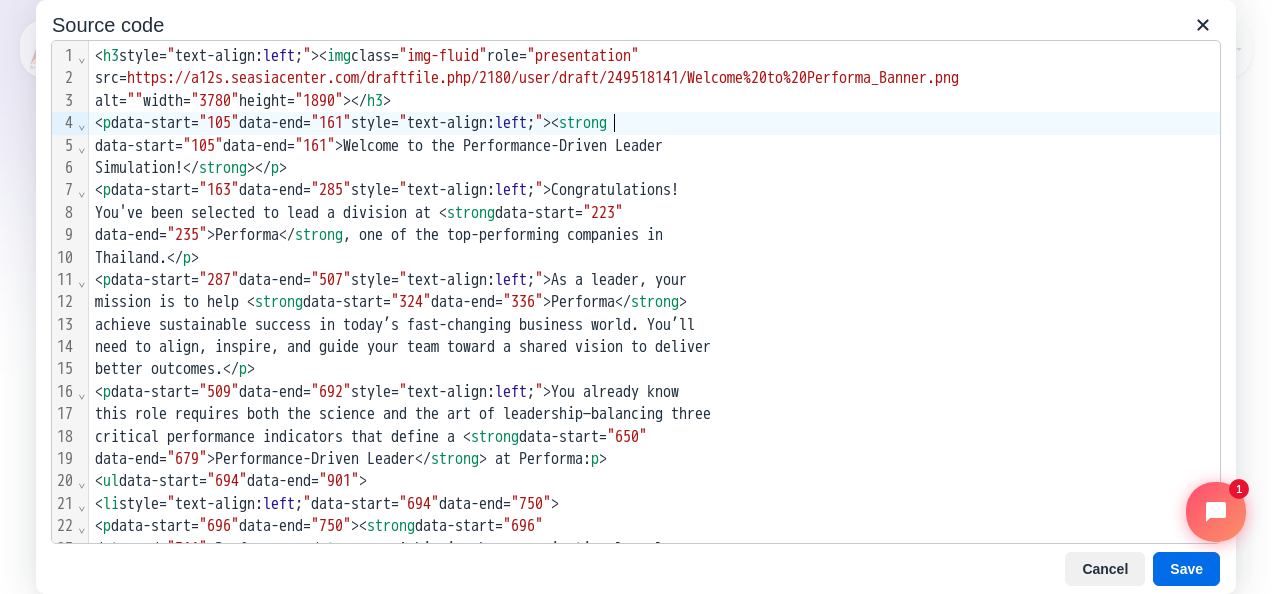 type 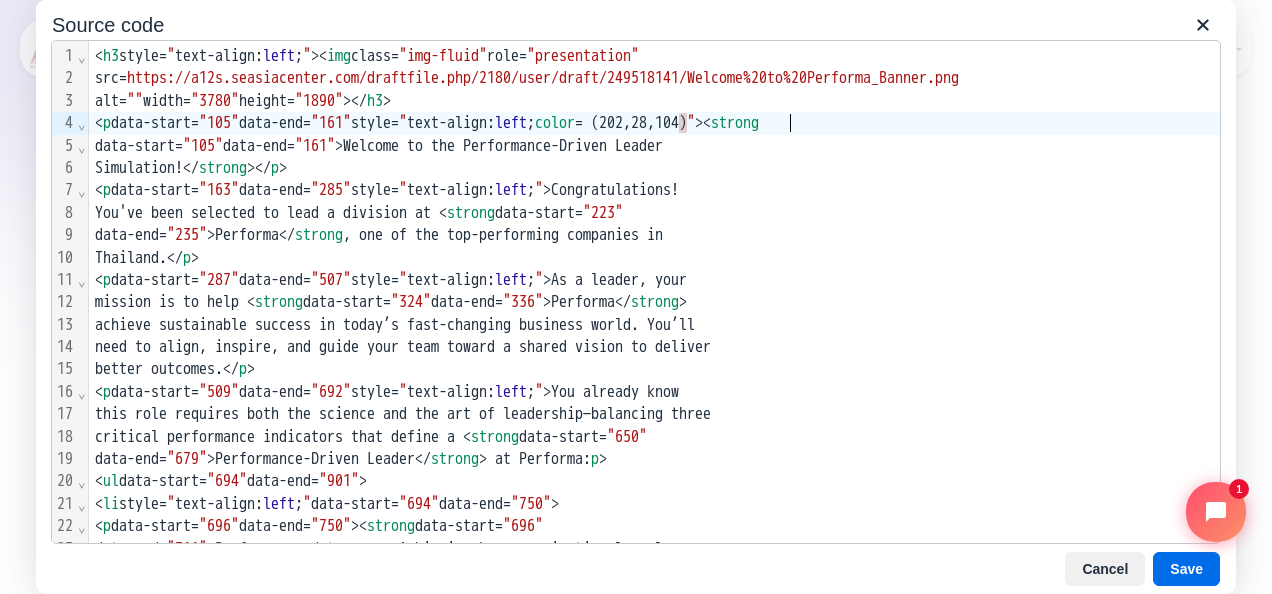 click on "Simulation!</ strong ></ p >" at bounding box center (654, 168) 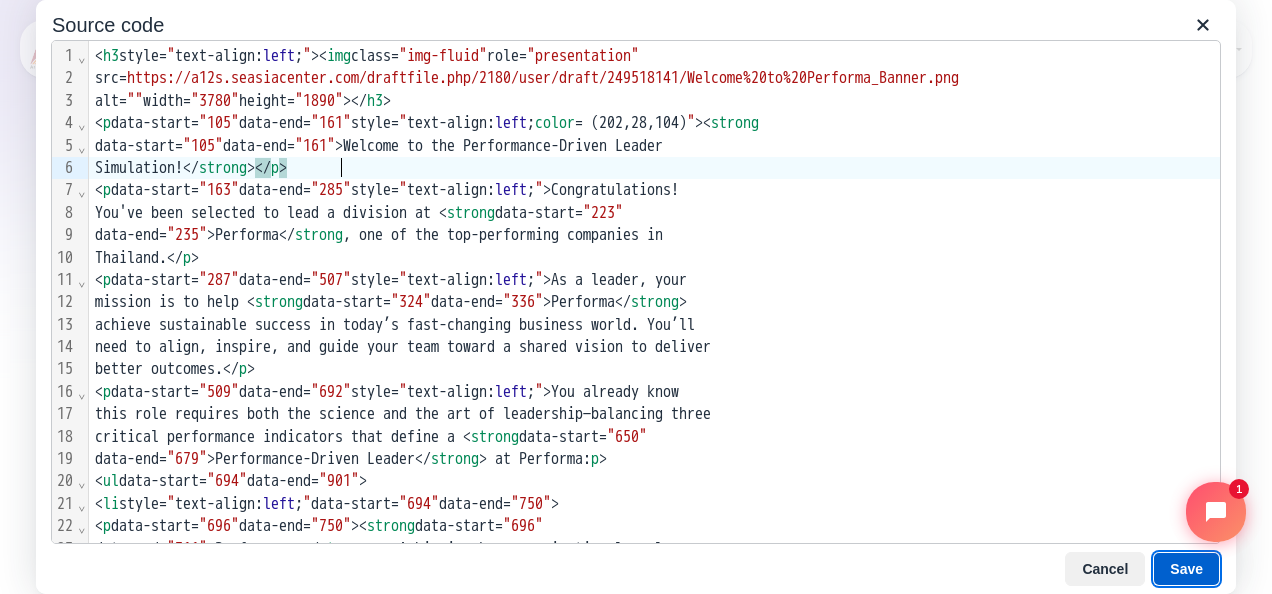 click on "Save" at bounding box center [1186, 569] 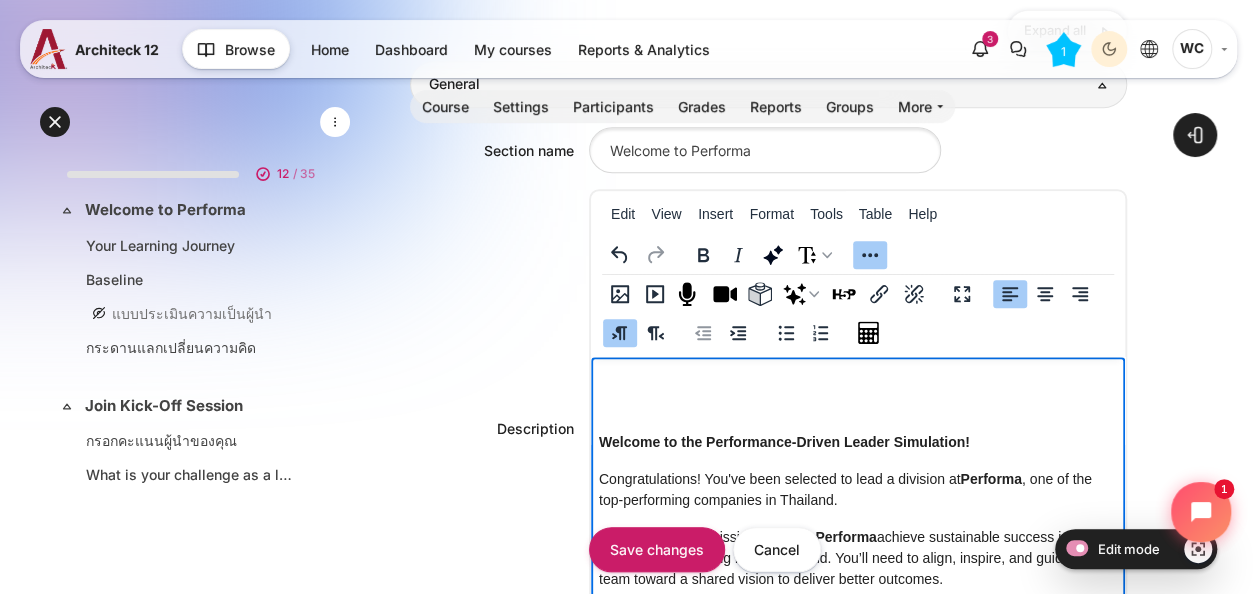 click on "Welcome to the Performance-Driven Leader Simulation!" at bounding box center (858, 441) 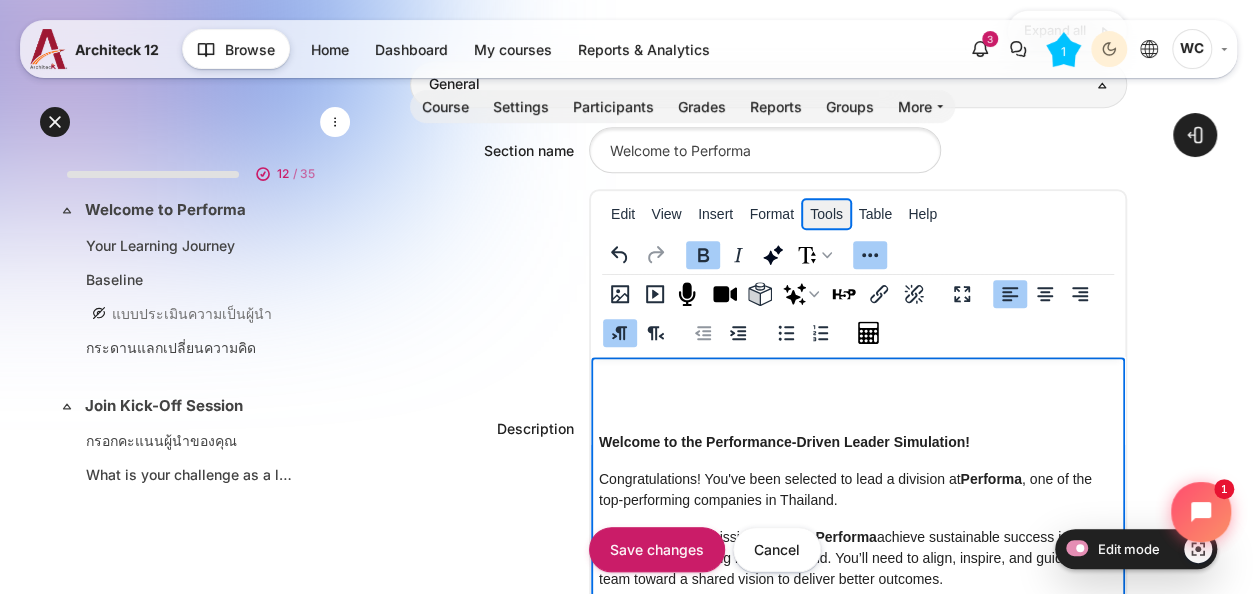 click on "Tools" at bounding box center [827, 214] 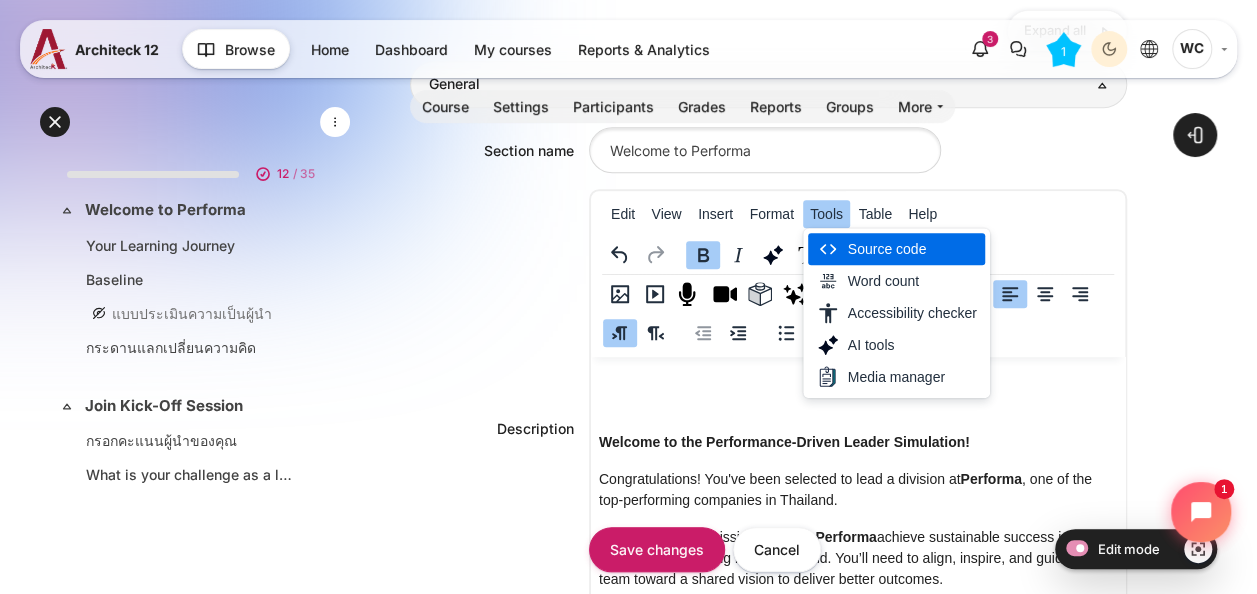click on "Source code" at bounding box center [896, 249] 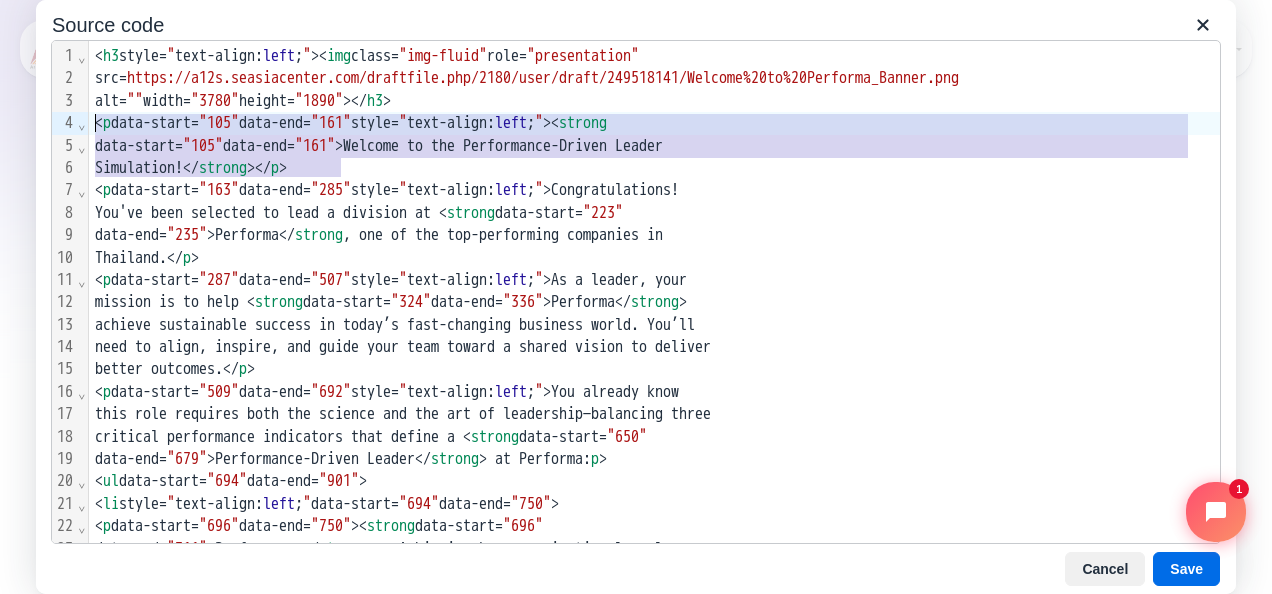 drag, startPoint x: 362, startPoint y: 165, endPoint x: 91, endPoint y: 128, distance: 273.51416 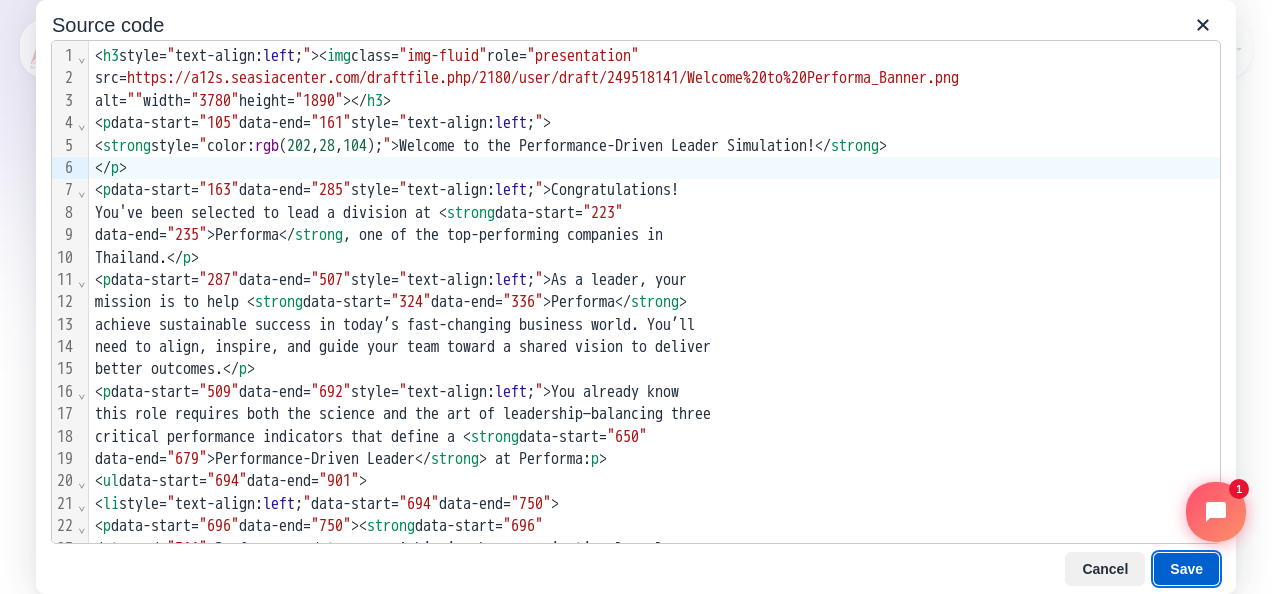 click on "Save" at bounding box center (1186, 569) 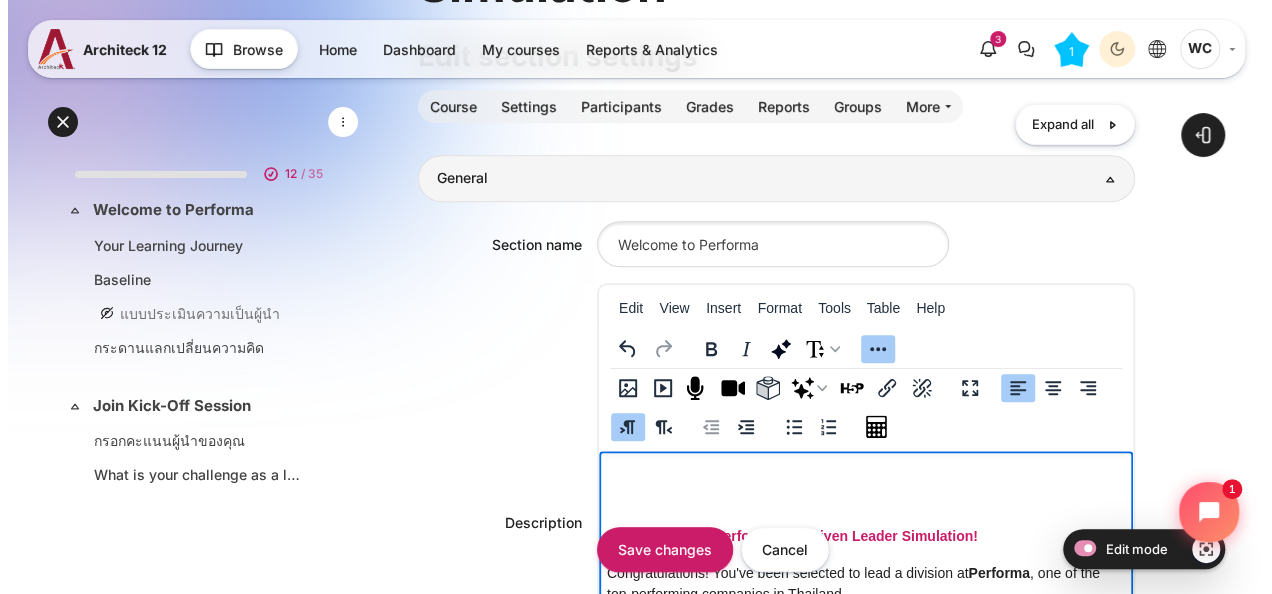 scroll, scrollTop: 333, scrollLeft: 0, axis: vertical 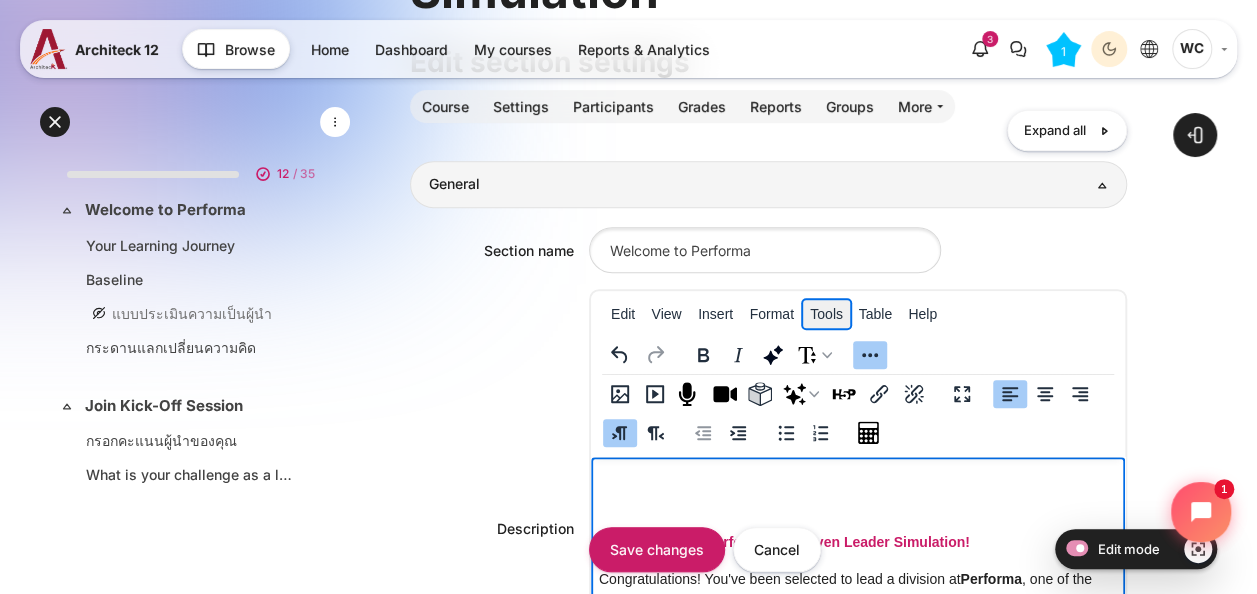 click on "Tools" at bounding box center [827, 314] 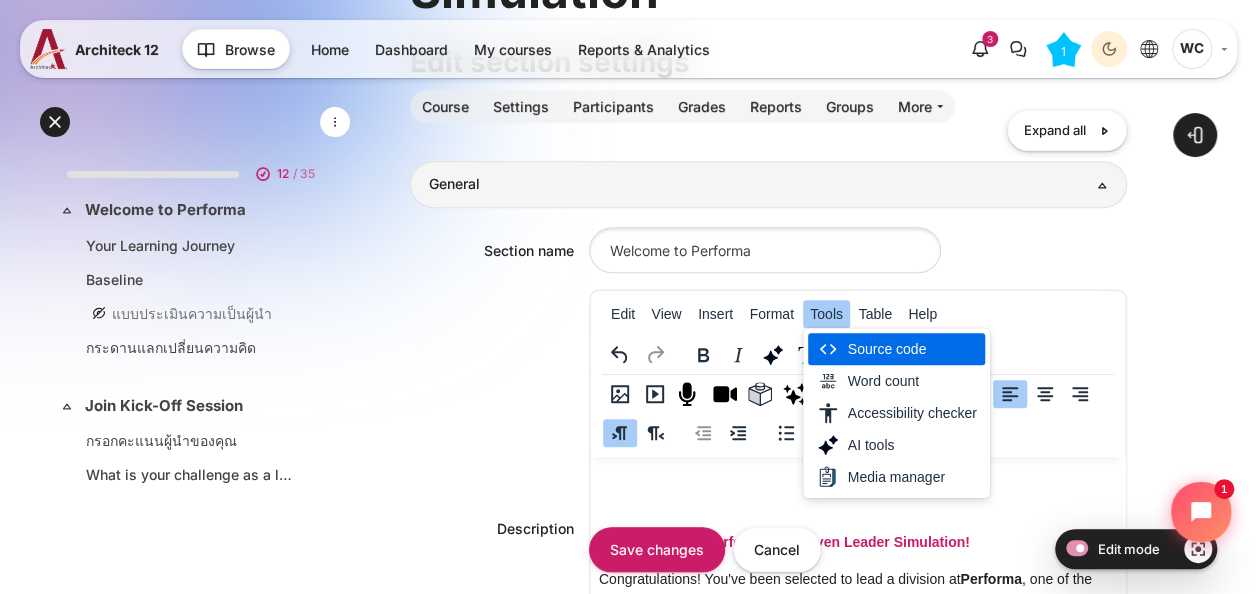 click on "Source code" at bounding box center [912, 349] 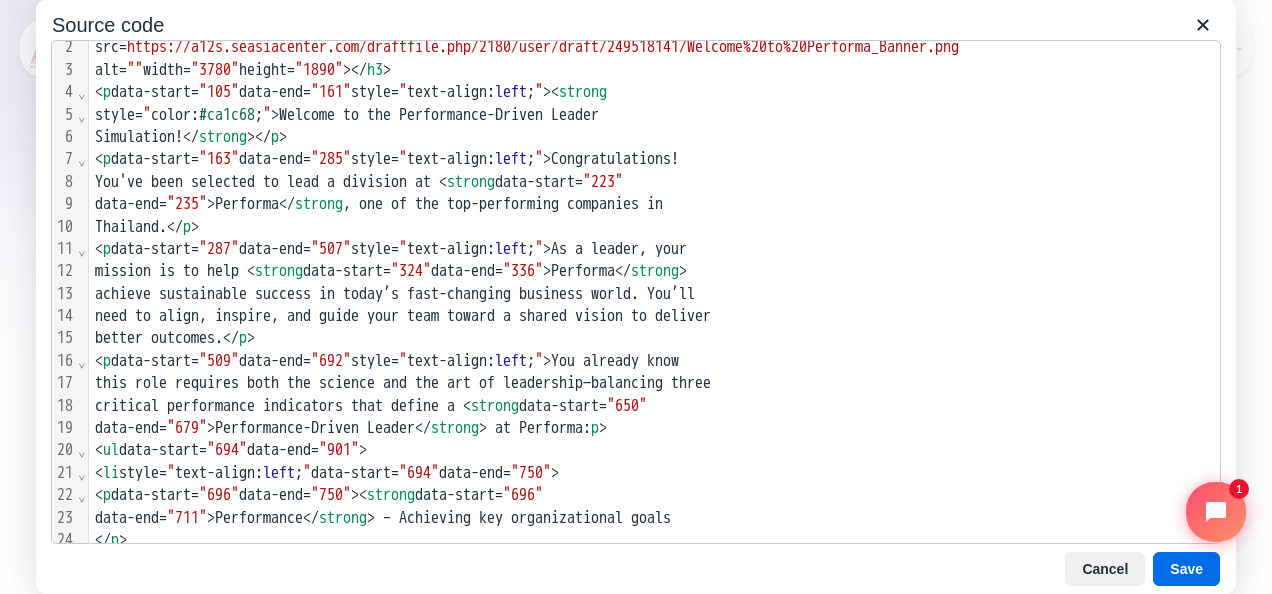 scroll, scrollTop: 0, scrollLeft: 0, axis: both 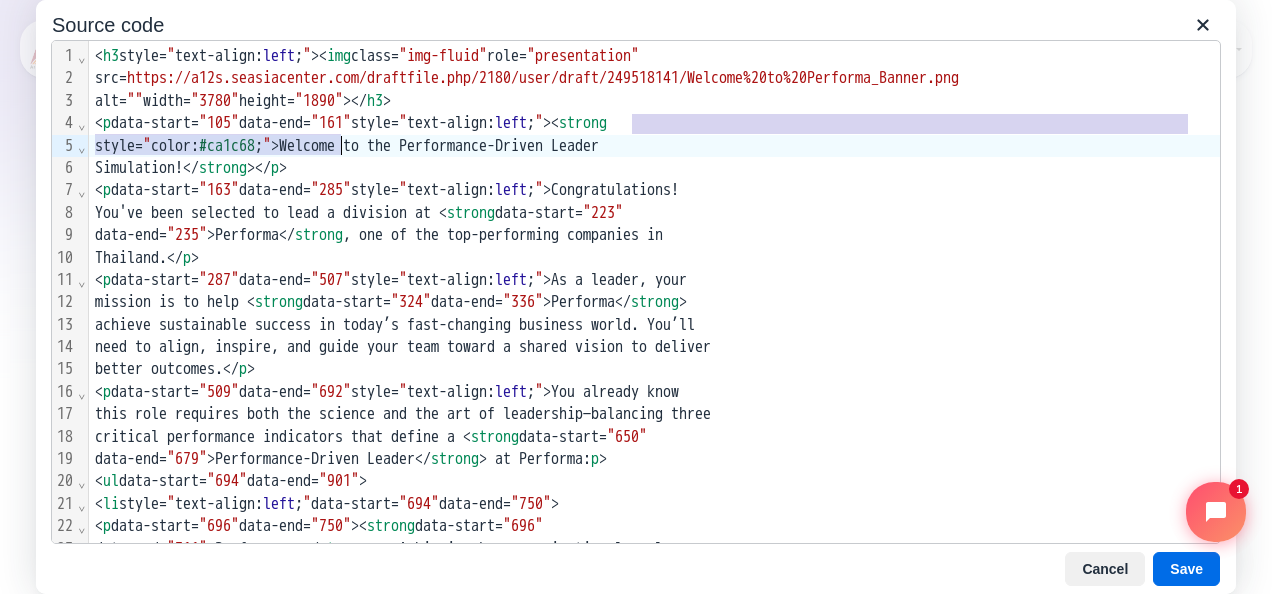 drag, startPoint x: 631, startPoint y: 120, endPoint x: 342, endPoint y: 144, distance: 289.99484 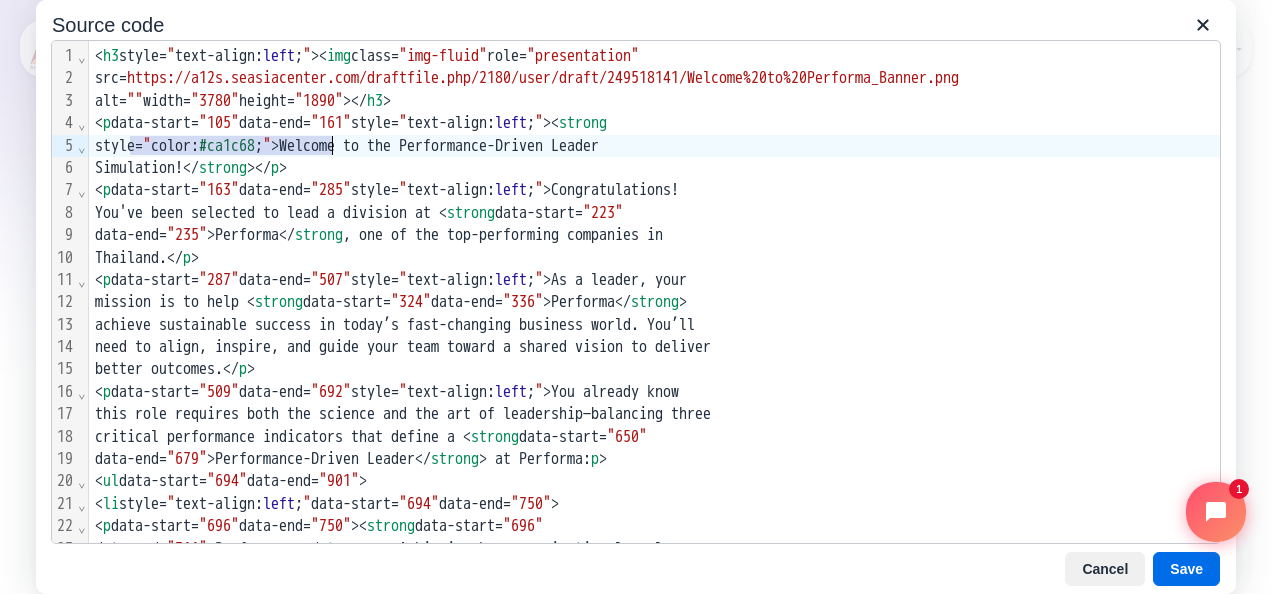 drag, startPoint x: 126, startPoint y: 148, endPoint x: 331, endPoint y: 144, distance: 205.03902 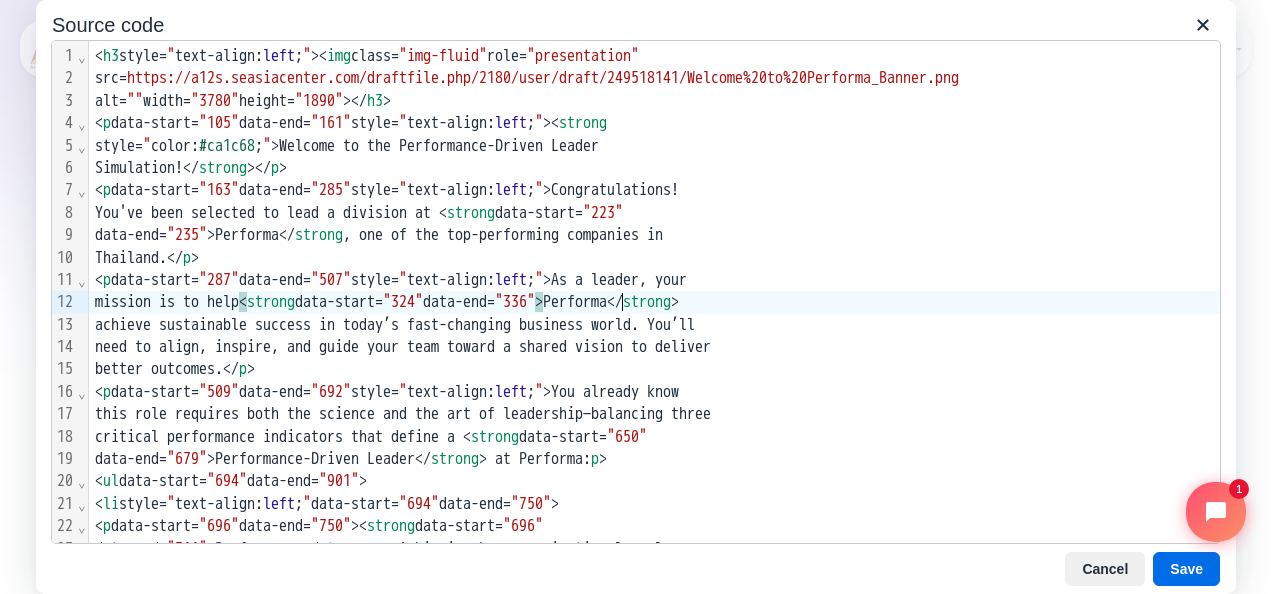 click on "mission is to help  < strong  data-start= "324"  data-end= "336" > Performa</ strong >" at bounding box center [654, 302] 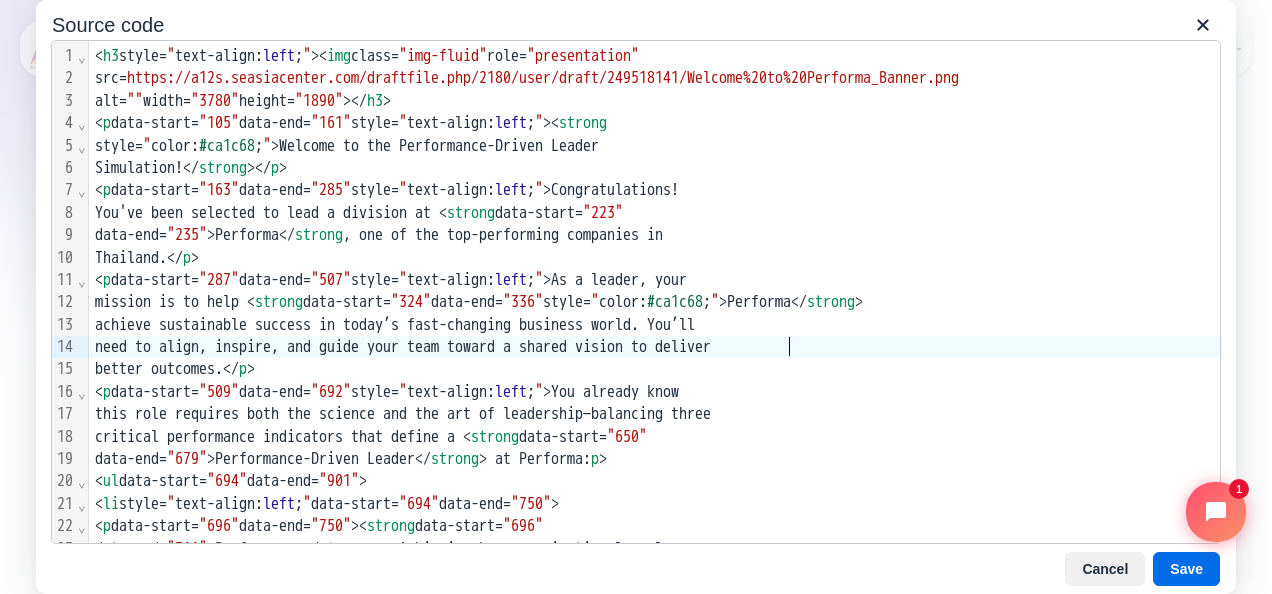 click on "need to align, inspire, and guide your team toward a shared vision to deliver" at bounding box center (654, 347) 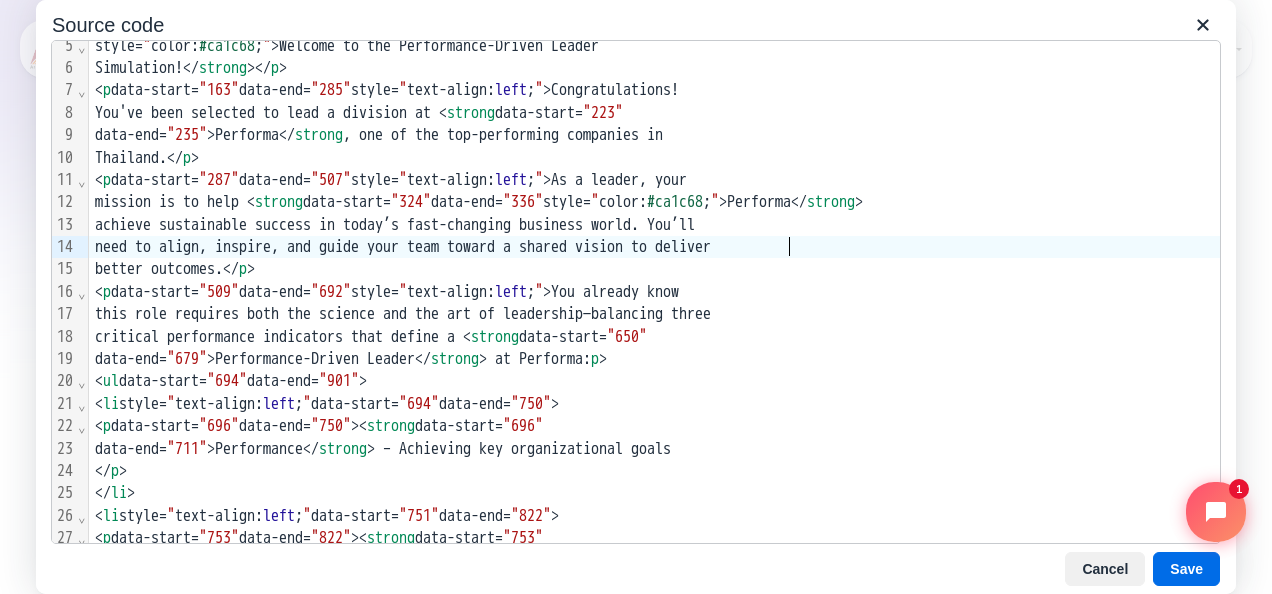 click on ""679"" at bounding box center [187, 359] 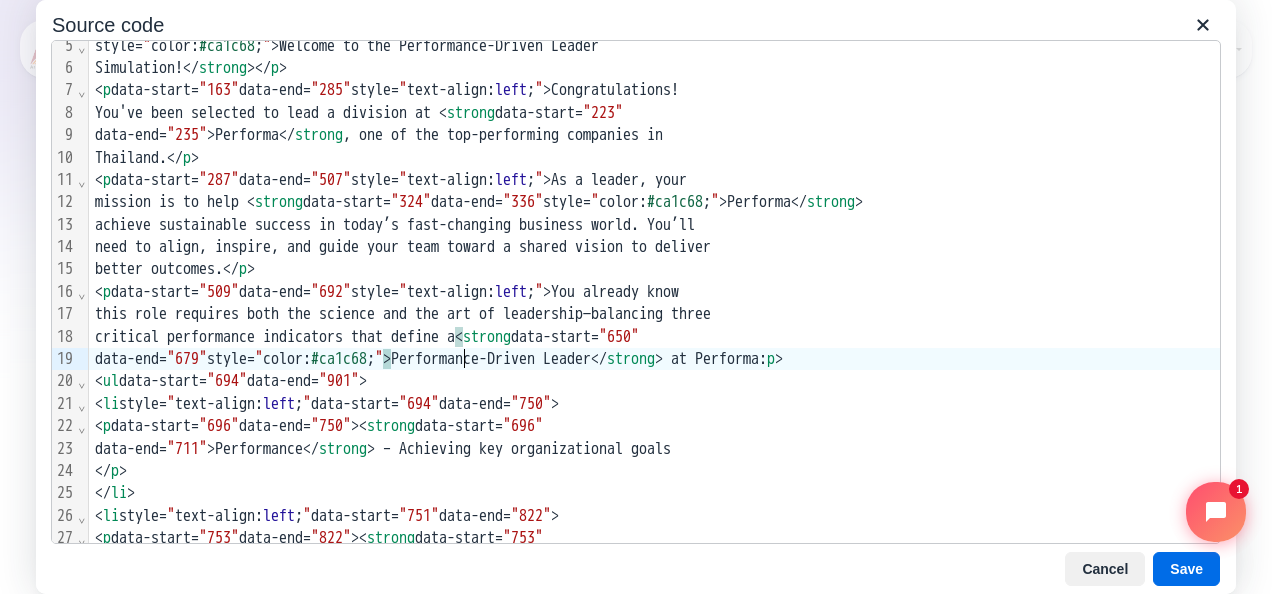 scroll, scrollTop: 200, scrollLeft: 0, axis: vertical 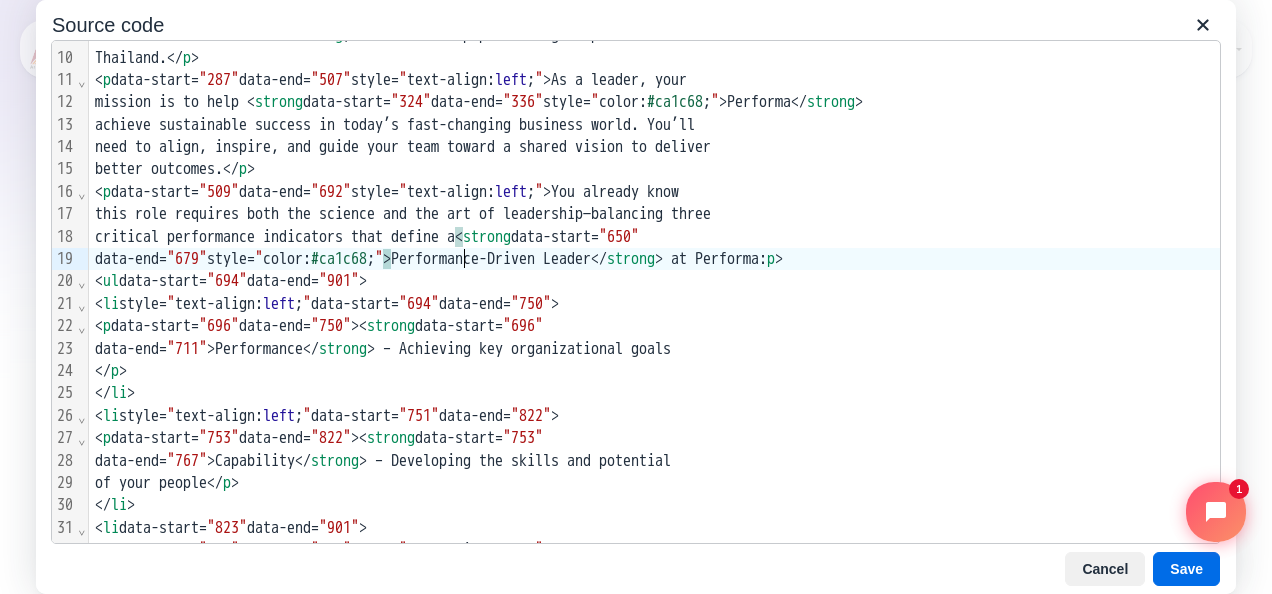 click on "data-end= "711" >Performance</ strong > – Achieving key organizational goals" at bounding box center (654, 349) 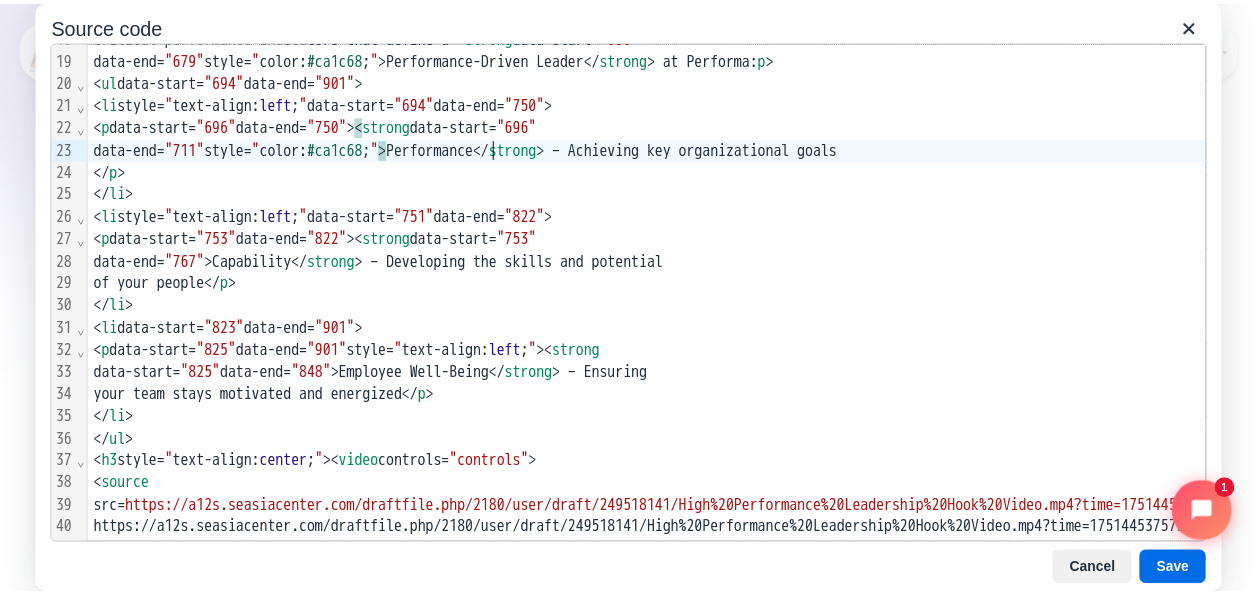 scroll, scrollTop: 454, scrollLeft: 0, axis: vertical 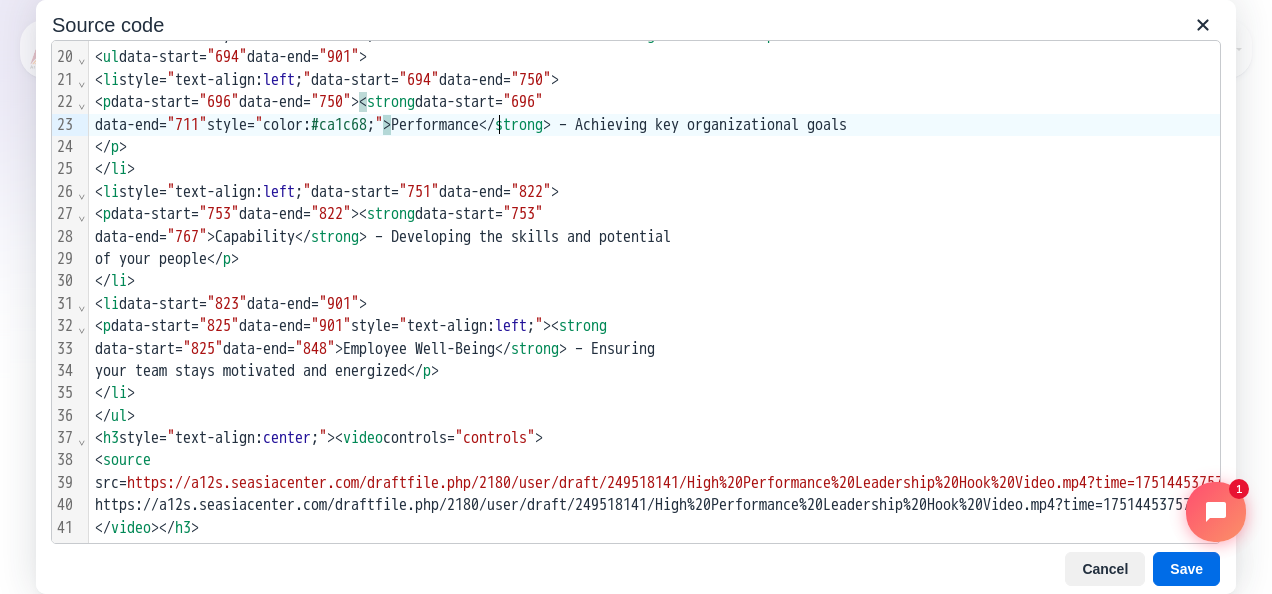 click on "data-end= "767" >Capability</ strong > – Developing the skills and potential" at bounding box center [669, 237] 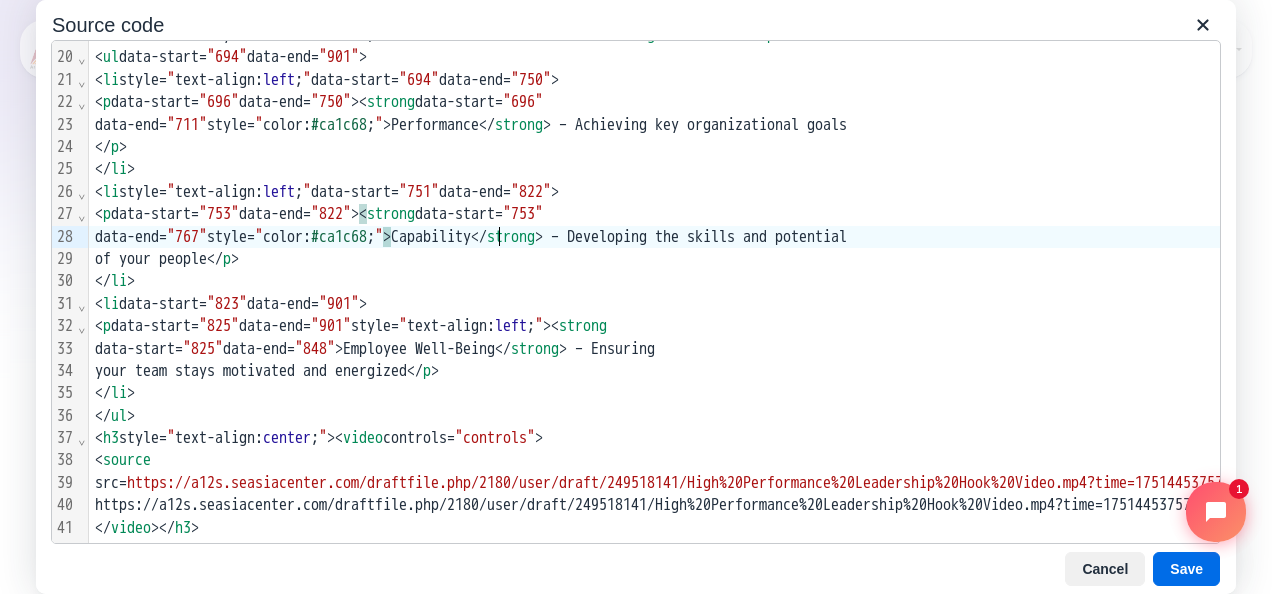 click on "data-start= "825"  data-end= "848" >Employee Well-Being</ strong > – Ensuring" at bounding box center [761, 349] 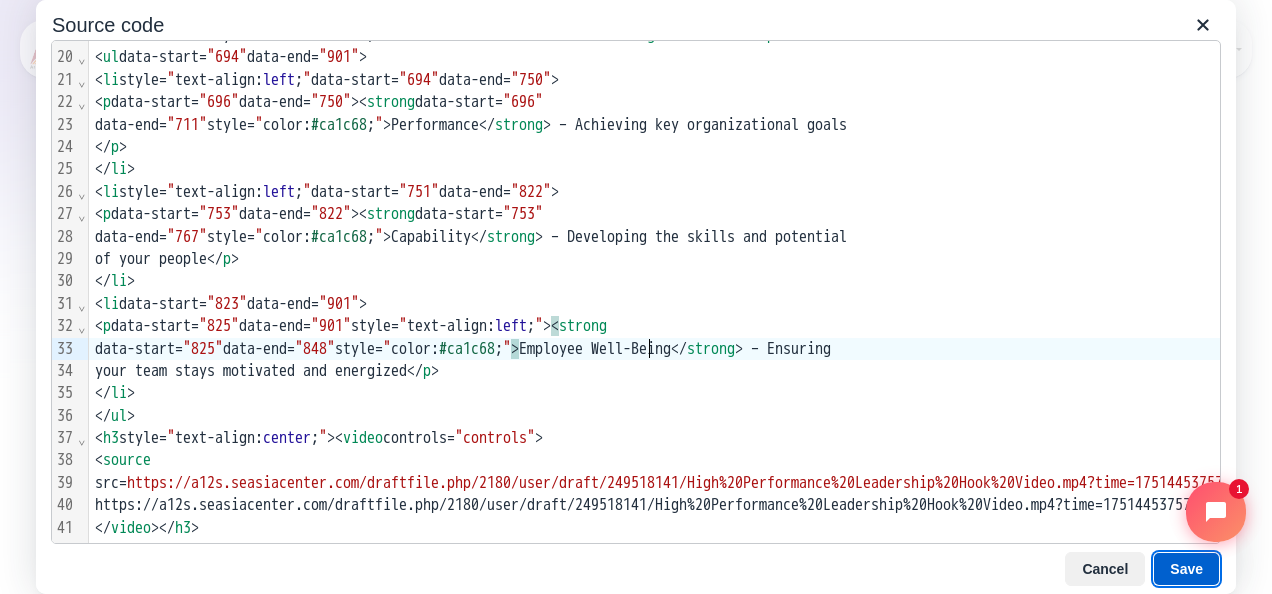 click on "Save" at bounding box center [1186, 569] 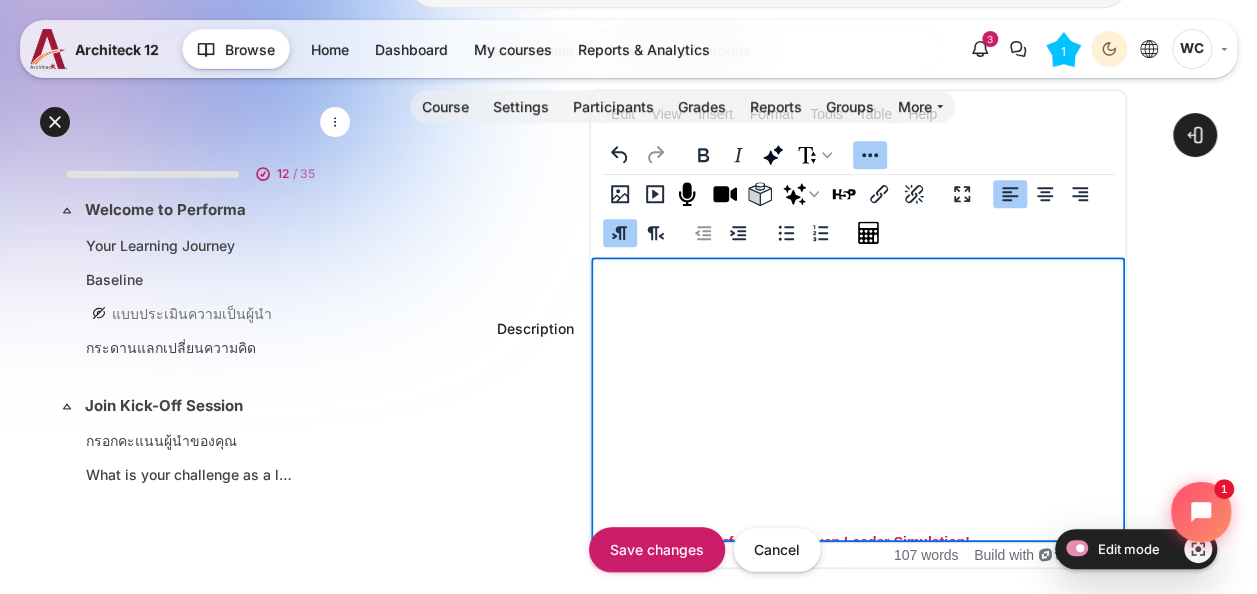 scroll, scrollTop: 433, scrollLeft: 0, axis: vertical 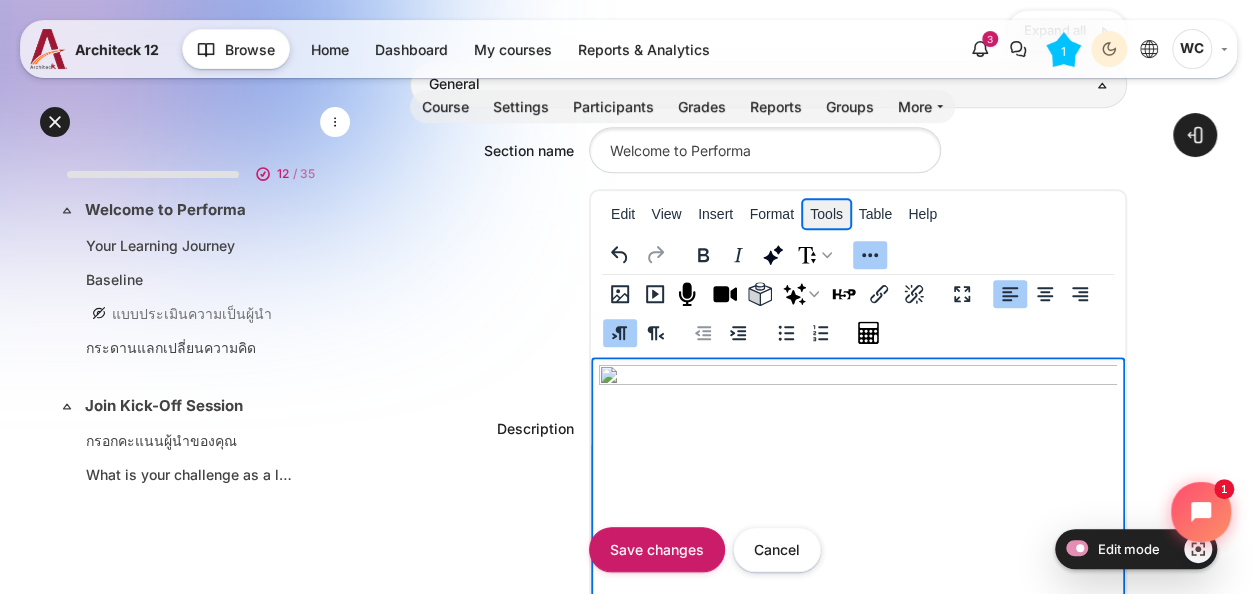 click on "Tools" at bounding box center [827, 214] 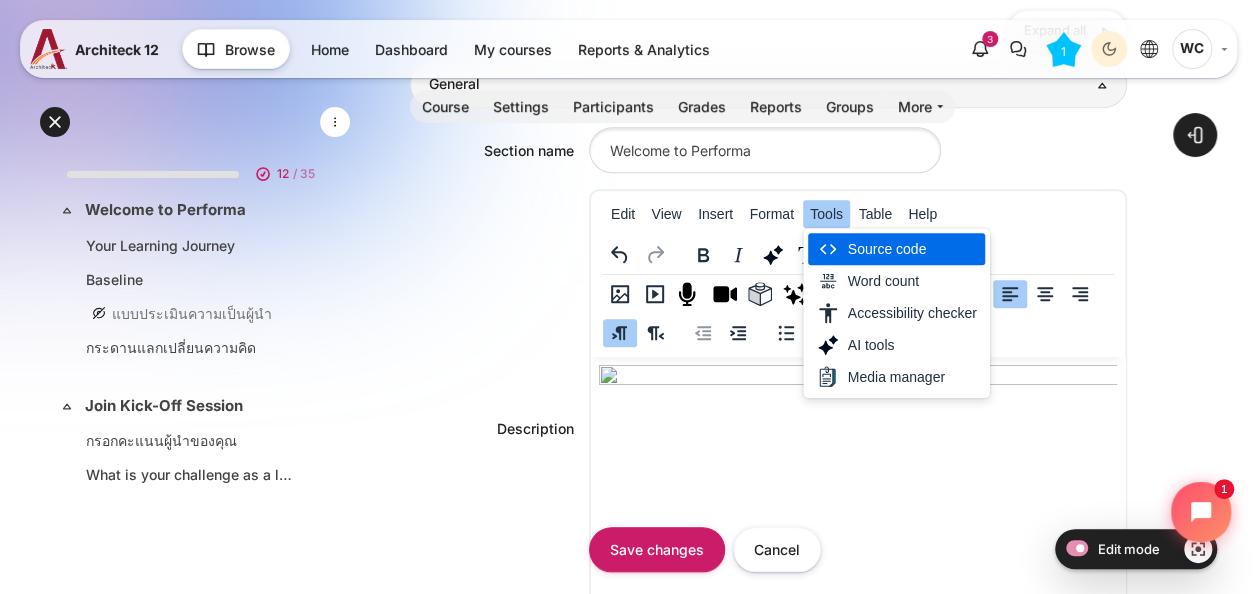 click on "Source code" at bounding box center [912, 249] 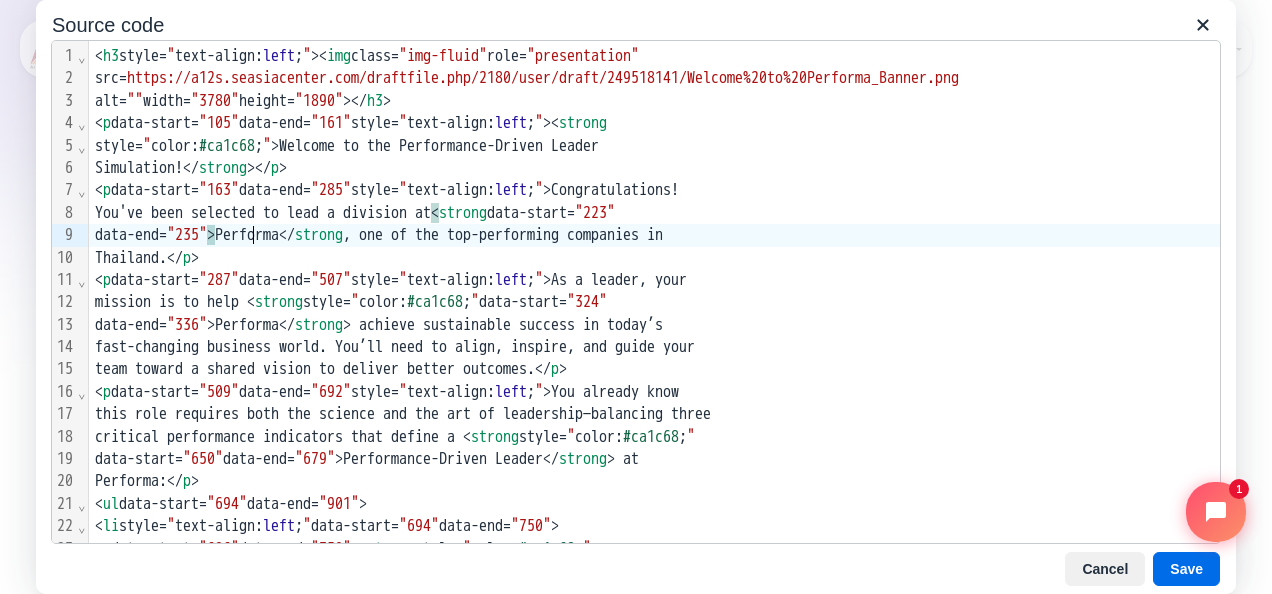 click on "data-end= "235" > Performa</ strong >, one of the top-performing companies in" at bounding box center (654, 235) 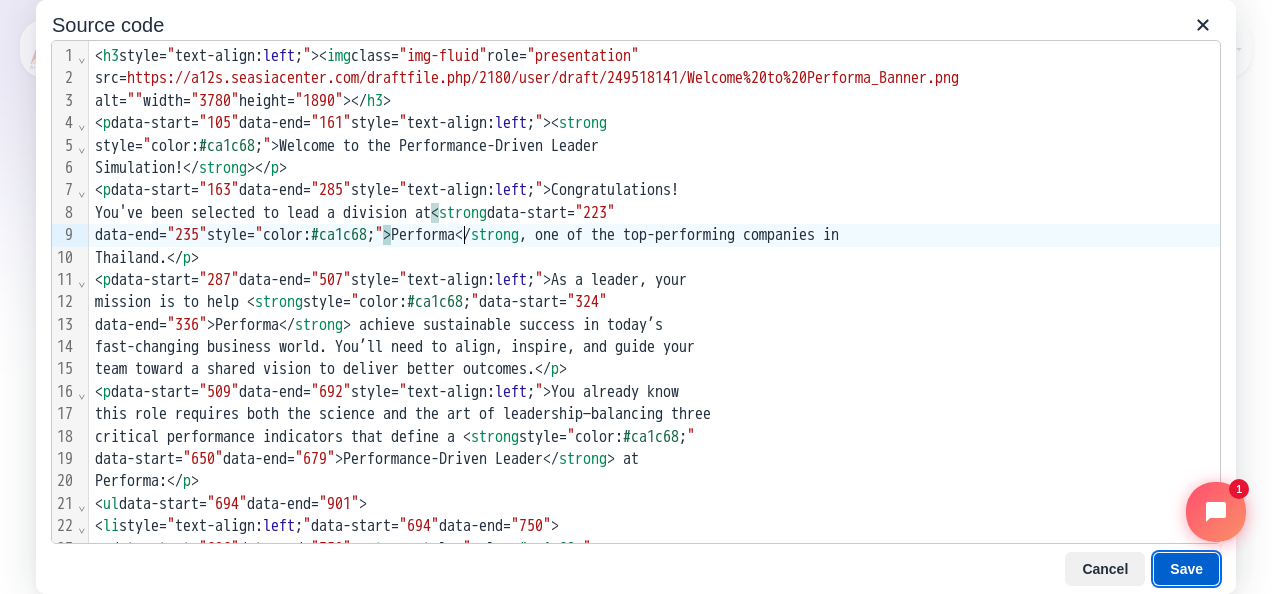 click on "Save" at bounding box center (1186, 569) 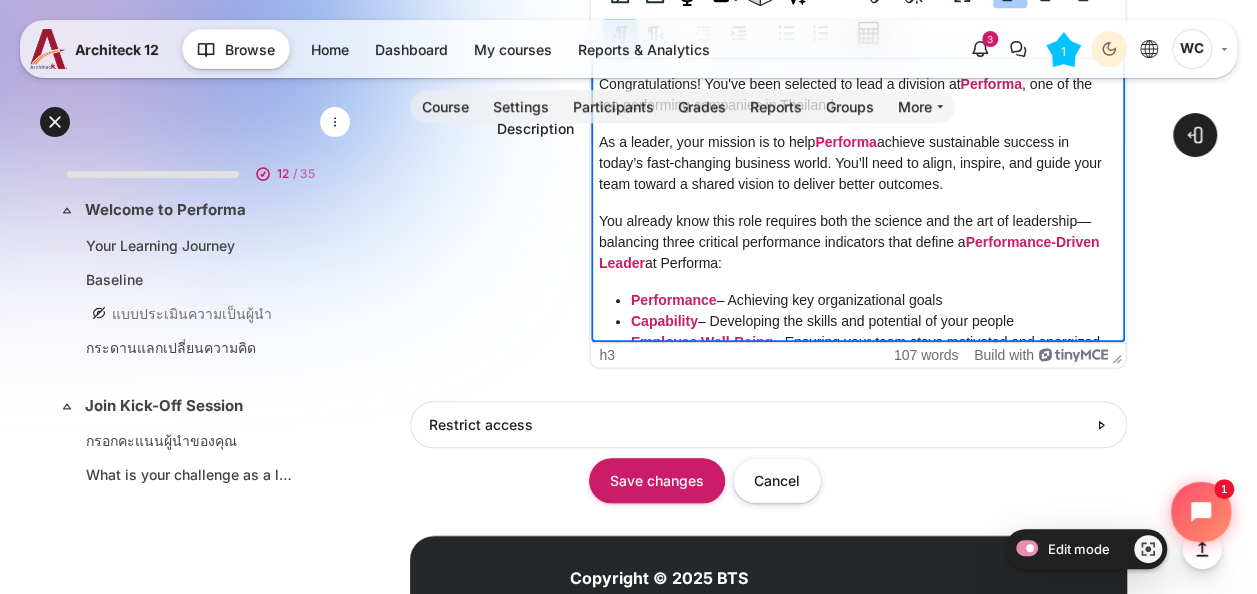scroll, scrollTop: 500, scrollLeft: 0, axis: vertical 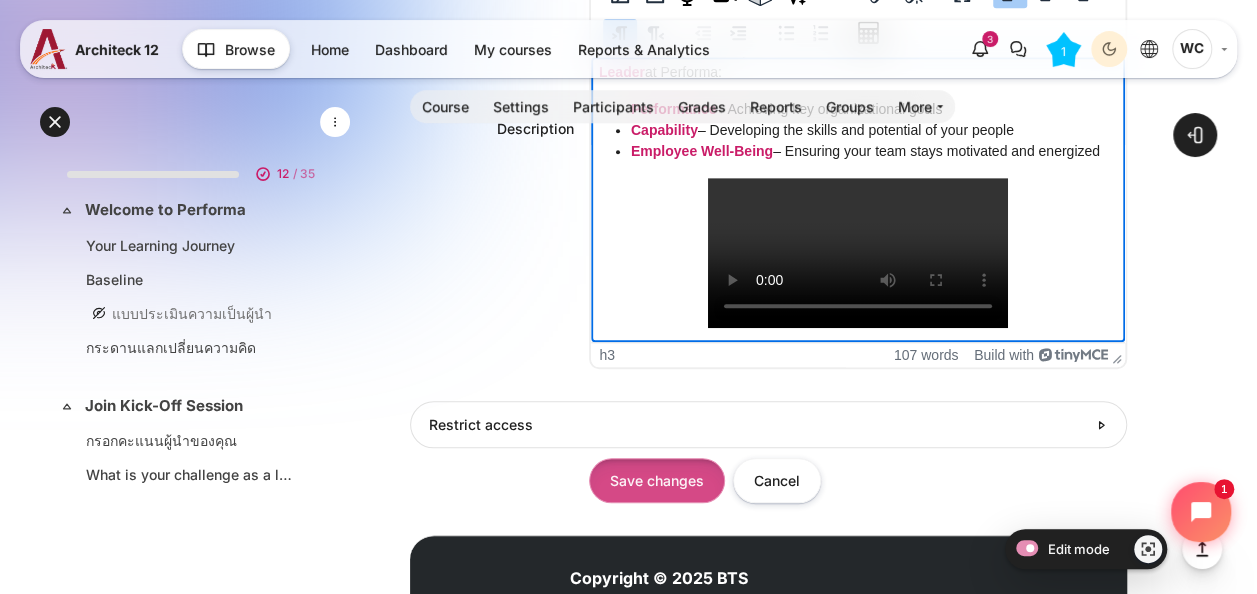 click on "Save changes" at bounding box center [657, 480] 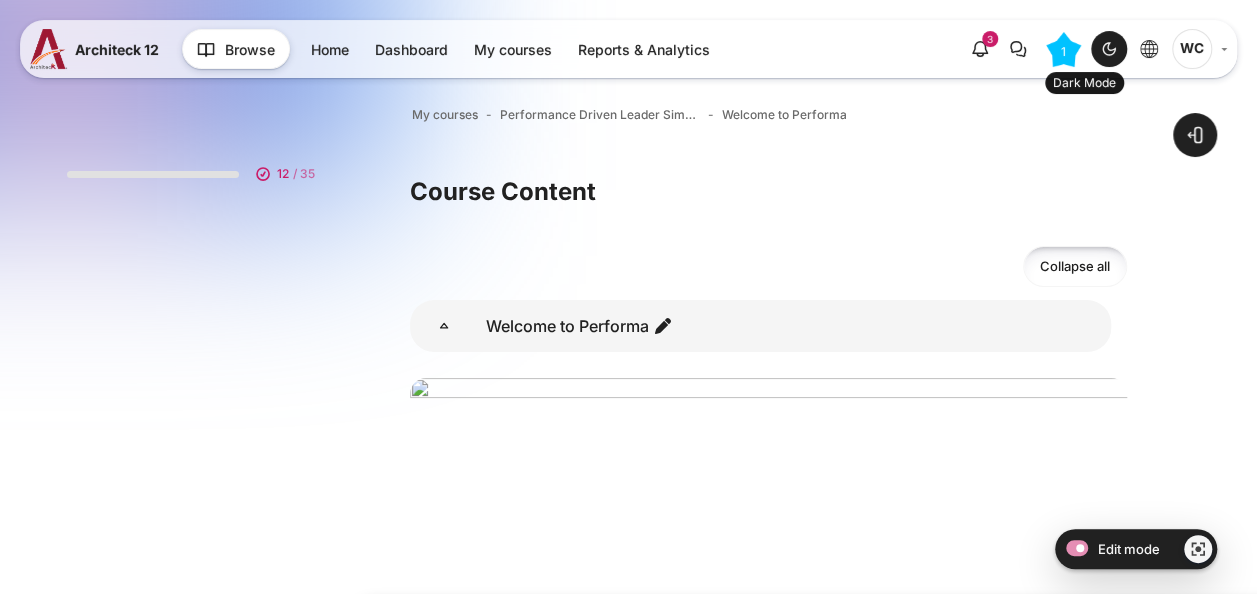 scroll, scrollTop: 300, scrollLeft: 0, axis: vertical 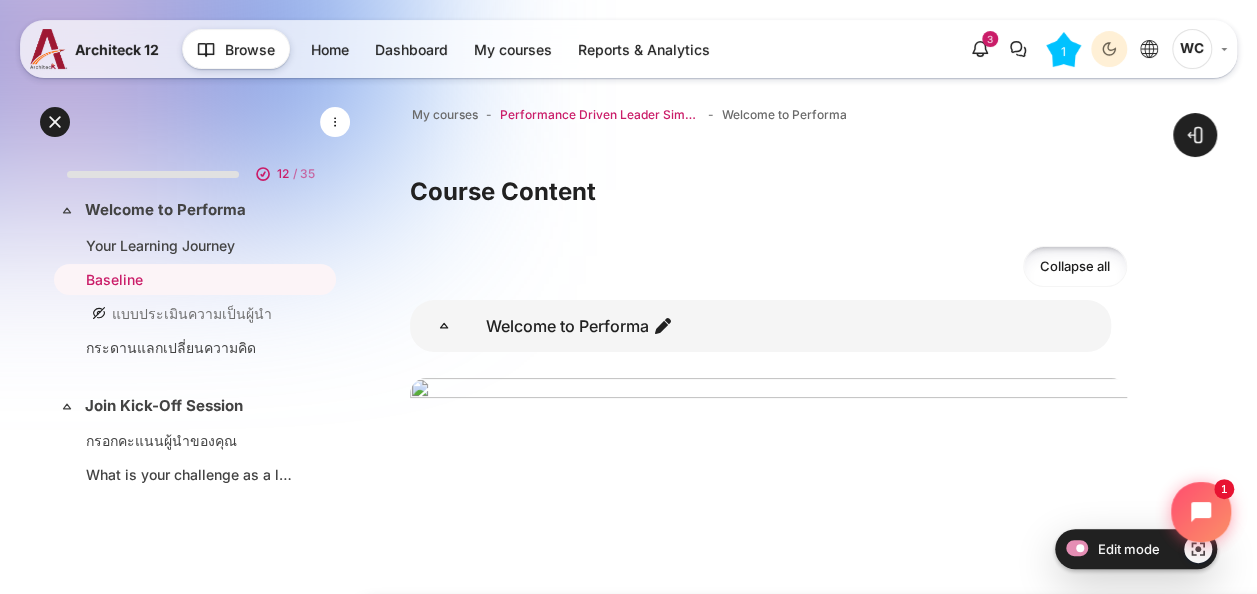 click on "Performance Driven Leader Simulation_1" at bounding box center (600, 115) 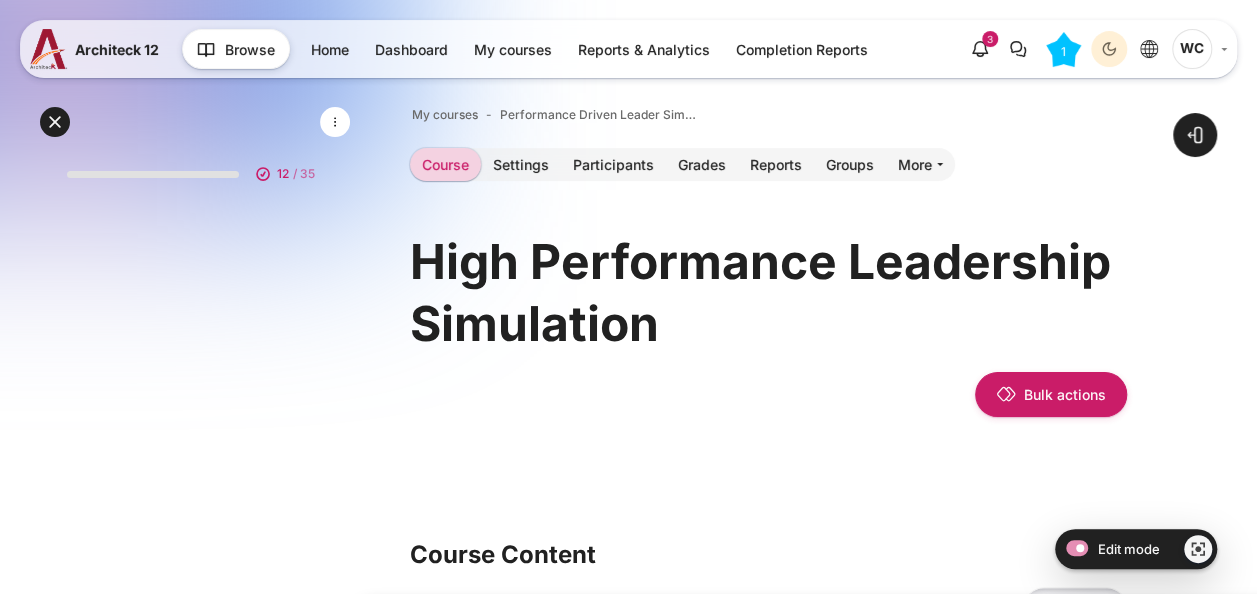 scroll, scrollTop: 354, scrollLeft: 0, axis: vertical 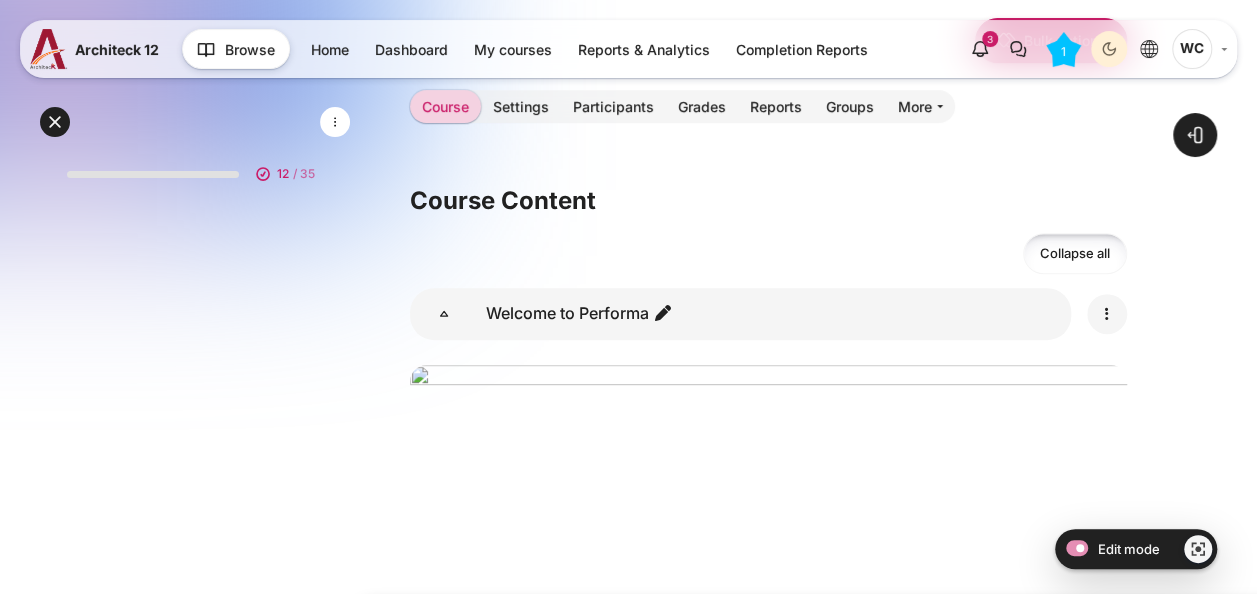 click at bounding box center [1107, 314] 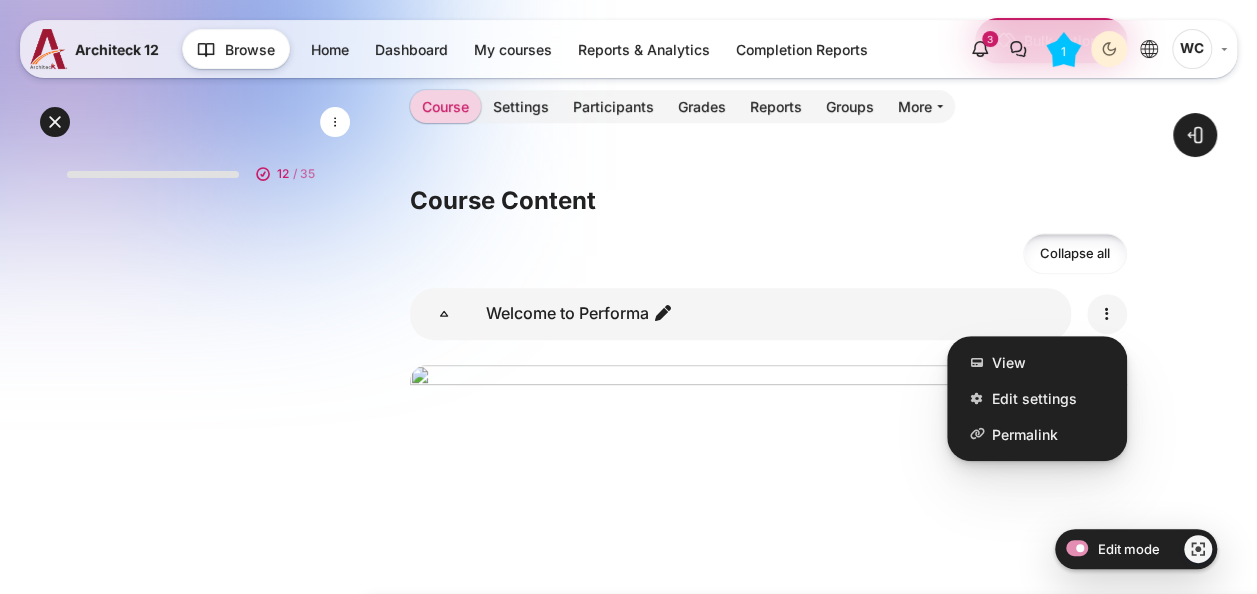 scroll, scrollTop: 400, scrollLeft: 0, axis: vertical 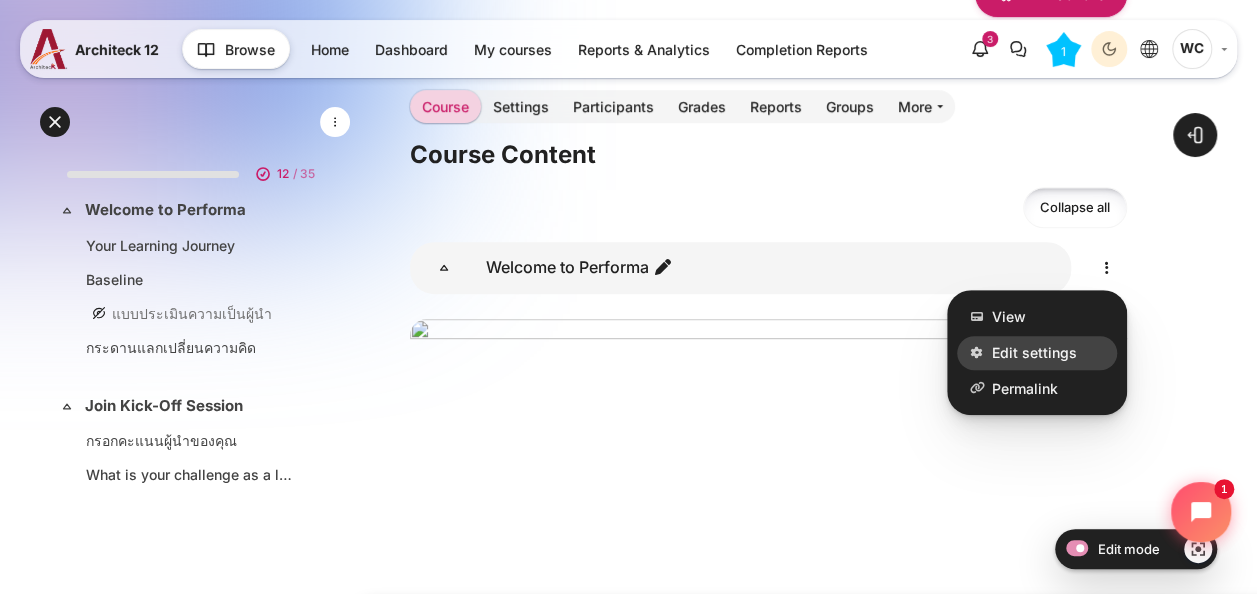 click on "Edit settings" at bounding box center [1037, 352] 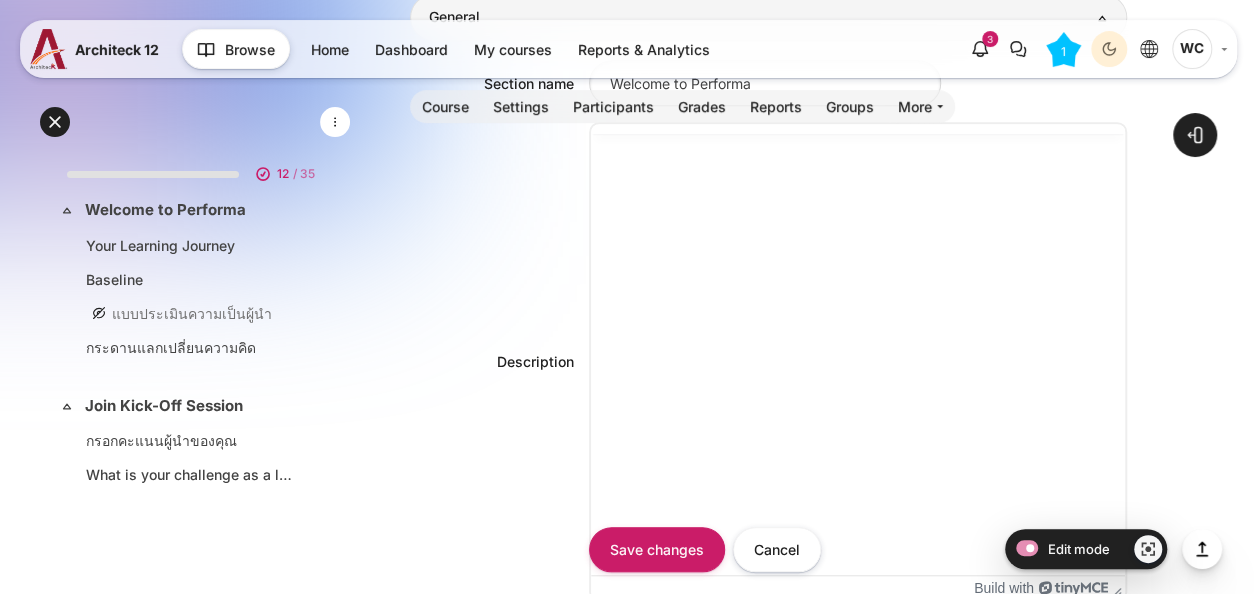 scroll, scrollTop: 692, scrollLeft: 0, axis: vertical 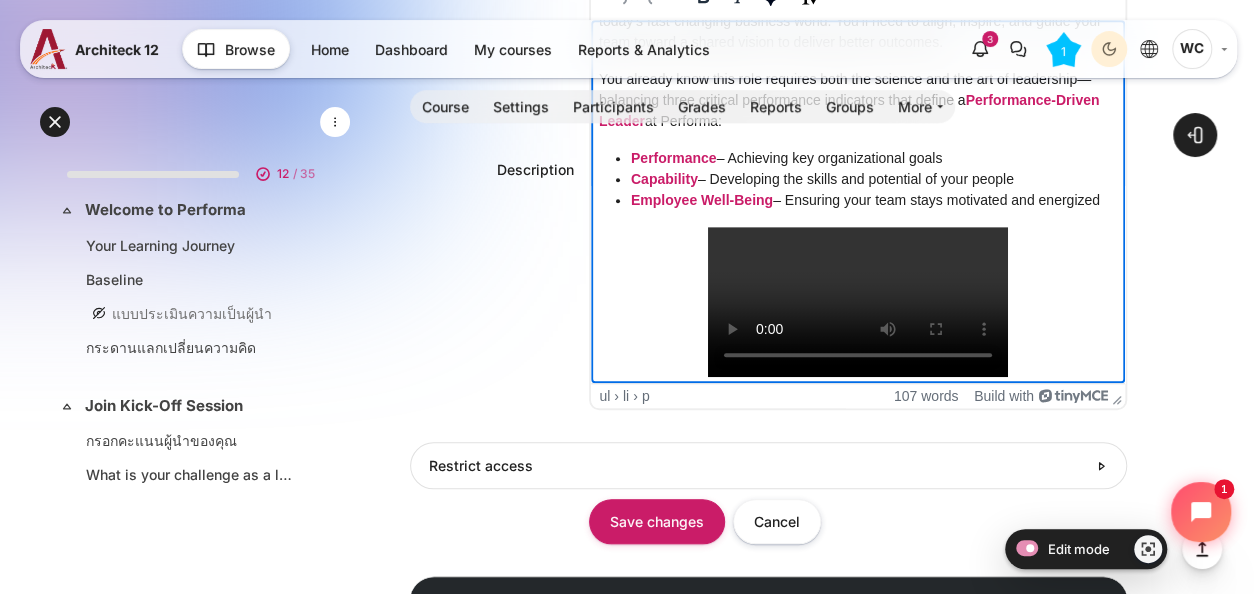 click on "Employee Well-Being  – Ensuring your team stays motivated and energized" at bounding box center (874, 199) 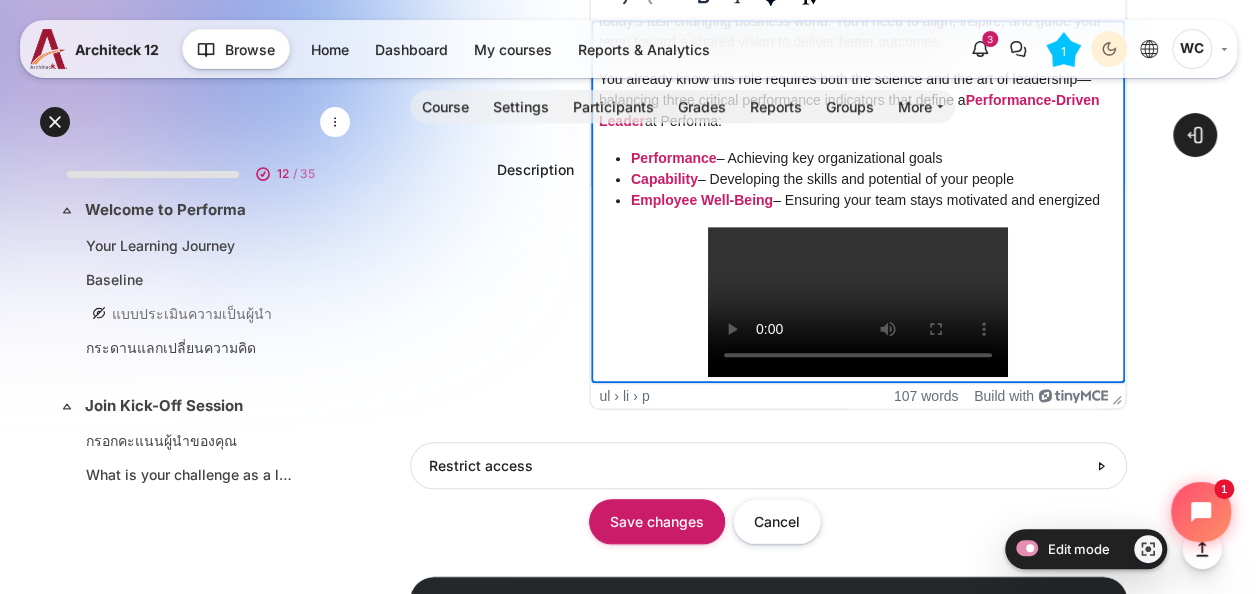 click on "Employee Well-Being  – Ensuring your team stays motivated and energized" at bounding box center [874, 199] 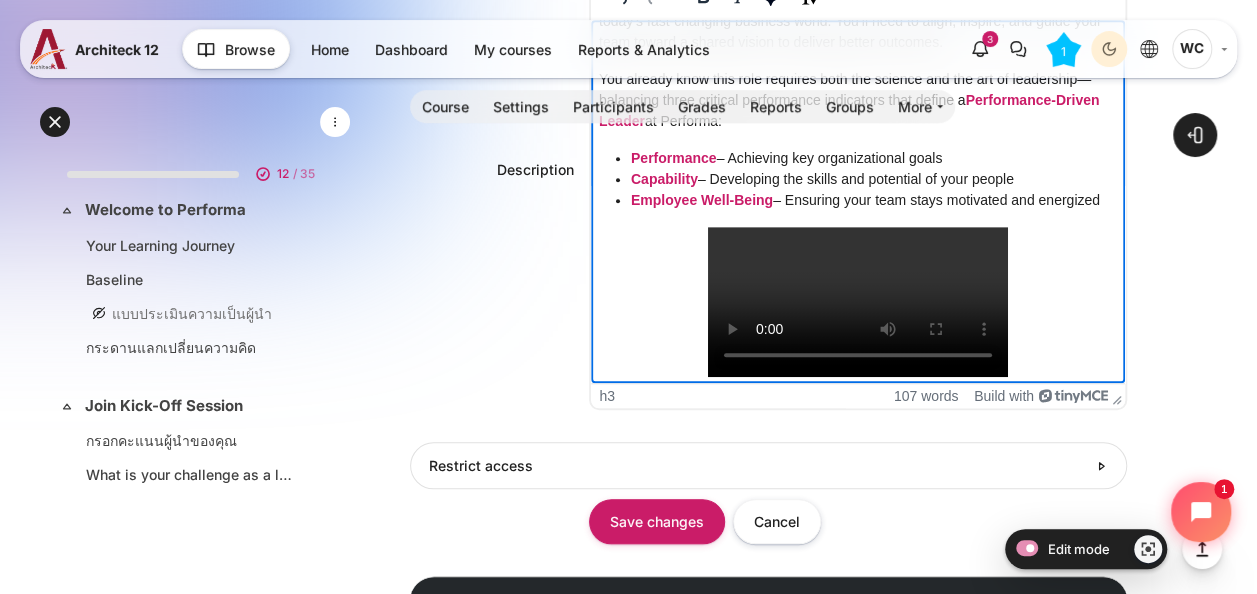 click on "Open course index
Open block drawer" at bounding box center [768, 52] 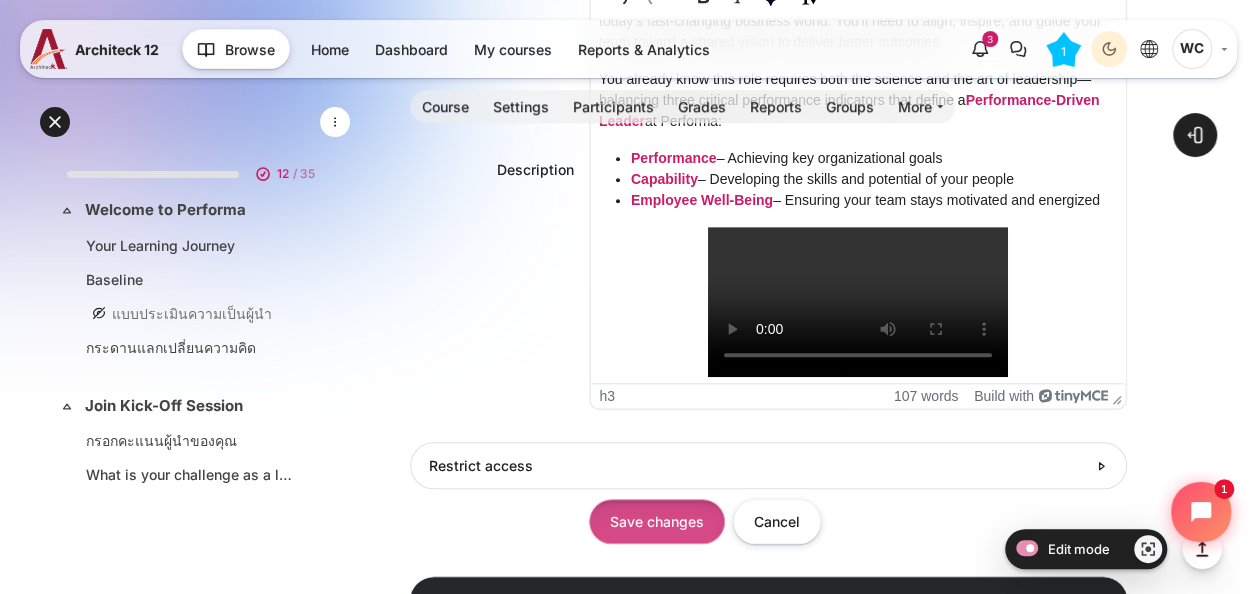 click on "Save changes" at bounding box center [657, 521] 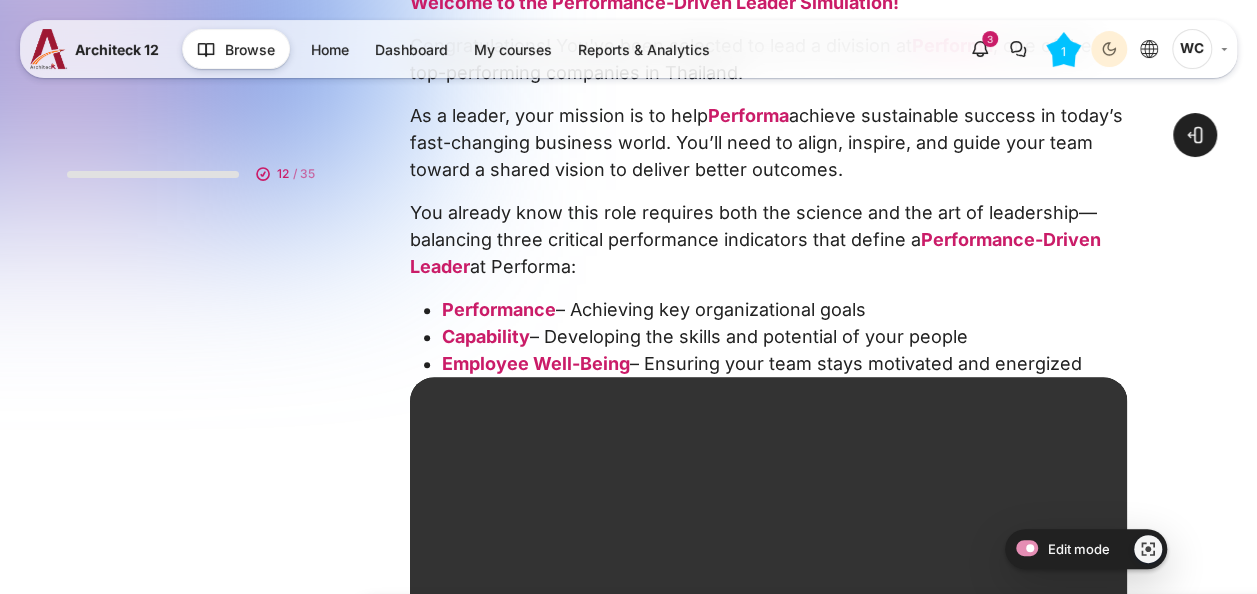 scroll, scrollTop: 800, scrollLeft: 0, axis: vertical 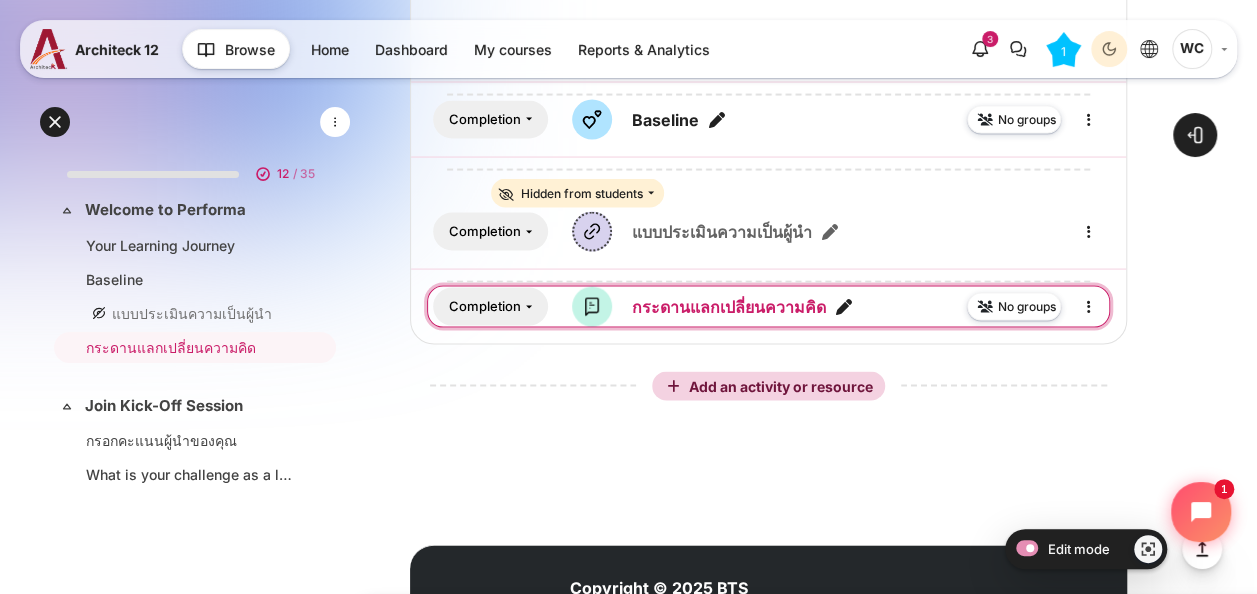 click on "กระดานแลกเปลี่ยนความคิด   Forum" at bounding box center (729, 307) 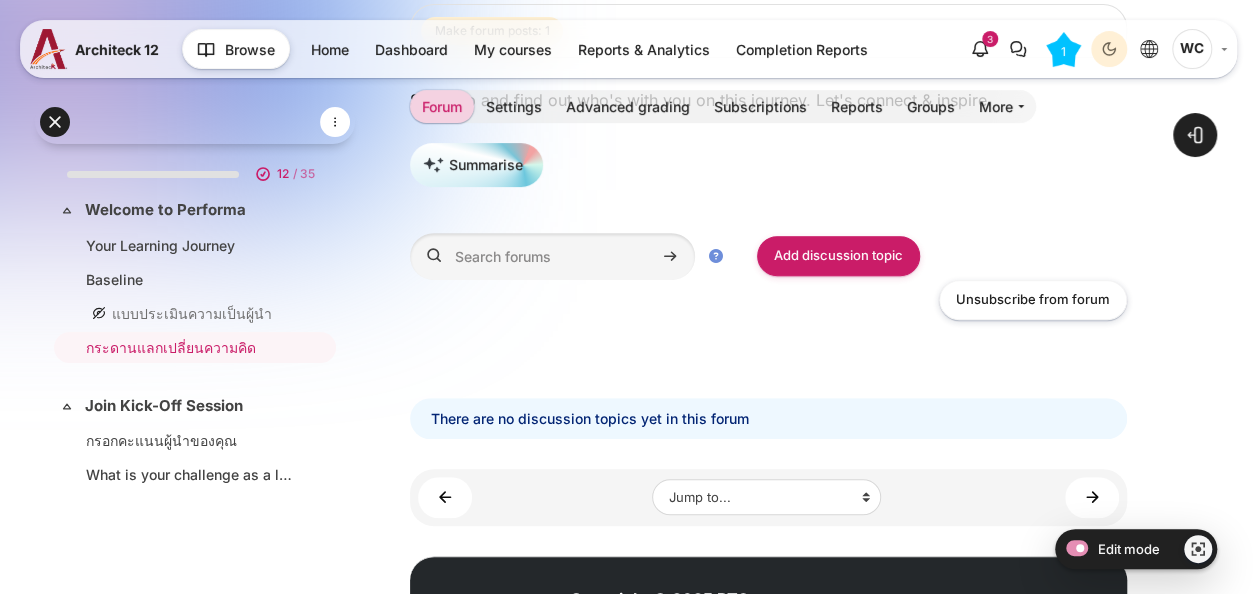 scroll, scrollTop: 272, scrollLeft: 0, axis: vertical 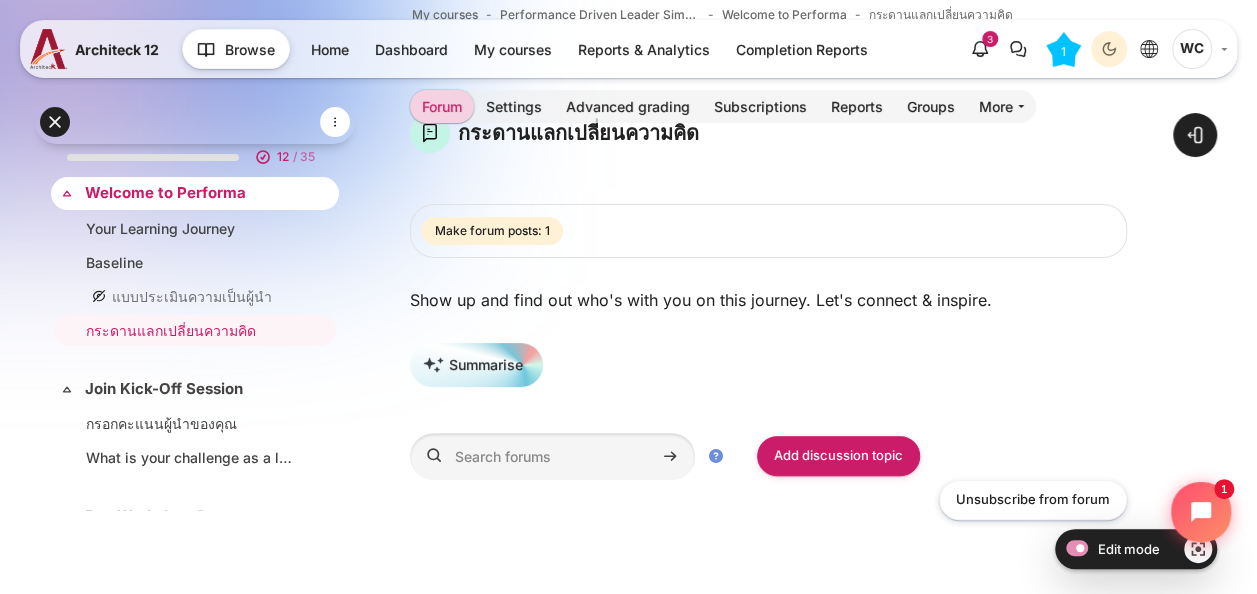 click on "Welcome to Performa" at bounding box center (193, 193) 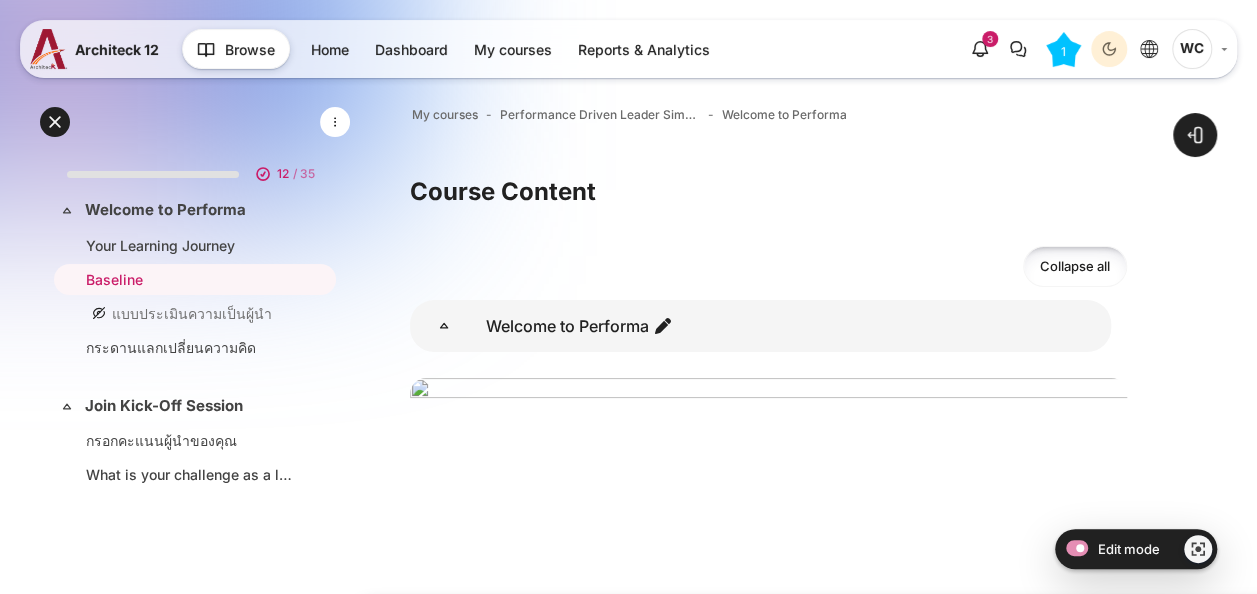 scroll, scrollTop: 300, scrollLeft: 0, axis: vertical 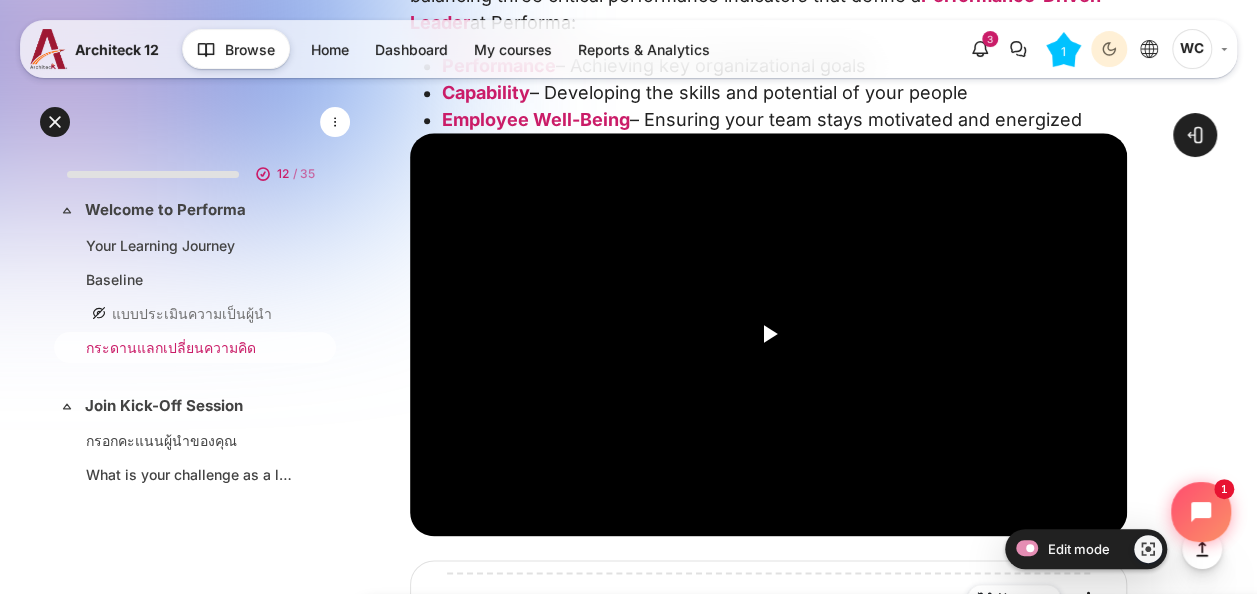 click on "กระดานแลกเปลี่ยนความคิด" at bounding box center (191, 347) 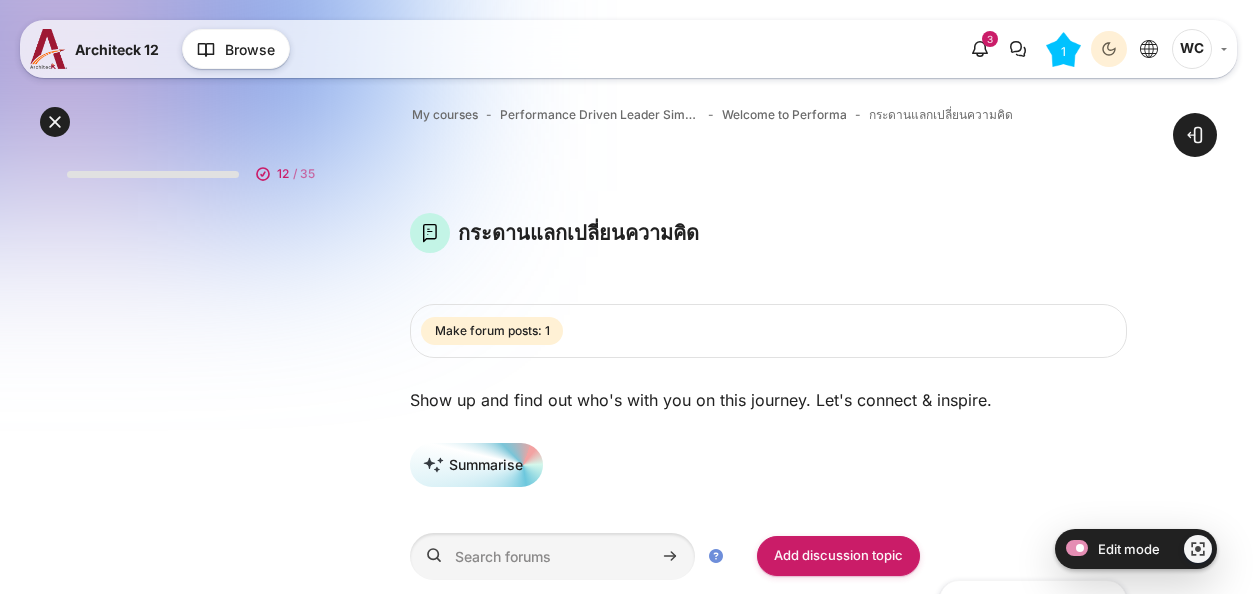 scroll, scrollTop: 0, scrollLeft: 0, axis: both 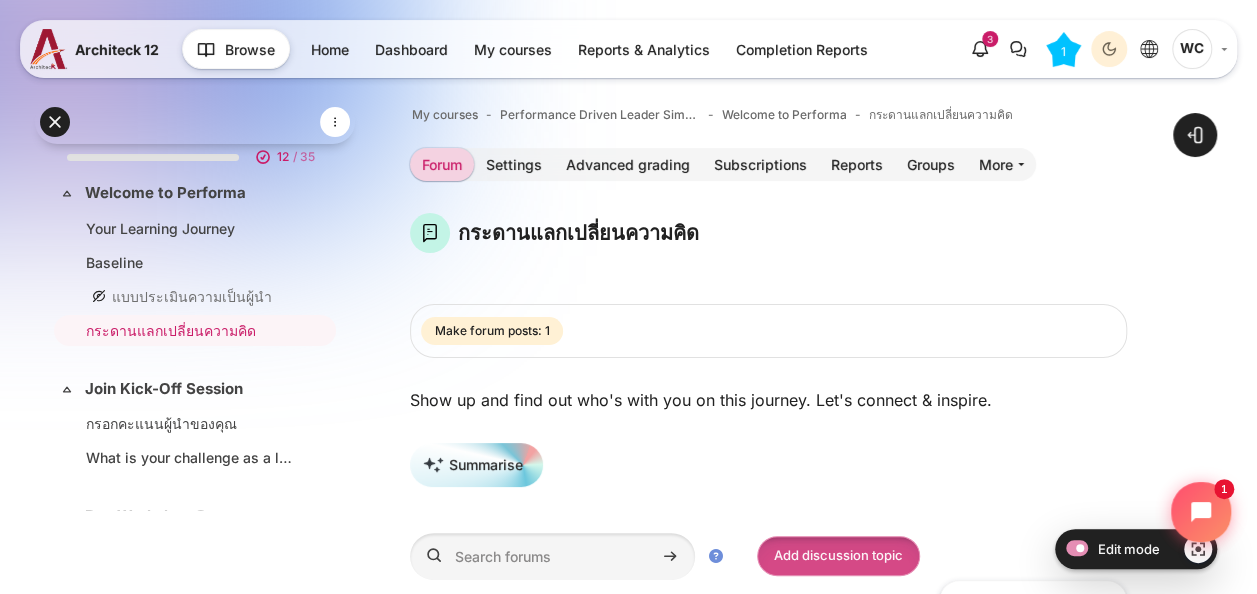 click on "Add discussion topic" at bounding box center (838, 556) 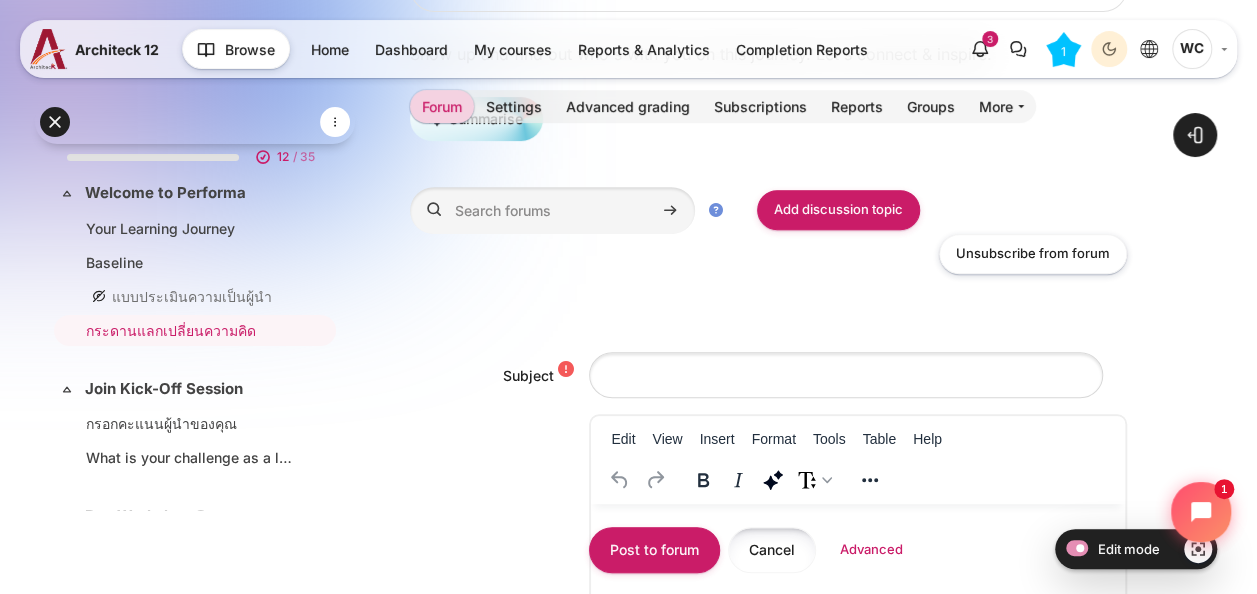 scroll, scrollTop: 400, scrollLeft: 0, axis: vertical 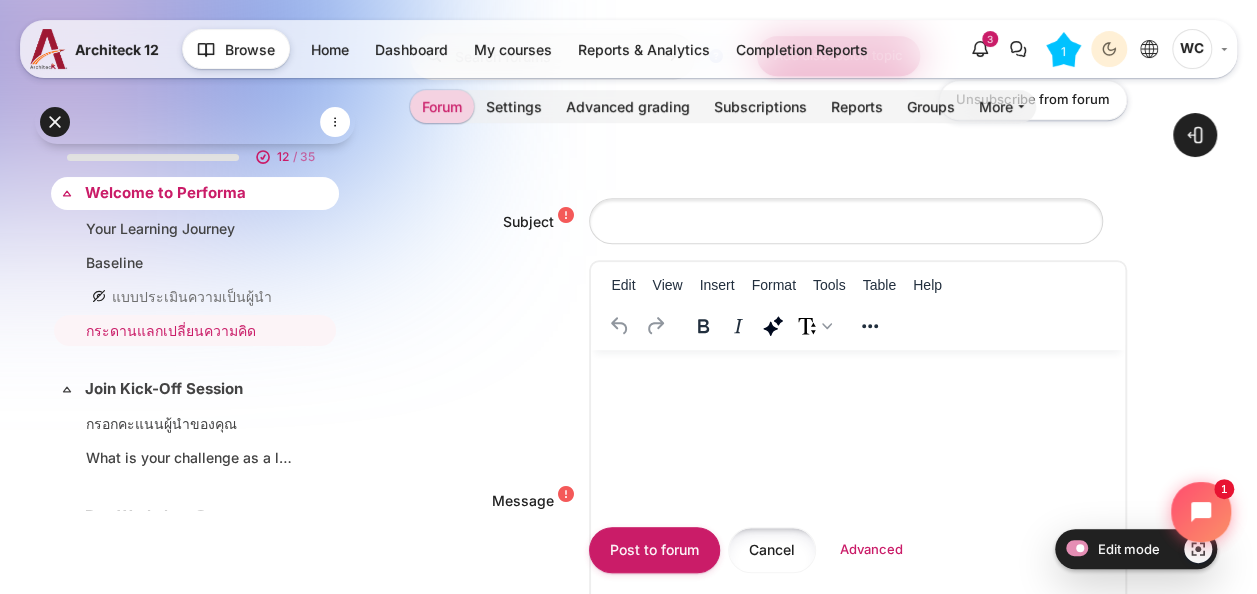 click on "Welcome to Performa" at bounding box center (193, 193) 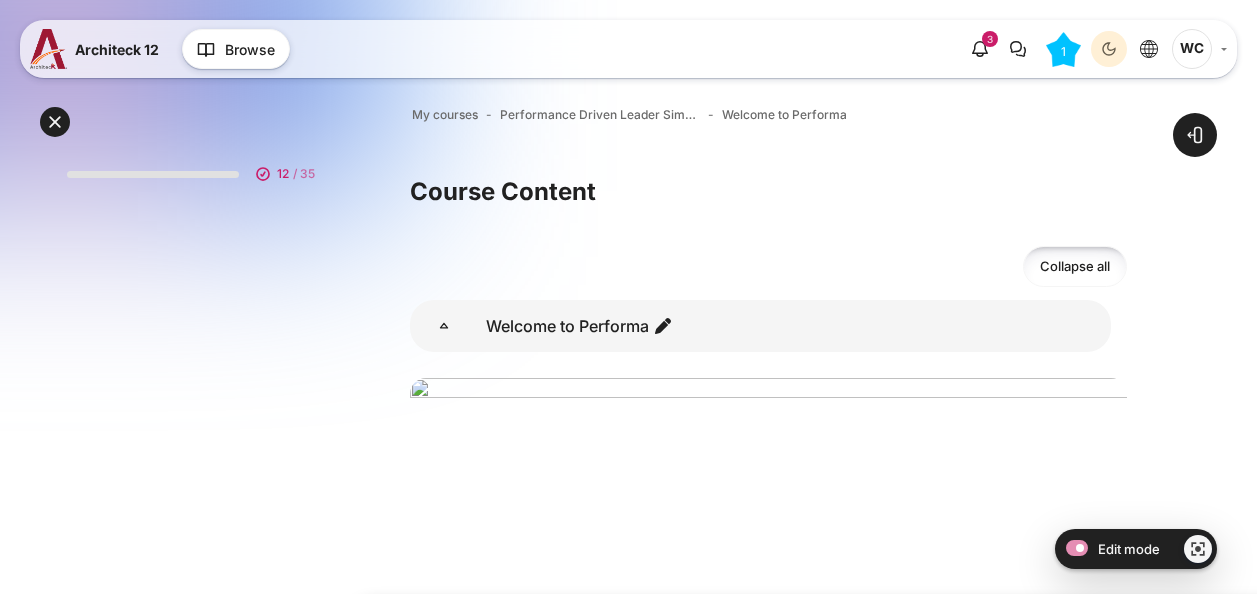 scroll, scrollTop: 0, scrollLeft: 0, axis: both 